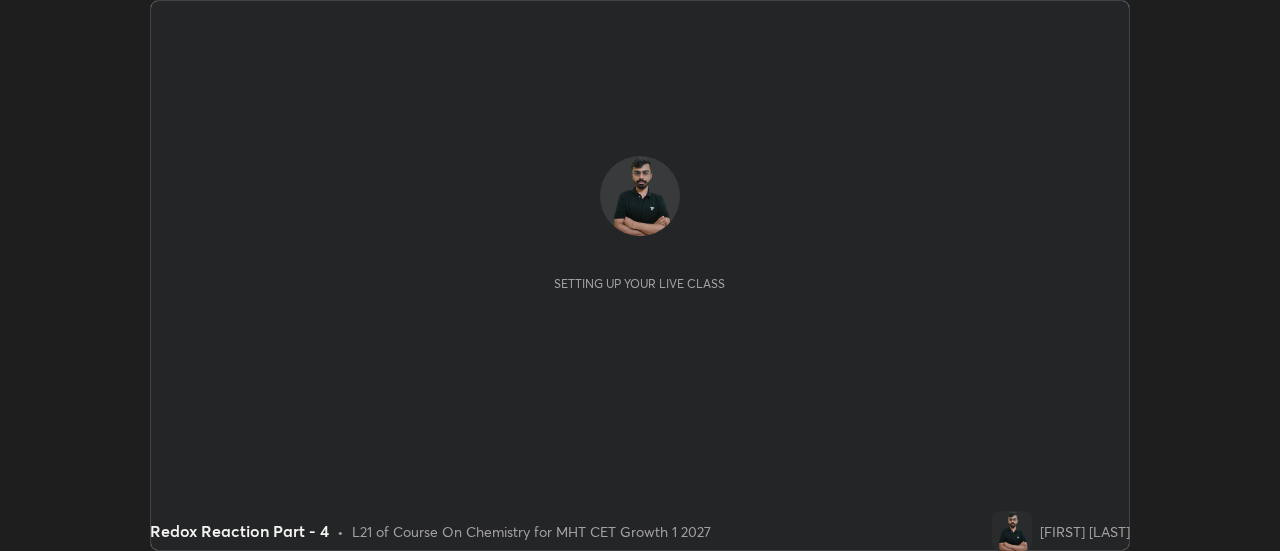 scroll, scrollTop: 0, scrollLeft: 0, axis: both 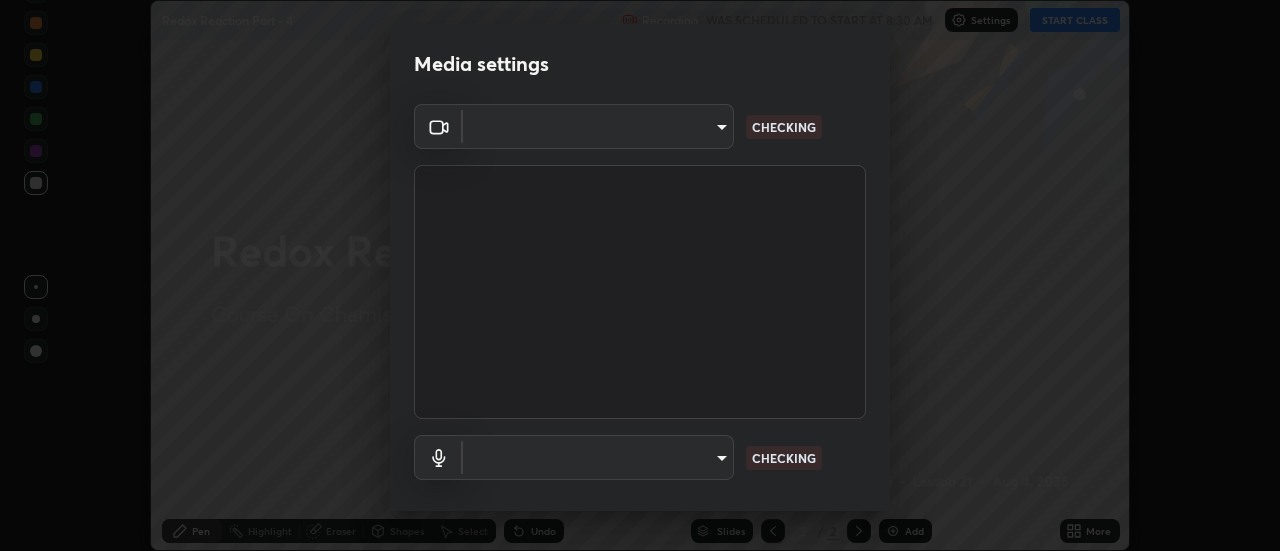 type on "e2aa400b7bb40988937289f1826270d99bb774d75893401bafd8ee5ef144e594" 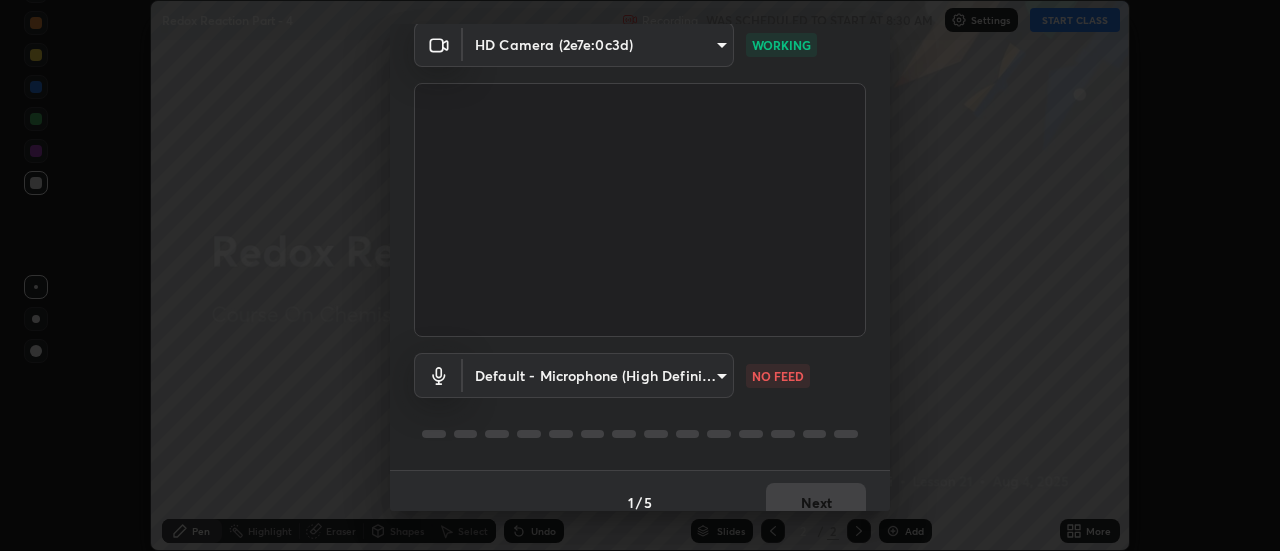 scroll, scrollTop: 105, scrollLeft: 0, axis: vertical 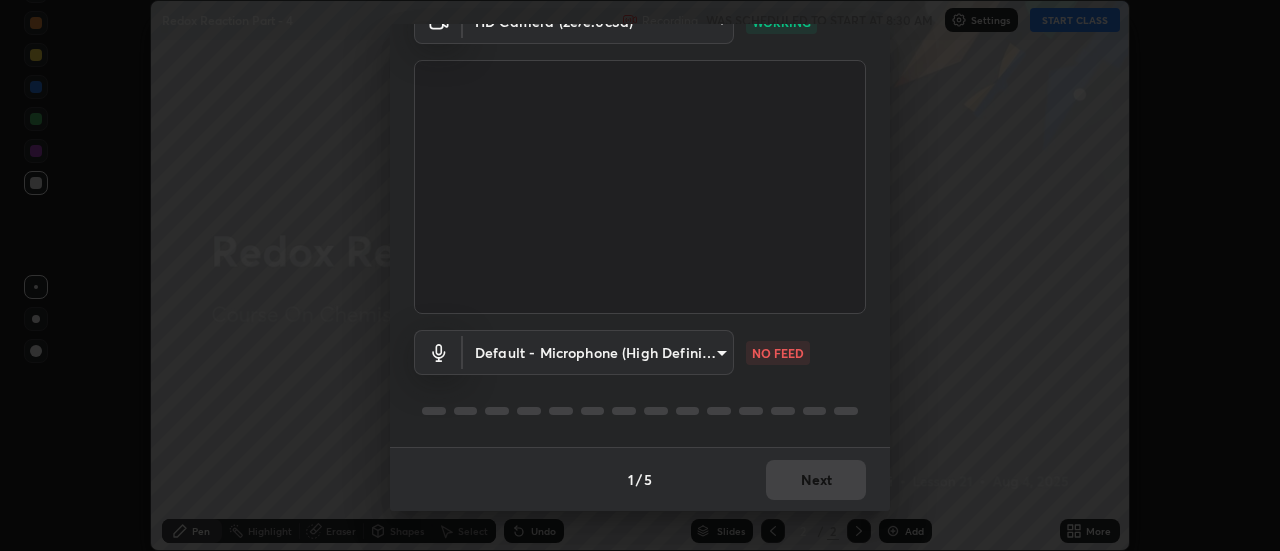 click on "Erase all Redox Reaction Part - 4 Recording WAS SCHEDULED TO START AT  8:30 AM Settings START CLASS Setting up your live class Redox Reaction Part - 4 • L21 of Course On Chemistry for MHT CET Growth 1 2027 [FIRST] [LAST] Pen Highlight Eraser Shapes Select Undo Slides 2 / 2 Add More No doubts shared Encourage your learners to ask a doubt for better clarity Report an issue Reason for reporting Buffering Chat not working Audio - Video sync issue Educator video quality low ​ Attach an image Report Media settings HD Camera (2e7e:0c3d) e2aa400b7bb40988937289f1826270d99bb774d75893401bafd8ee5ef144e594 WORKING Default - Microphone (High Definition Audio Device) default NO FEED 1 / 5 Next" at bounding box center (640, 275) 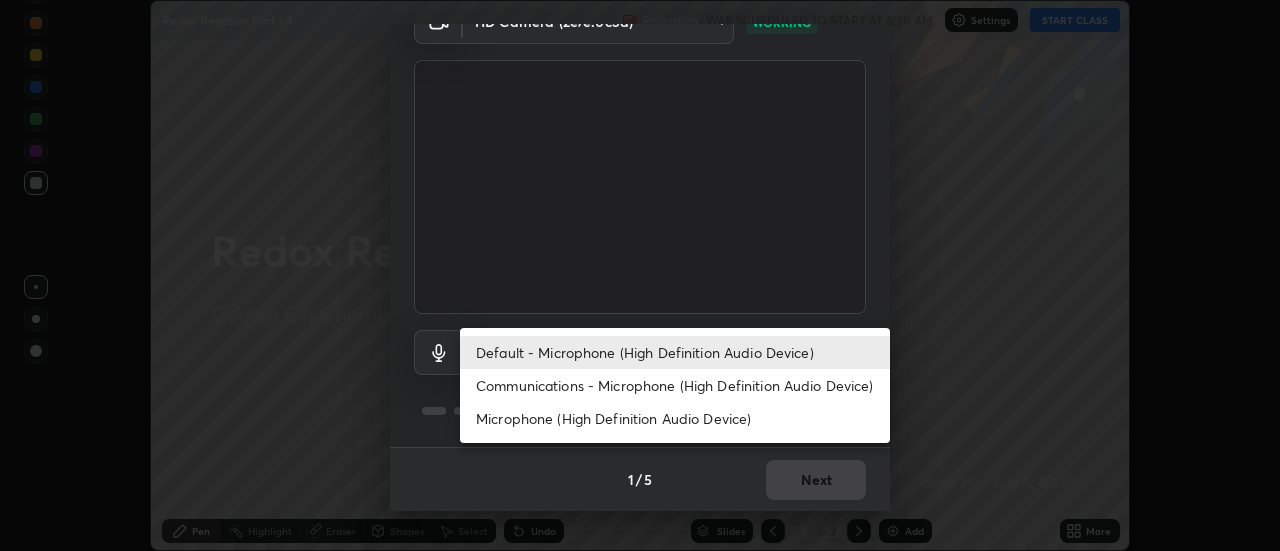 click on "Default - Microphone (High Definition Audio Device)" at bounding box center (675, 352) 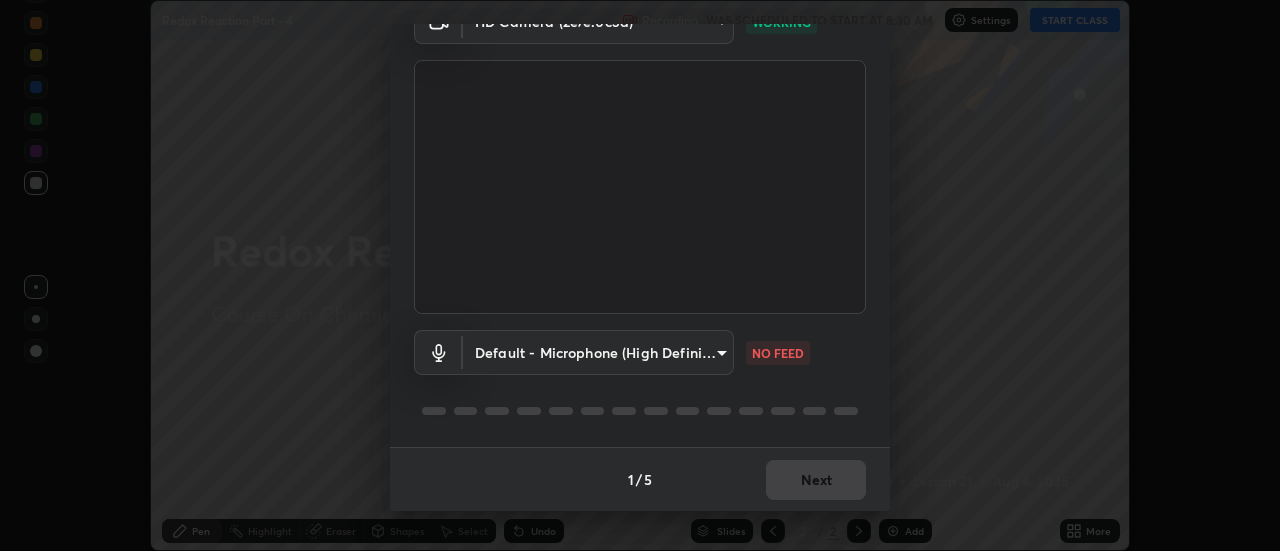 click on "Erase all Redox Reaction Part - 4 Recording WAS SCHEDULED TO START AT  8:30 AM Settings START CLASS Setting up your live class Redox Reaction Part - 4 • L21 of Course On Chemistry for MHT CET Growth 1 2027 [FIRST] [LAST] Pen Highlight Eraser Shapes Select Undo Slides 2 / 2 Add More No doubts shared Encourage your learners to ask a doubt for better clarity Report an issue Reason for reporting Buffering Chat not working Audio - Video sync issue Educator video quality low ​ Attach an image Report Media settings HD Camera (2e7e:0c3d) e2aa400b7bb40988937289f1826270d99bb774d75893401bafd8ee5ef144e594 WORKING Default - Microphone (High Definition Audio Device) default NO FEED 1 / 5 Next" at bounding box center (640, 275) 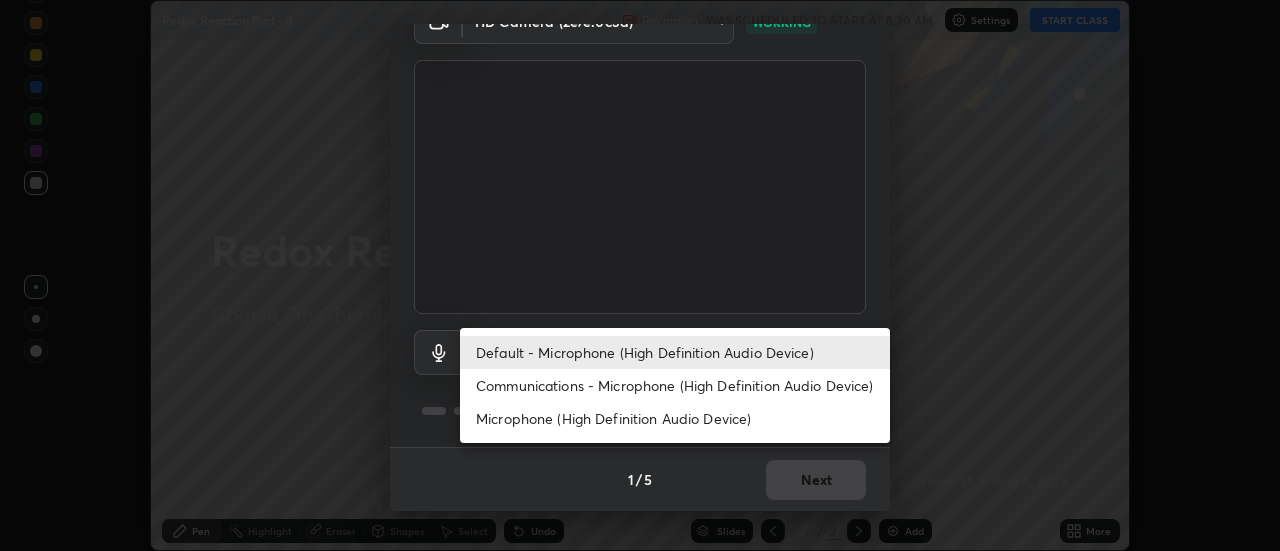 click on "Default - Microphone (High Definition Audio Device)" at bounding box center (675, 352) 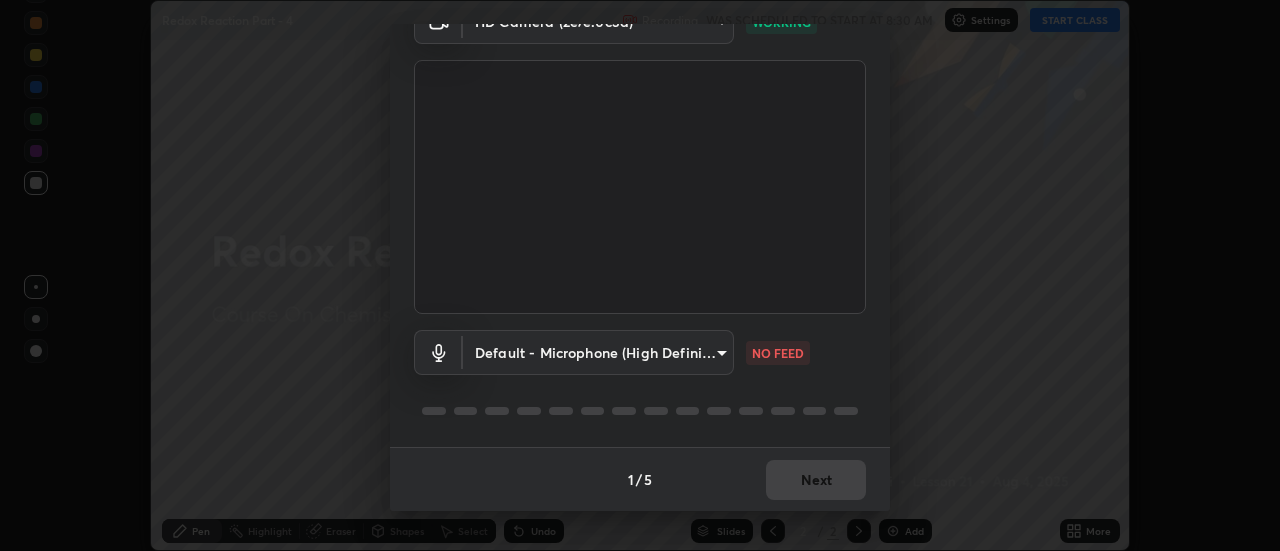 click on "Erase all Redox Reaction Part - 4 Recording WAS SCHEDULED TO START AT  8:30 AM Settings START CLASS Setting up your live class Redox Reaction Part - 4 • L21 of Course On Chemistry for MHT CET Growth 1 2027 Biswaranjan Panigrahi Pen Highlight Eraser Shapes Select Undo Slides 2 / 2 Add More No doubts shared Encourage your learners to ask a doubt for better clarity Report an issue Reason for reporting Buffering Chat not working Audio - Video sync issue Educator video quality low ​ Attach an image Report Media settings HD Camera (2e7e:0c3d) e2aa400b7bb40988937289f1826270d99bb774d75893401bafd8ee5ef144e594 WORKING Default - Microphone (High Definition Audio Device) default NO FEED 1 / 5 Next" at bounding box center [640, 275] 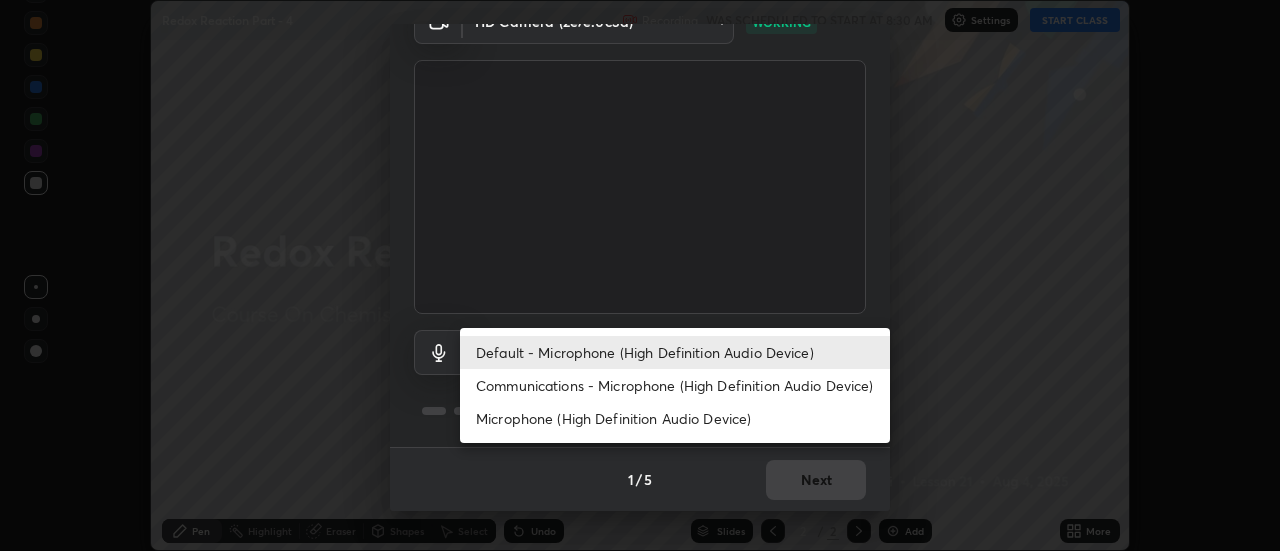 click on "Communications - Microphone (High Definition Audio Device)" at bounding box center (675, 385) 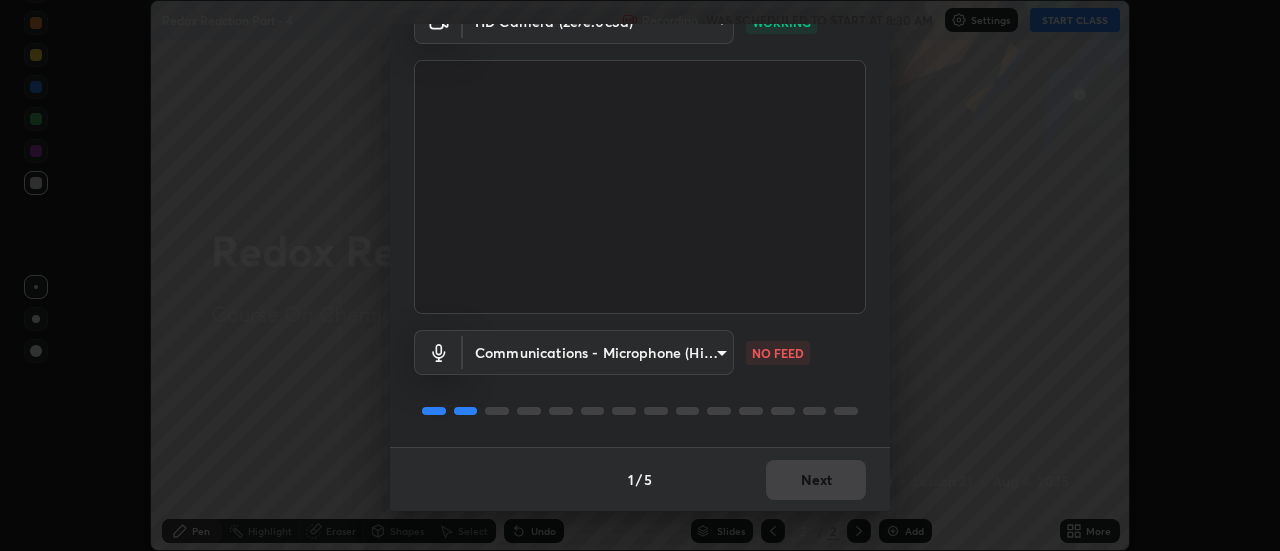 click on "Erase all Redox Reaction Part - 4 Recording WAS SCHEDULED TO START AT  8:30 AM Settings START CLASS Setting up your live class Redox Reaction Part - 4 • L21 of Course On Chemistry for MHT CET Growth 1 2027 Biswaranjan Panigrahi Pen Highlight Eraser Shapes Select Undo Slides 2 / 2 Add More No doubts shared Encourage your learners to ask a doubt for better clarity Report an issue Reason for reporting Buffering Chat not working Audio - Video sync issue Educator video quality low ​ Attach an image Report Media settings HD Camera (2e7e:0c3d) e2aa400b7bb40988937289f1826270d99bb774d75893401bafd8ee5ef144e594 WORKING Communications - Microphone (High Definition Audio Device) communications NO FEED 1 / 5 Next" at bounding box center [640, 275] 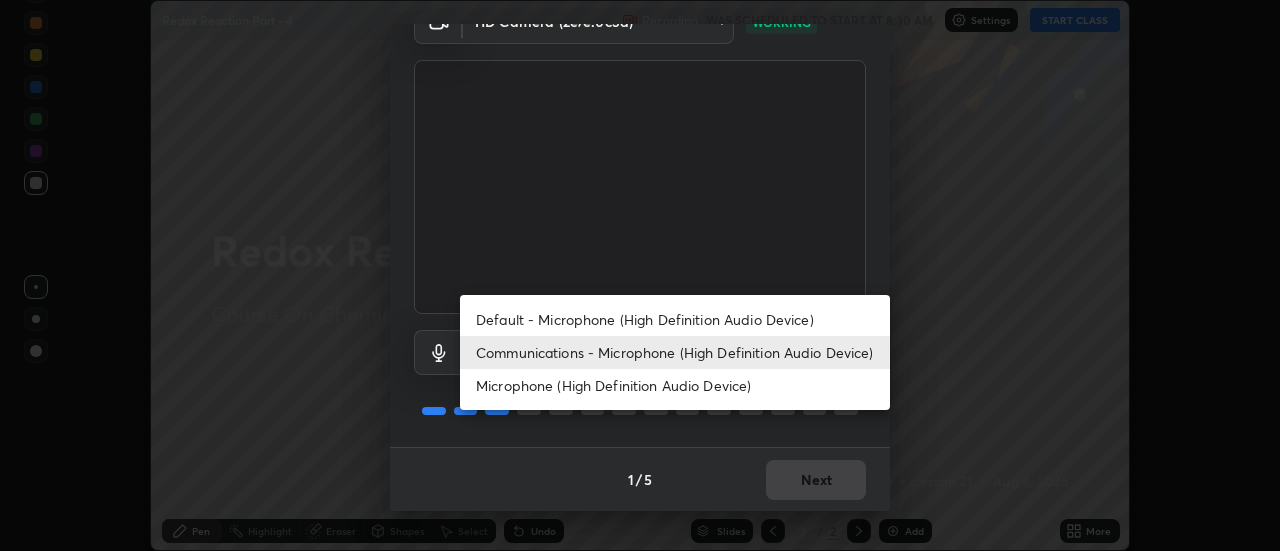 click on "Default - Microphone (High Definition Audio Device)" at bounding box center [675, 319] 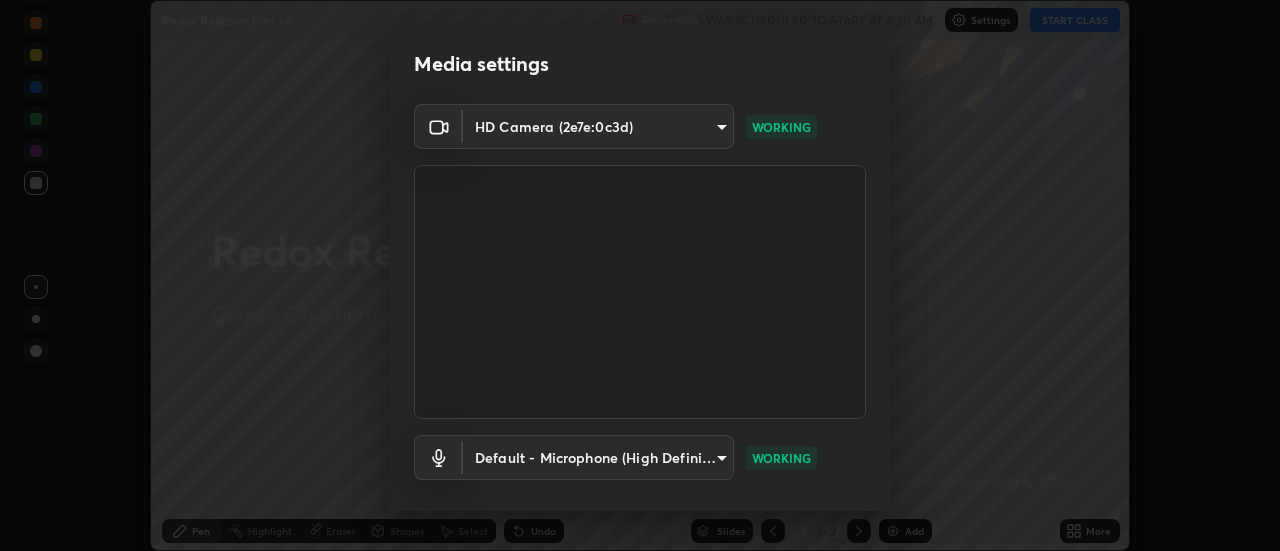 scroll, scrollTop: 105, scrollLeft: 0, axis: vertical 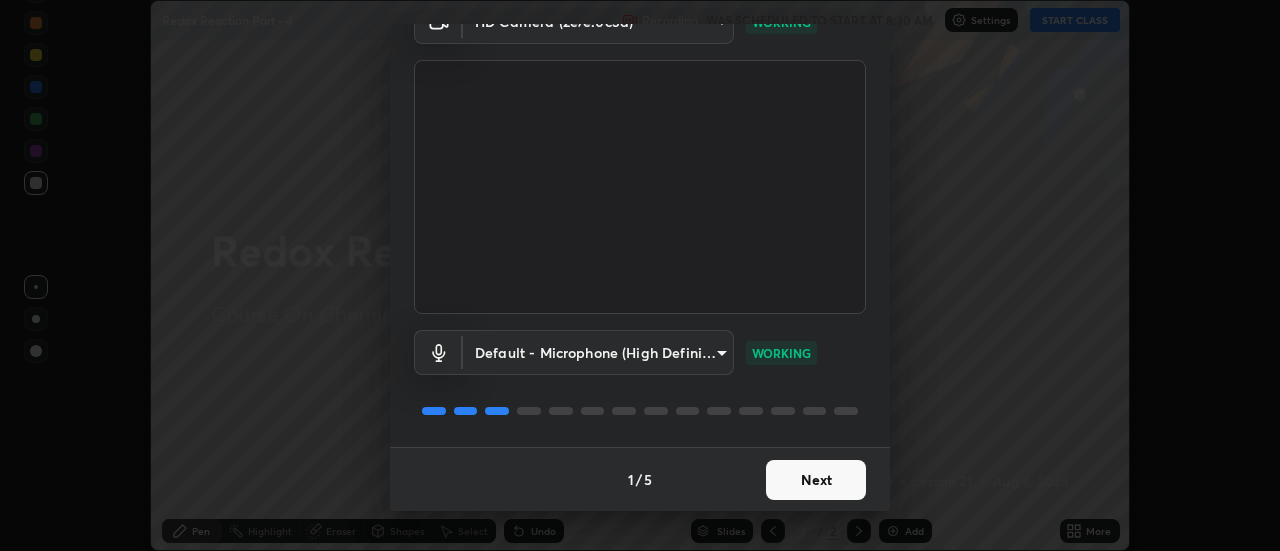 click on "Next" at bounding box center [816, 480] 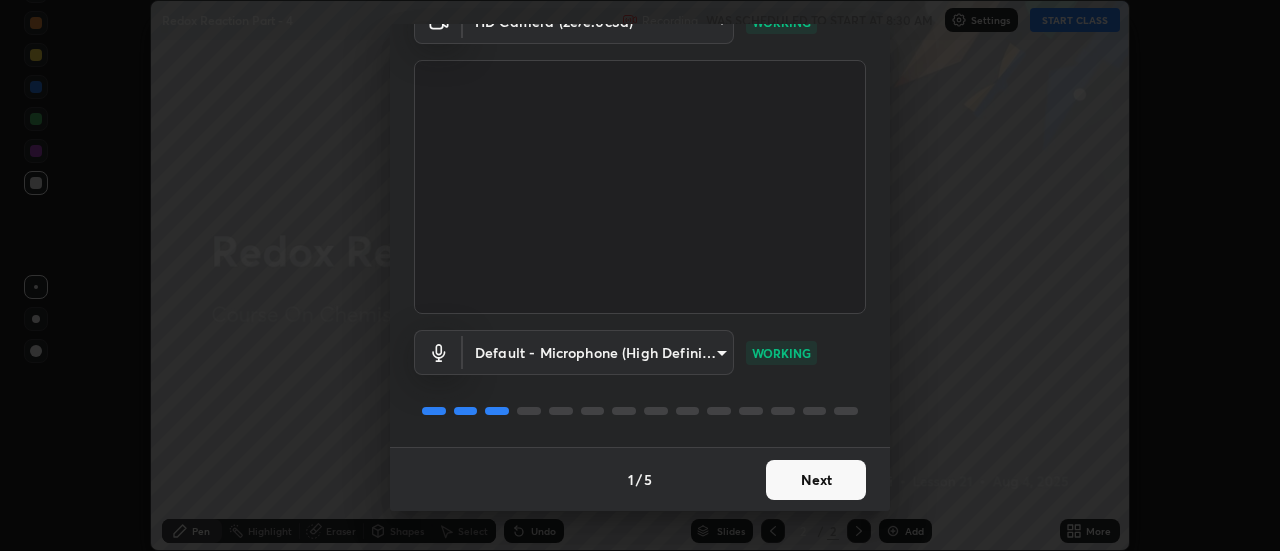 scroll, scrollTop: 0, scrollLeft: 0, axis: both 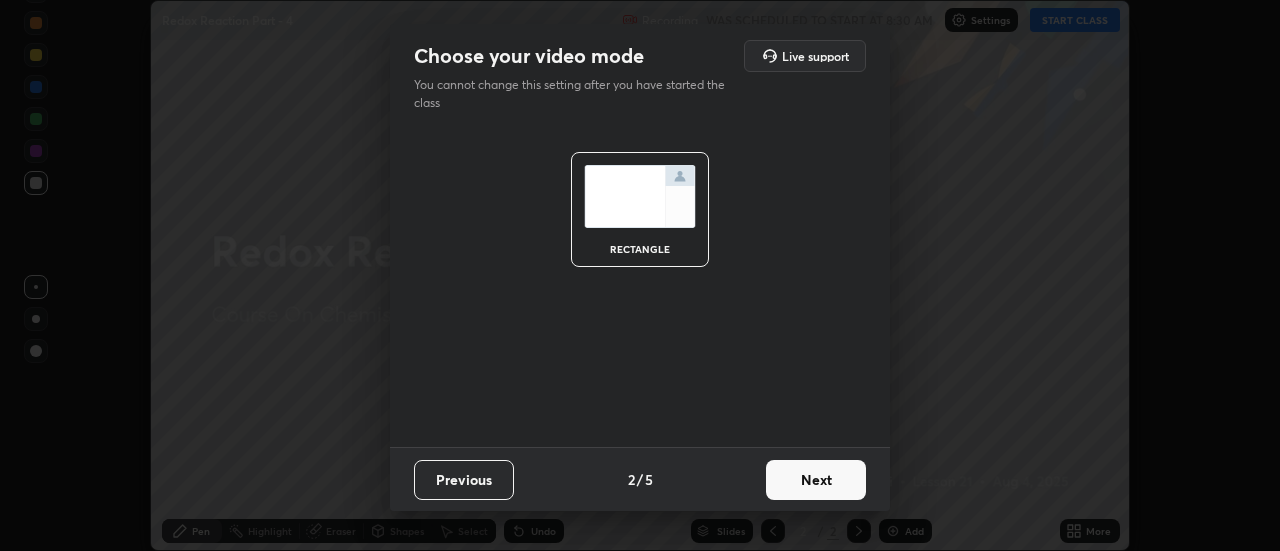click on "Next" at bounding box center [816, 480] 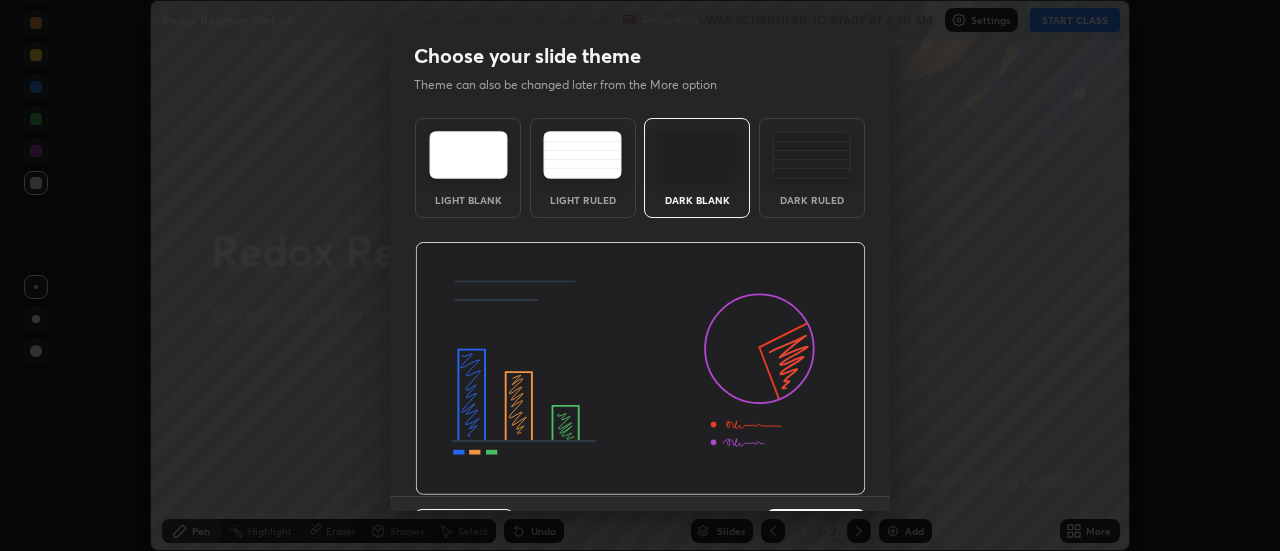 scroll, scrollTop: 49, scrollLeft: 0, axis: vertical 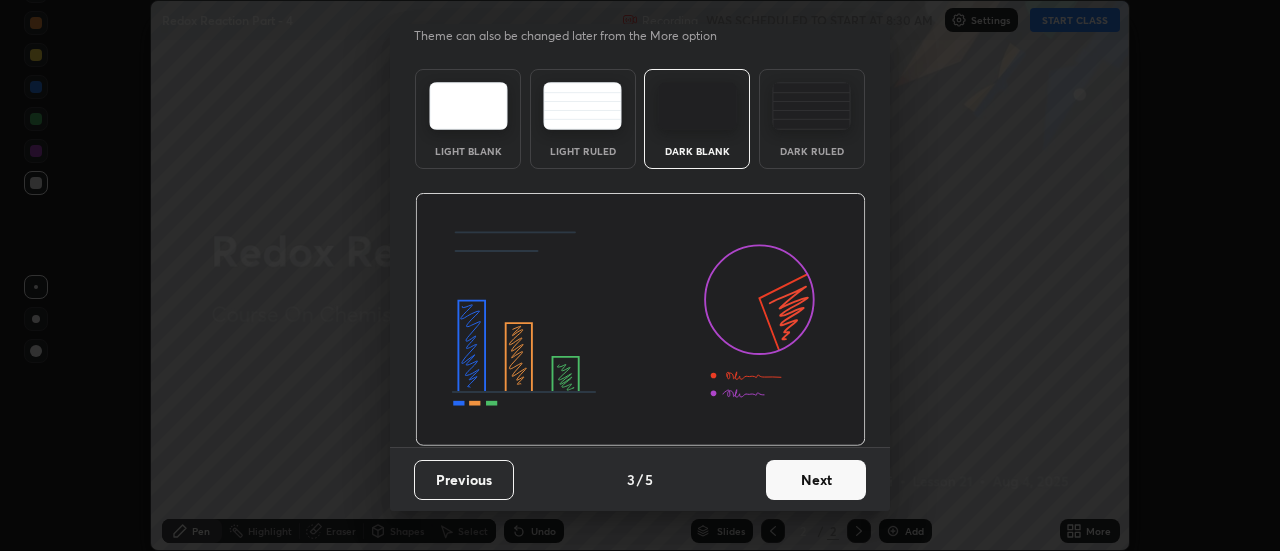 click on "Next" at bounding box center [816, 480] 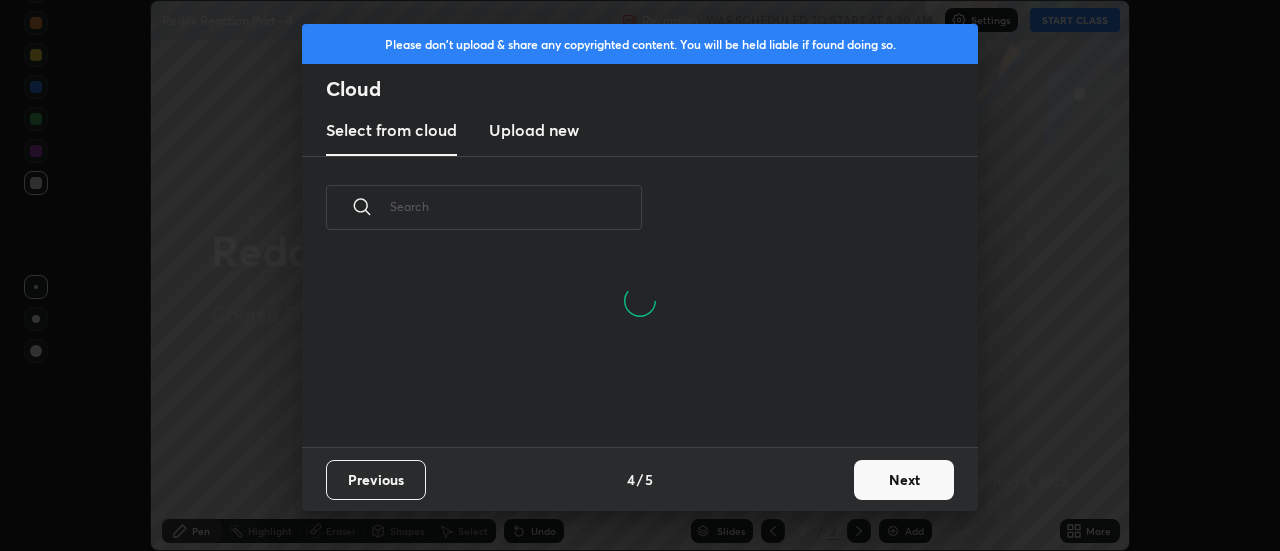 click on "Next" at bounding box center (904, 480) 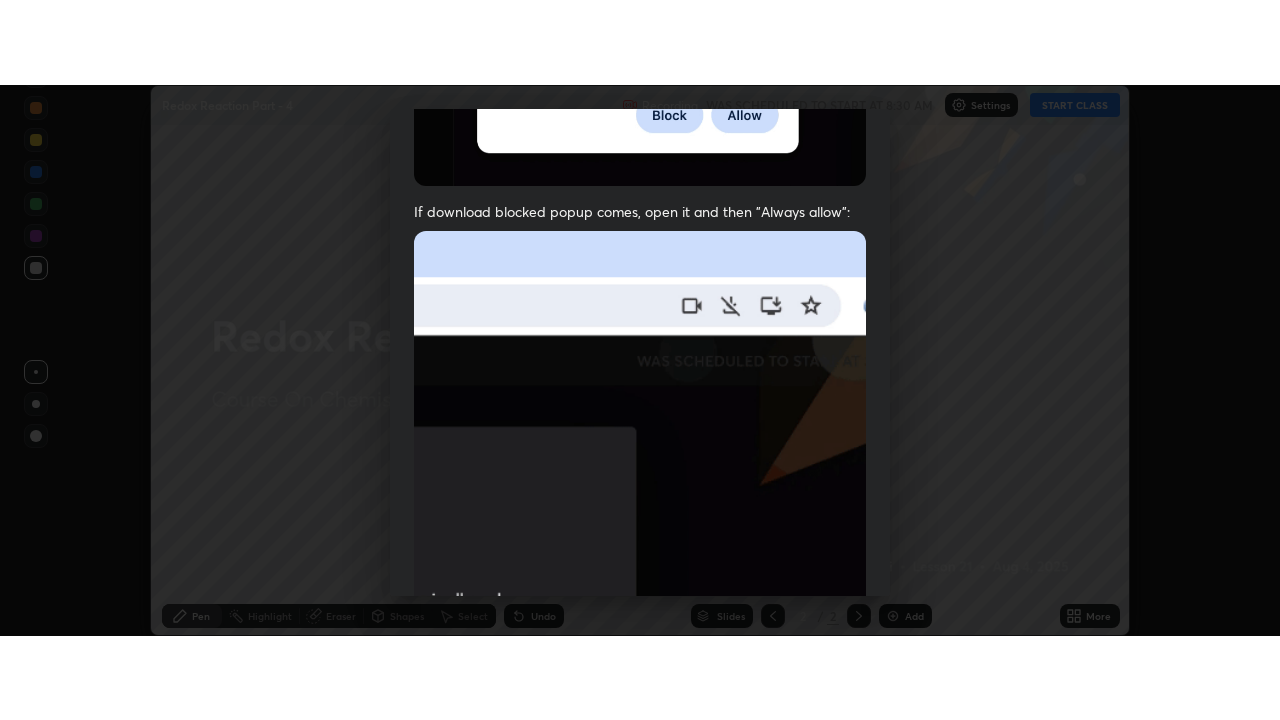 scroll, scrollTop: 513, scrollLeft: 0, axis: vertical 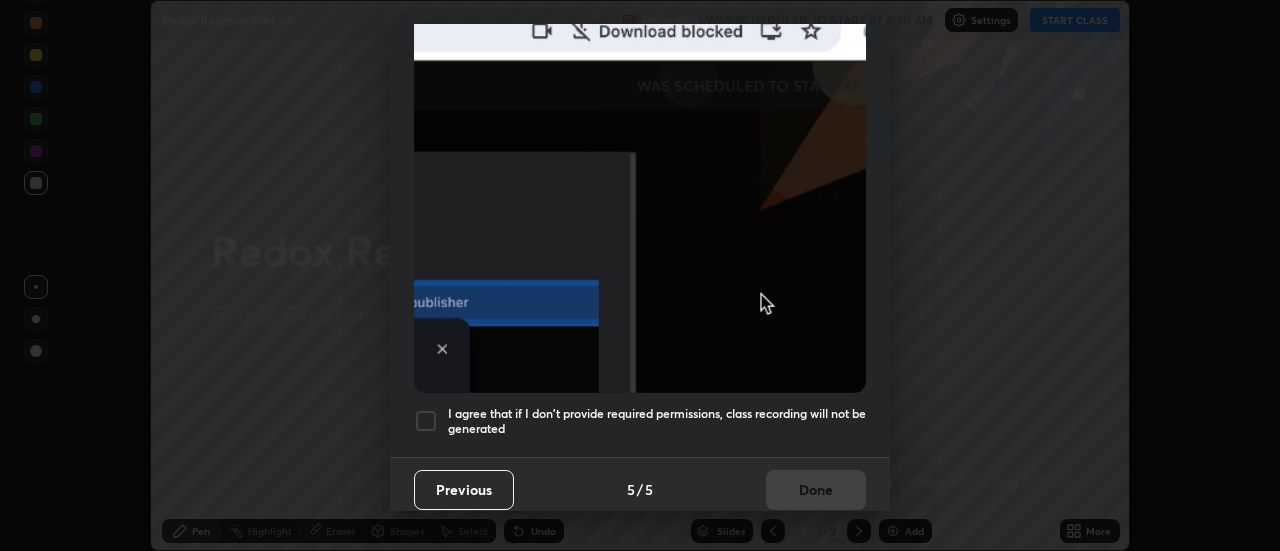 click at bounding box center [426, 421] 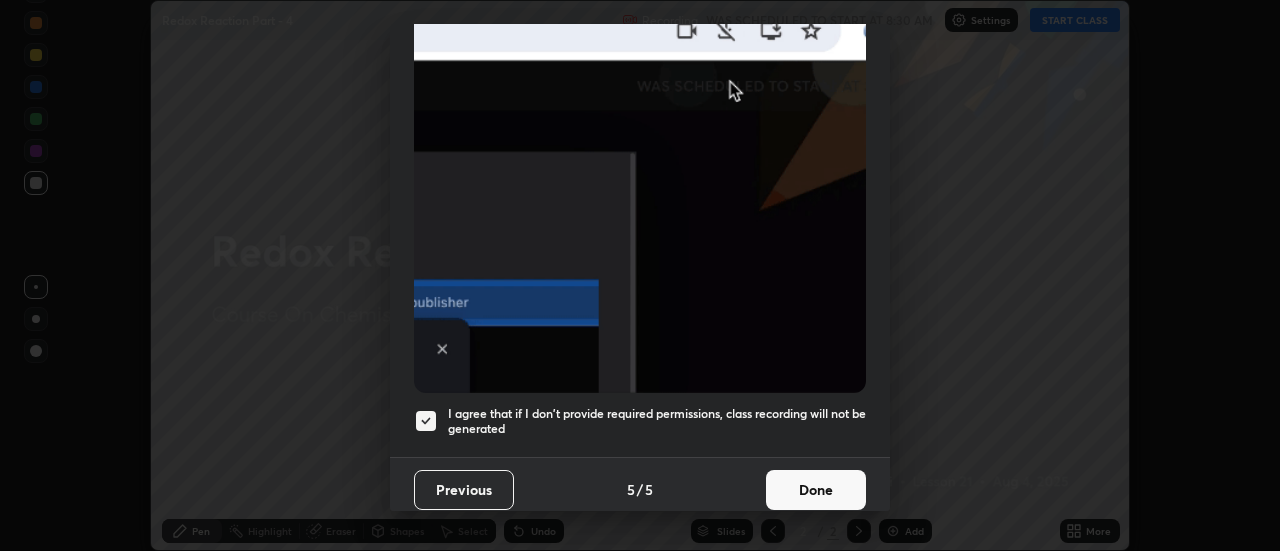 click on "Done" at bounding box center (816, 490) 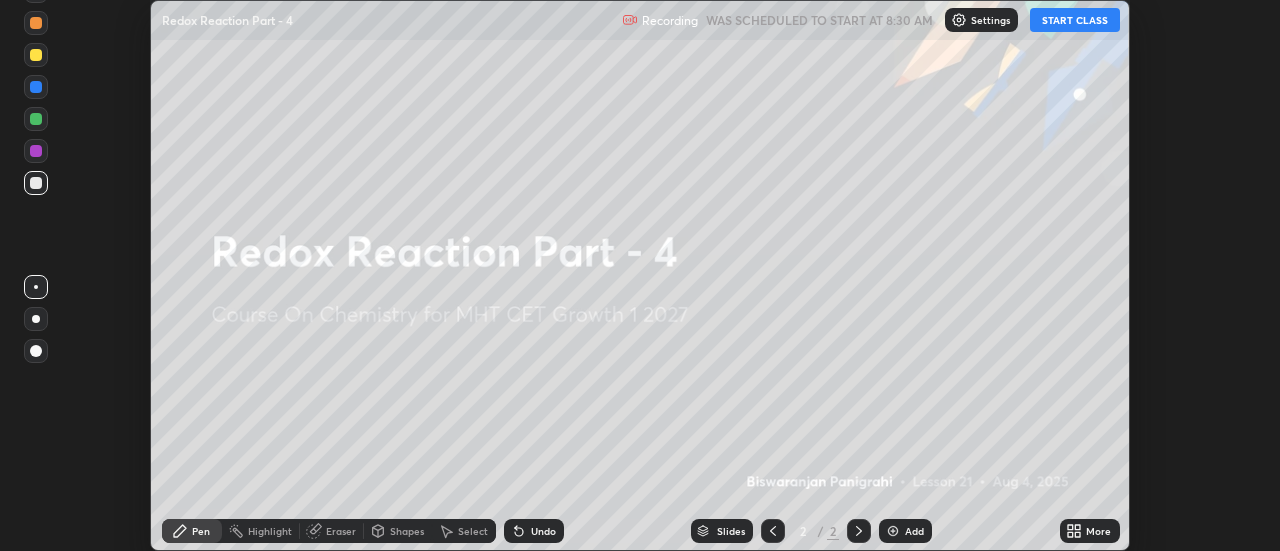 click 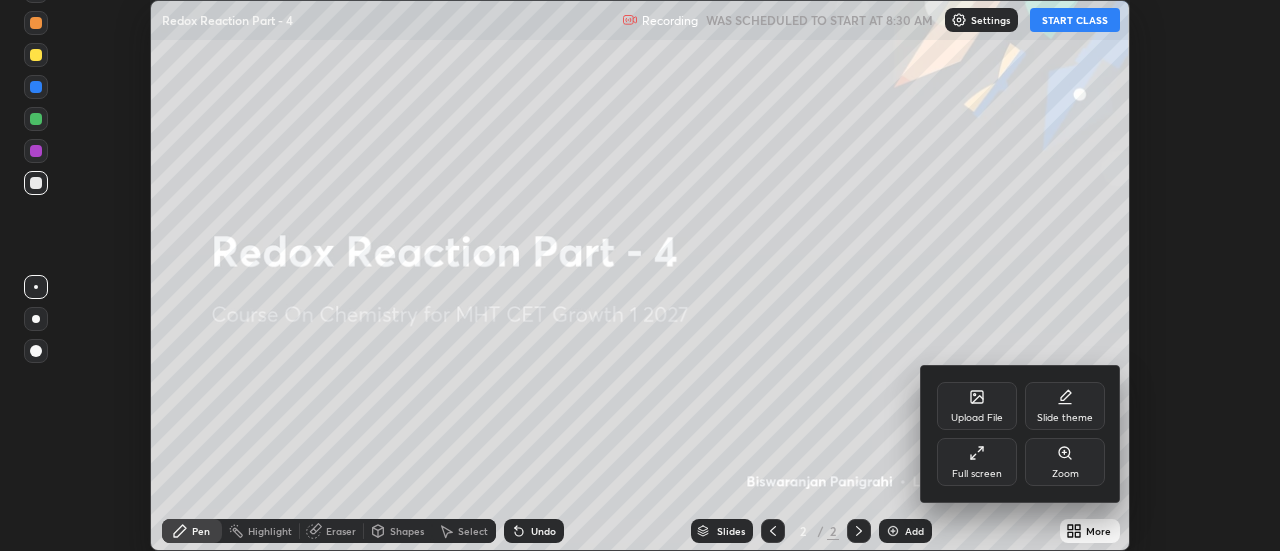 click on "Full screen" at bounding box center (977, 474) 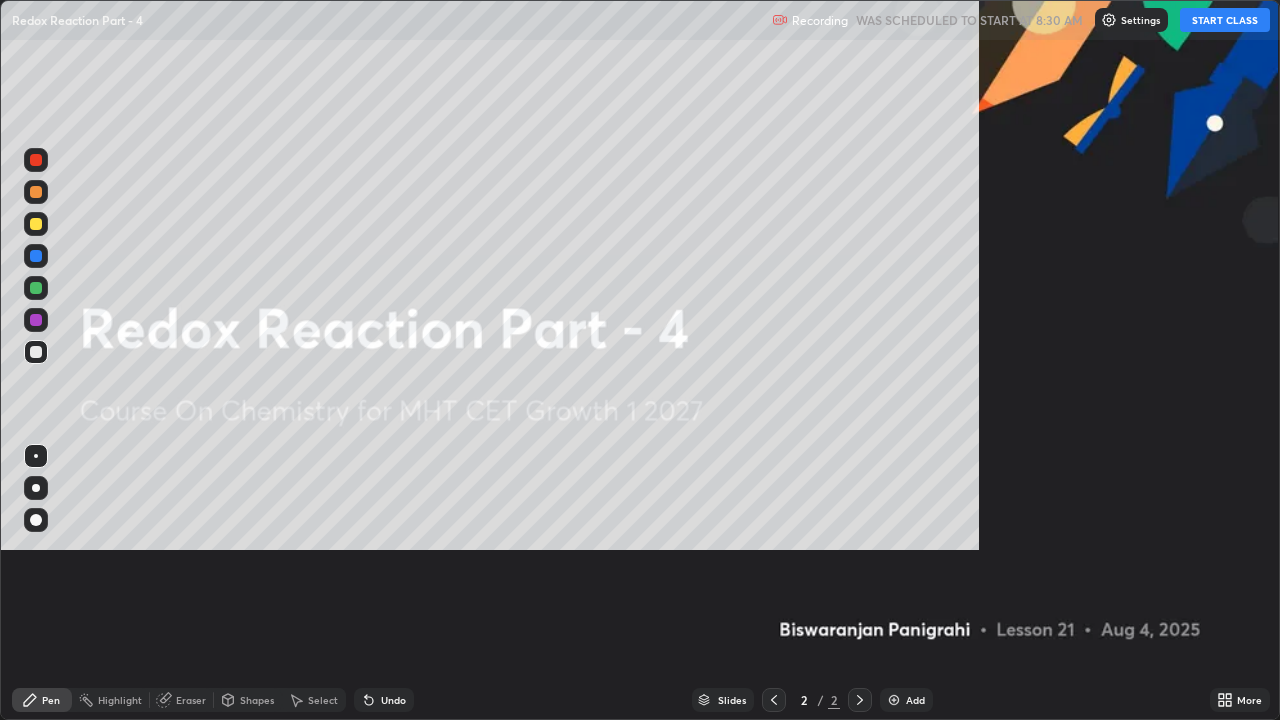scroll, scrollTop: 99280, scrollLeft: 98720, axis: both 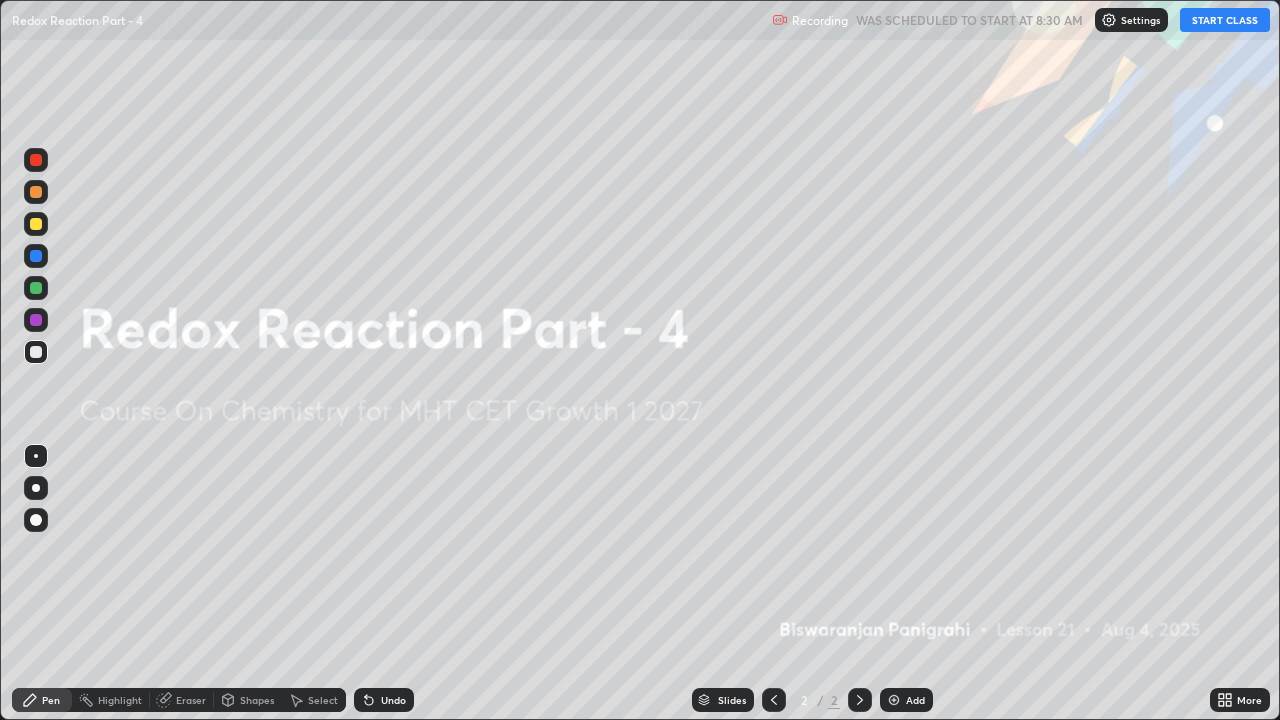 click on "Add" at bounding box center [906, 700] 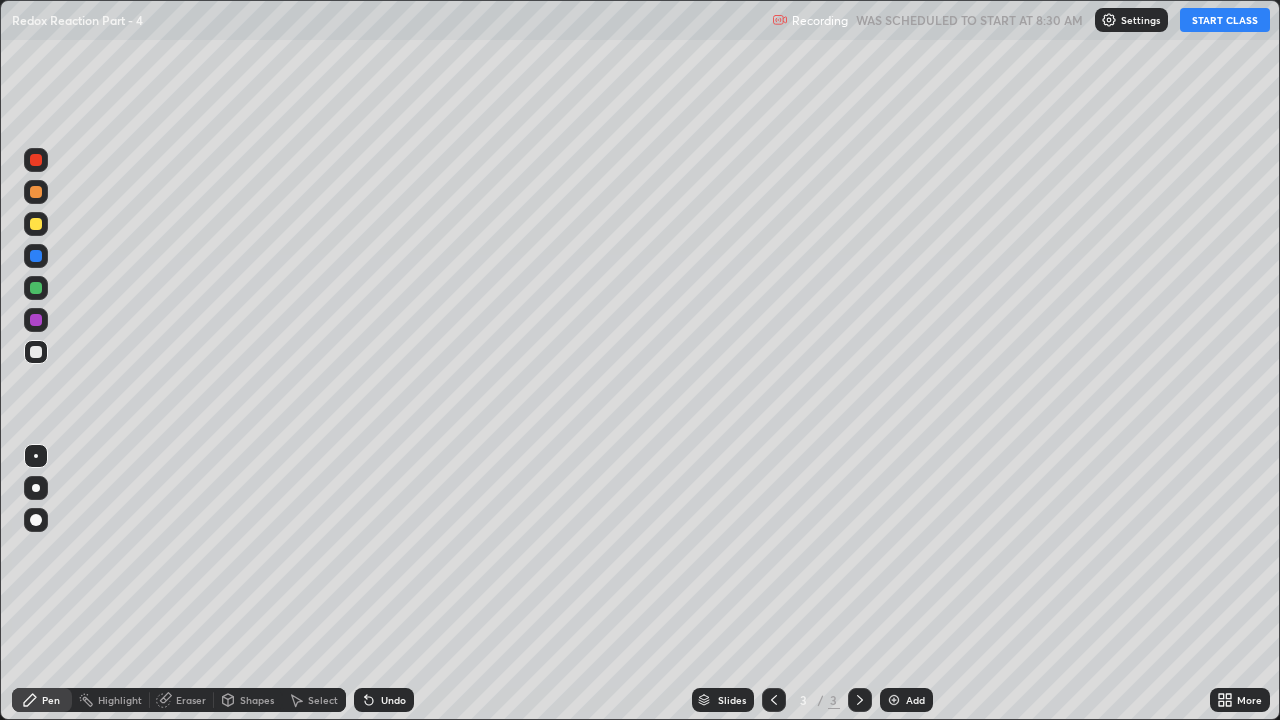click on "START CLASS" at bounding box center (1225, 20) 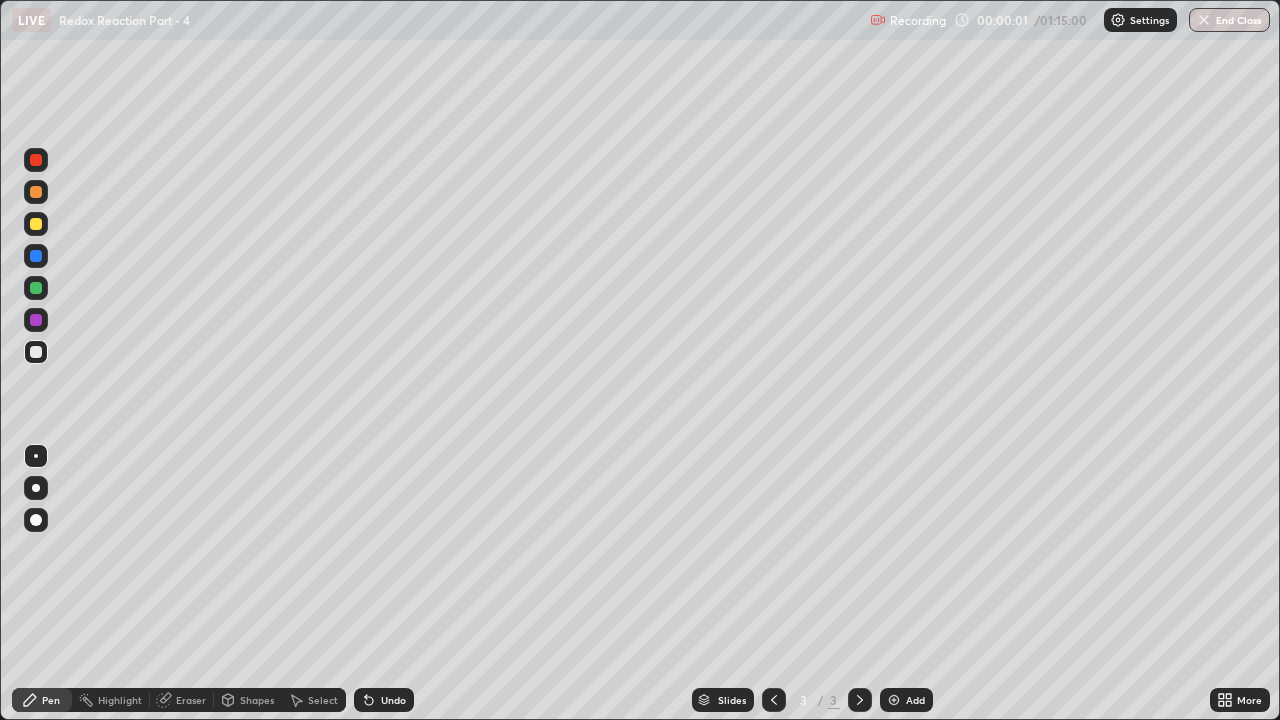 click at bounding box center [36, 288] 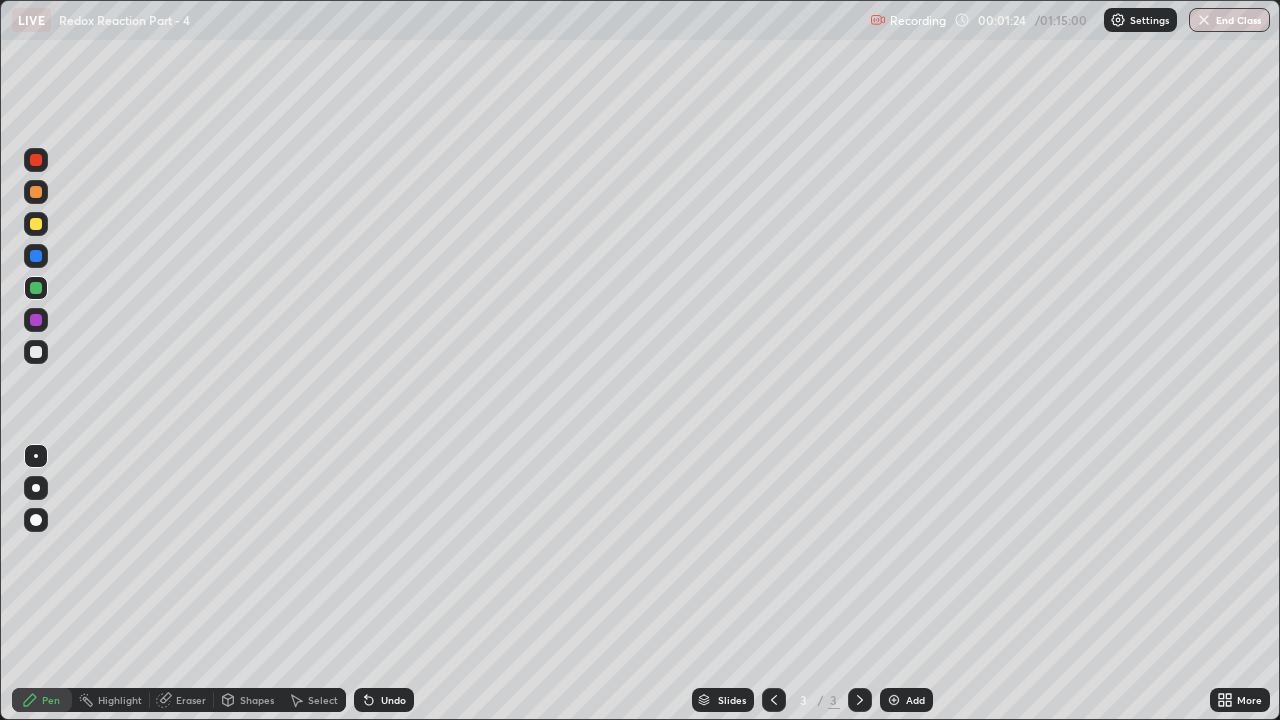 click at bounding box center [36, 352] 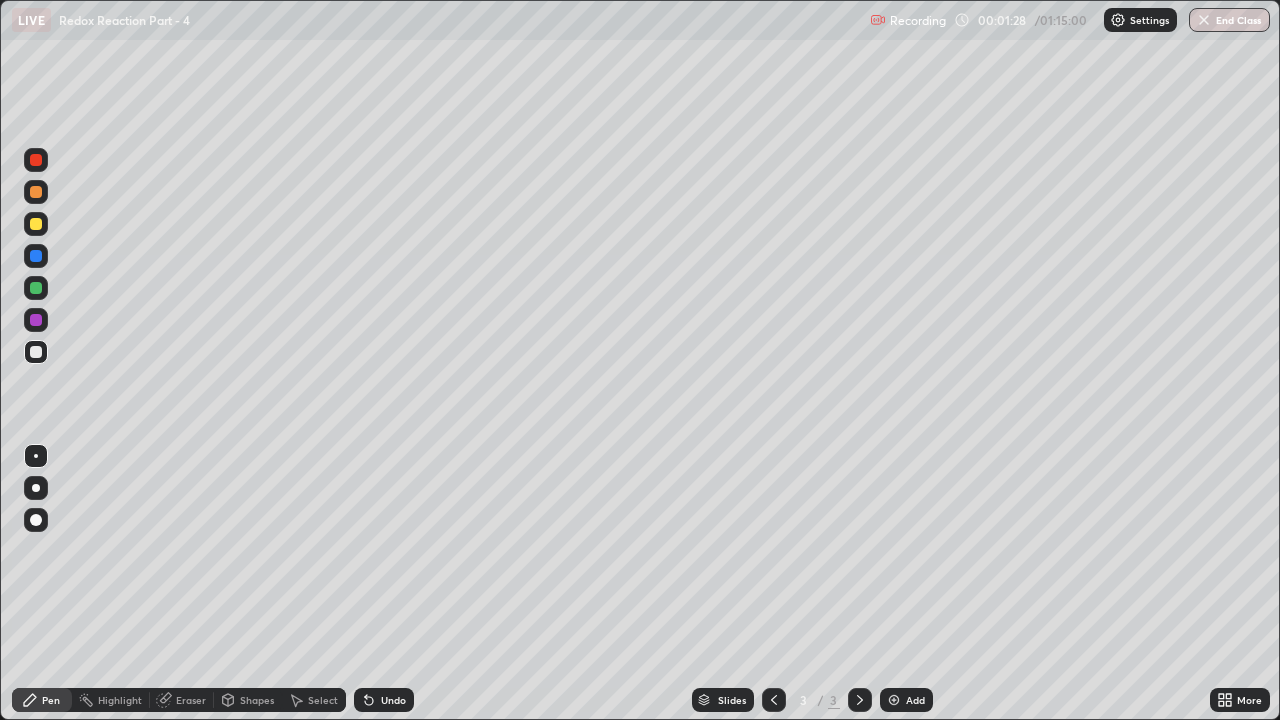 click on "Undo" at bounding box center (384, 700) 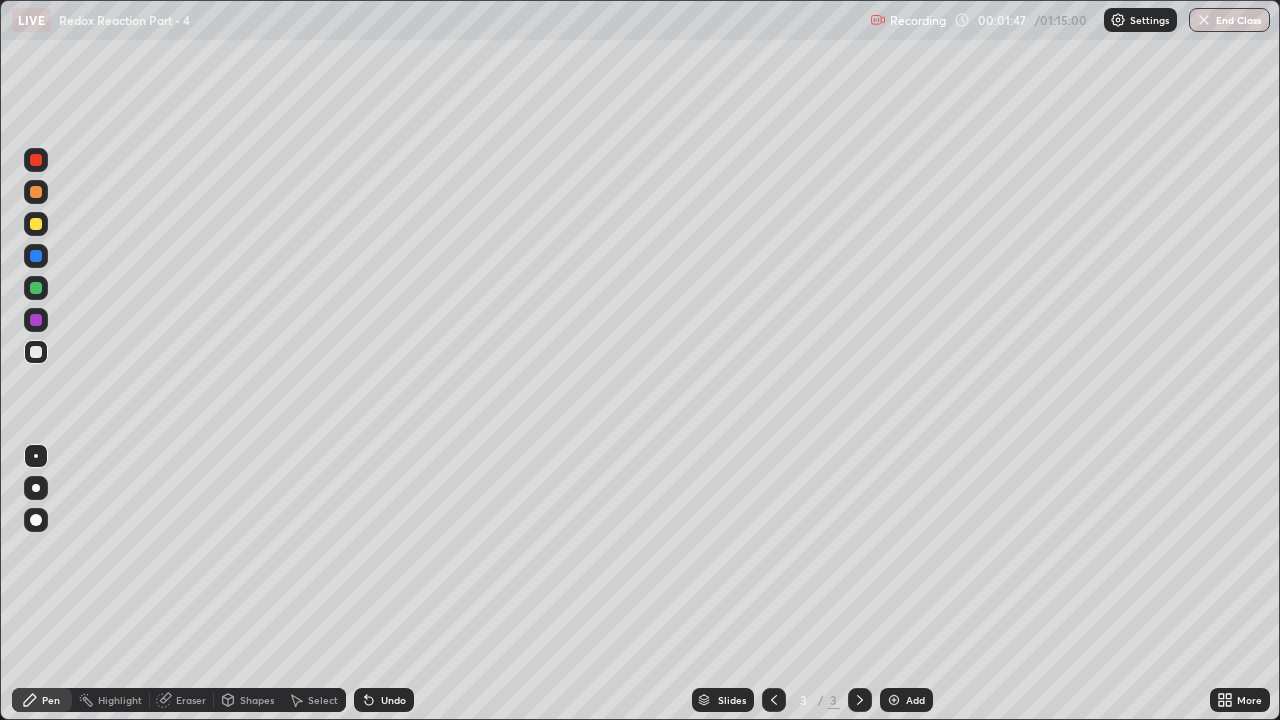 click at bounding box center [36, 224] 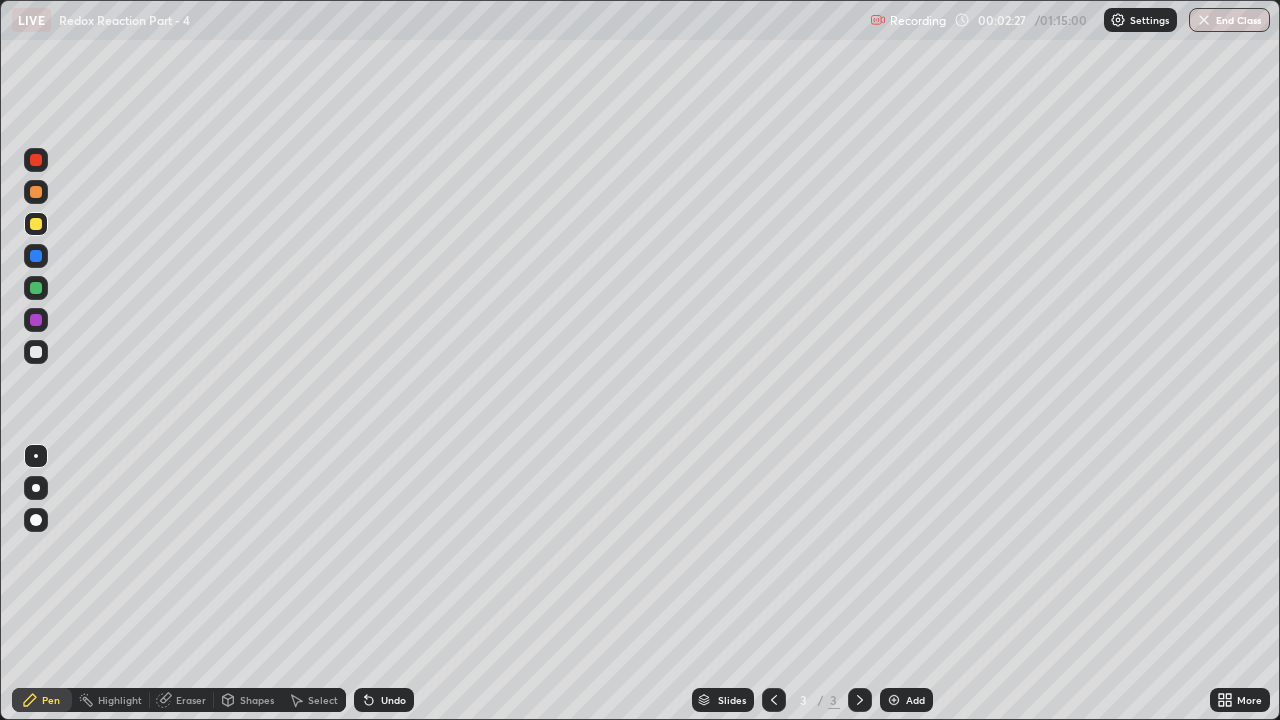 click at bounding box center (36, 352) 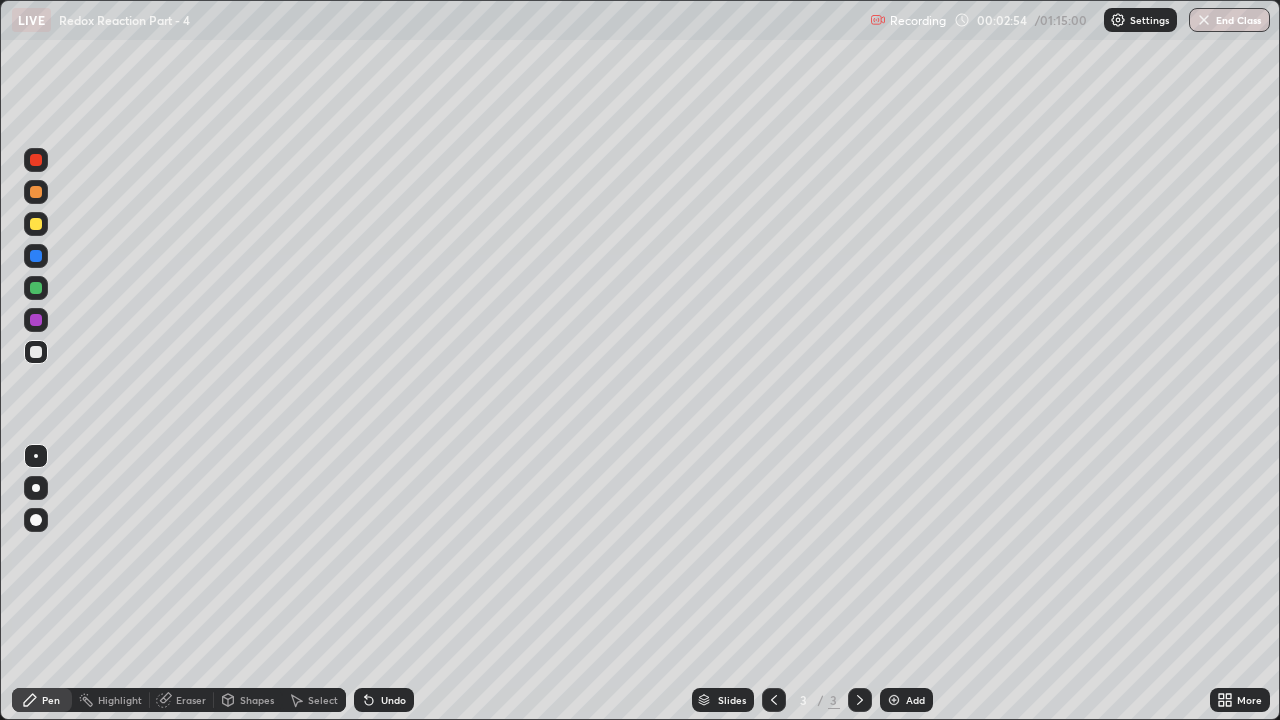 click at bounding box center [36, 192] 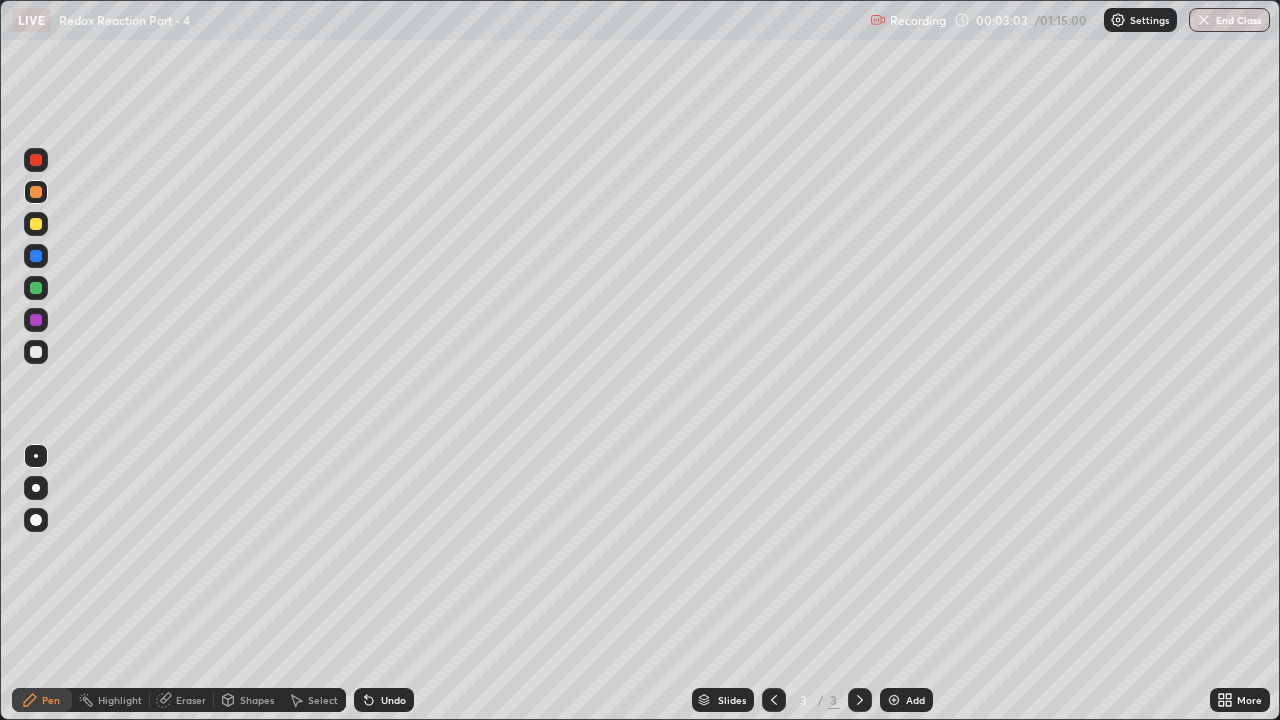 click on "Undo" at bounding box center (393, 700) 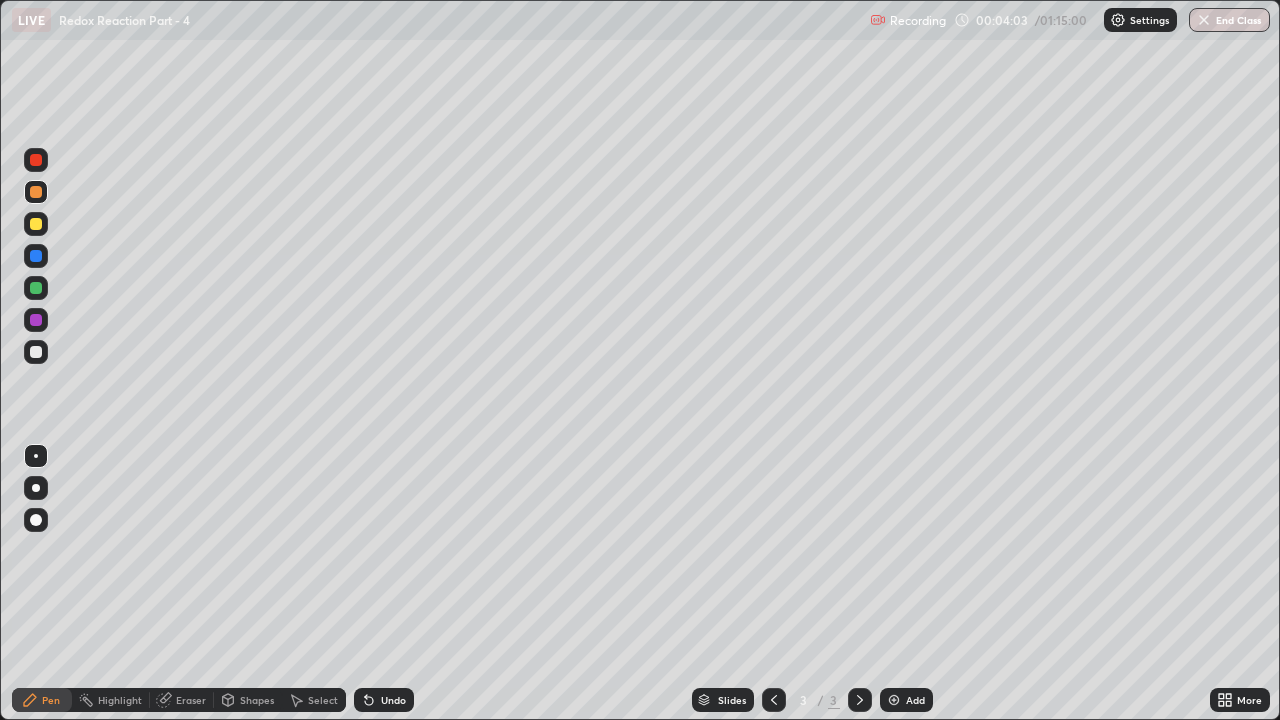 click on "Undo" at bounding box center [384, 700] 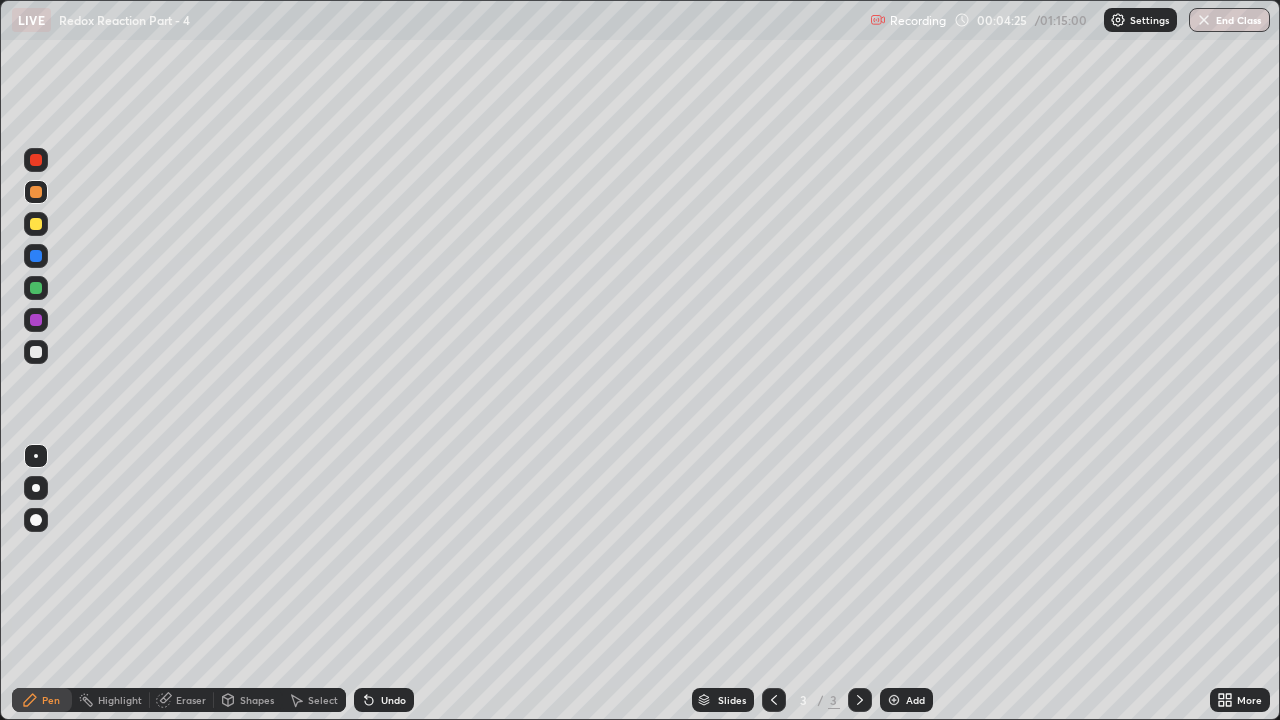 click at bounding box center (36, 352) 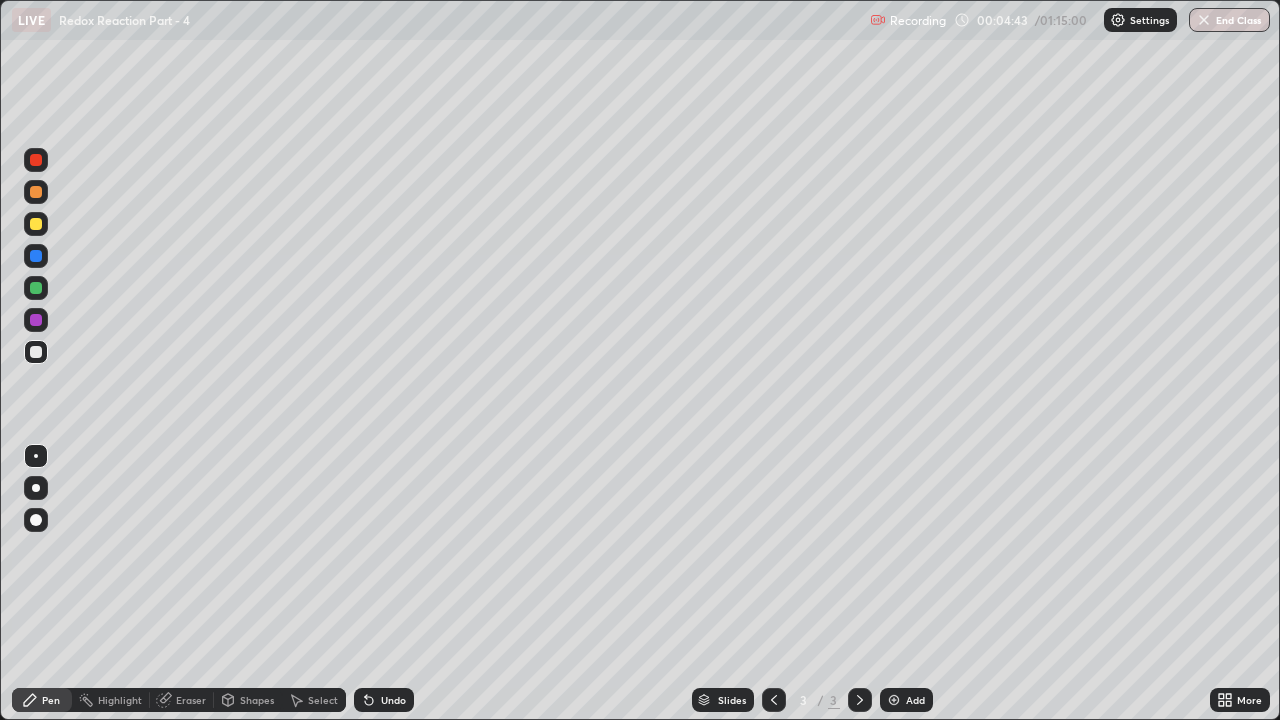 click 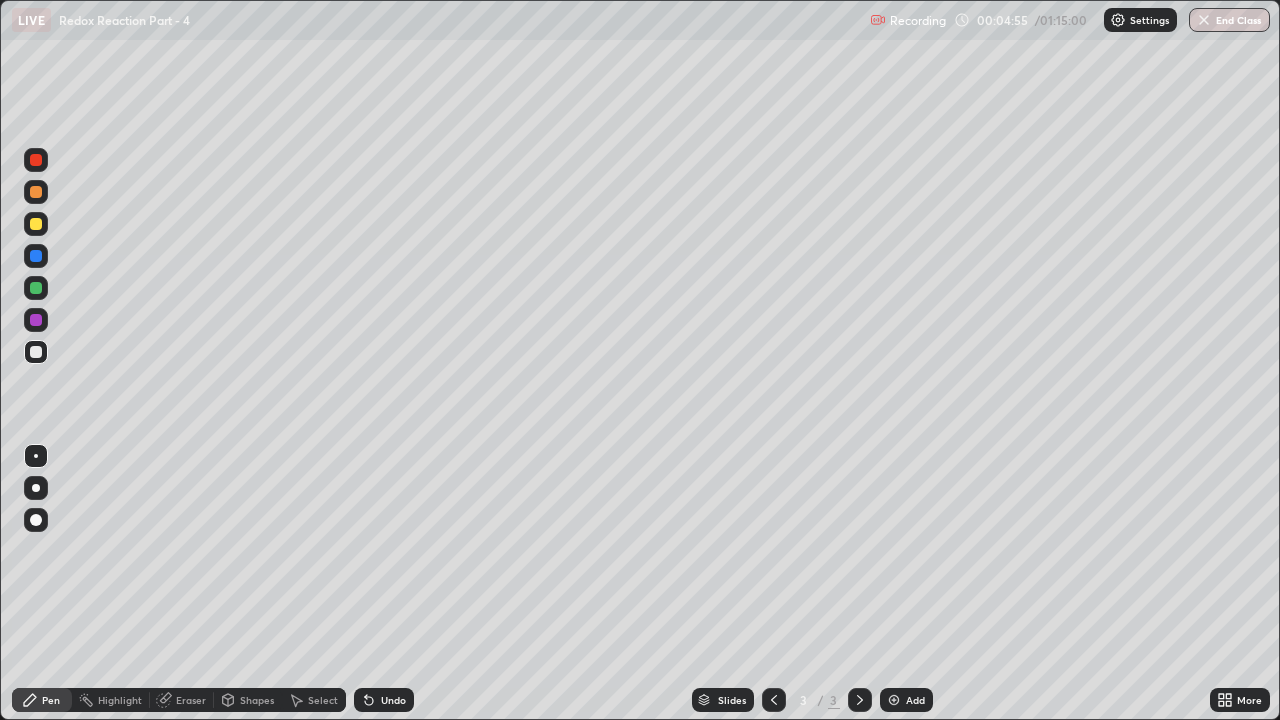 click on "Undo" at bounding box center (393, 700) 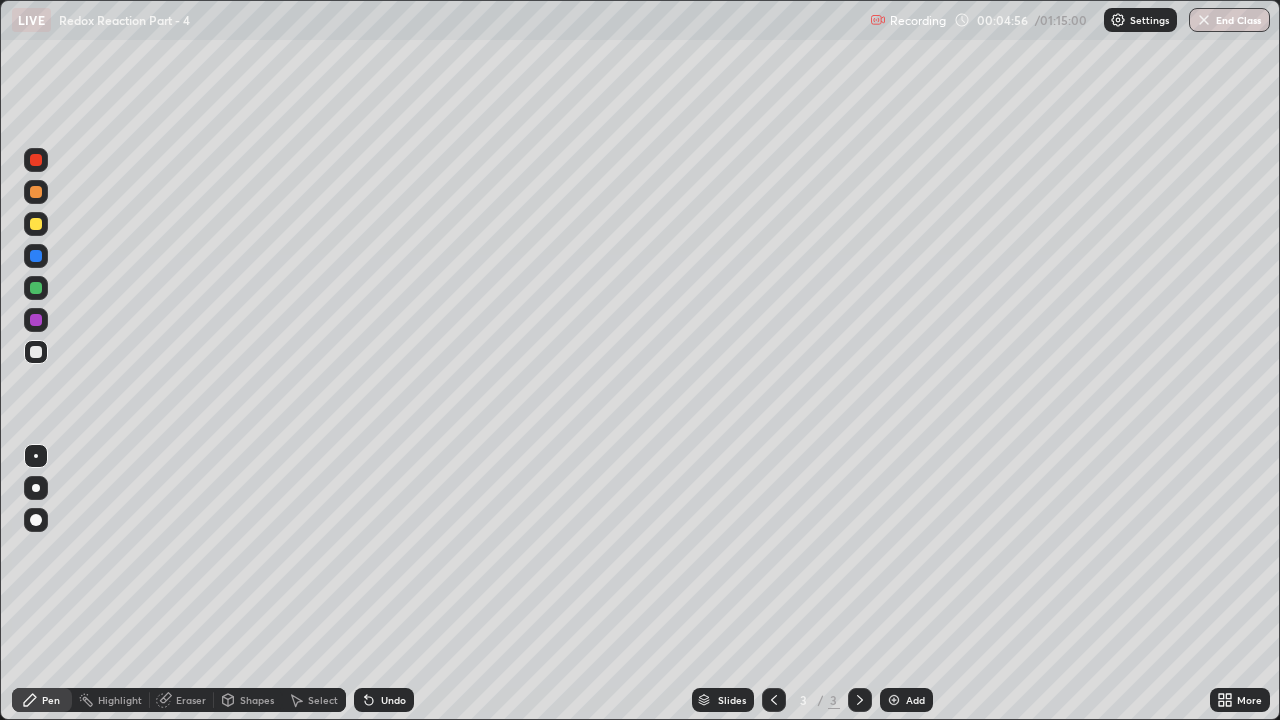click on "Undo" at bounding box center (393, 700) 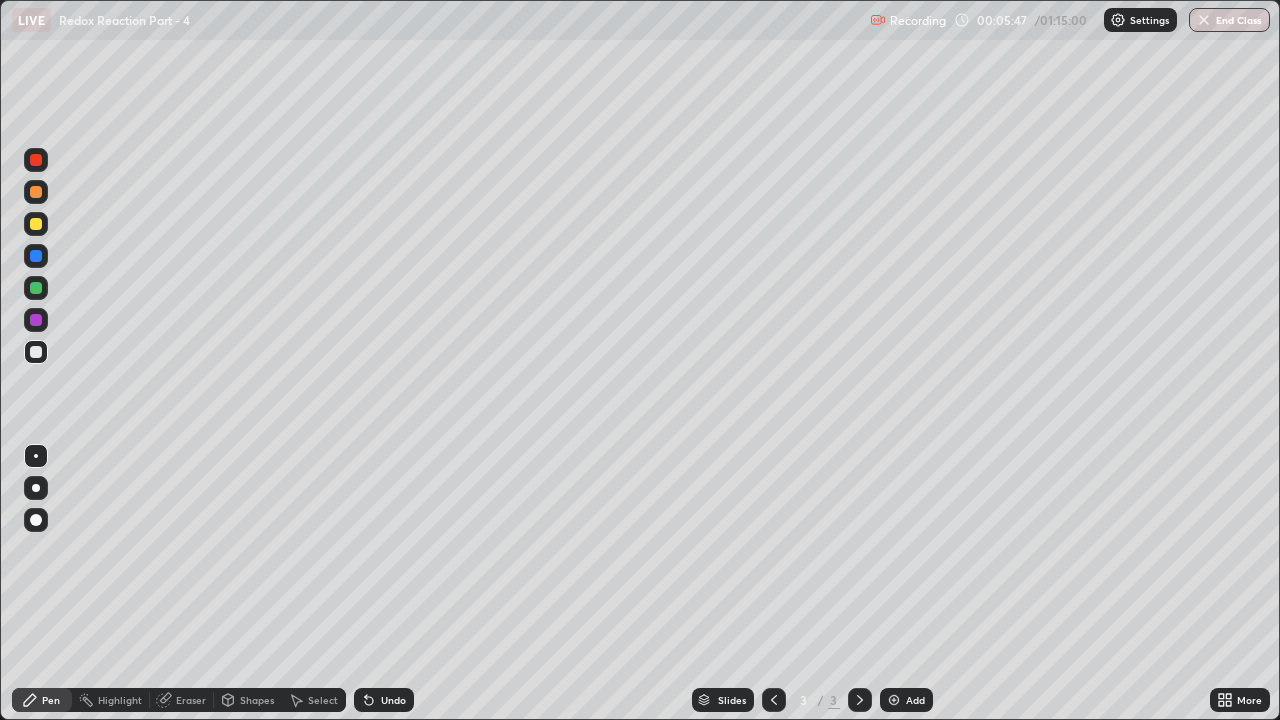 click on "Add" at bounding box center [906, 700] 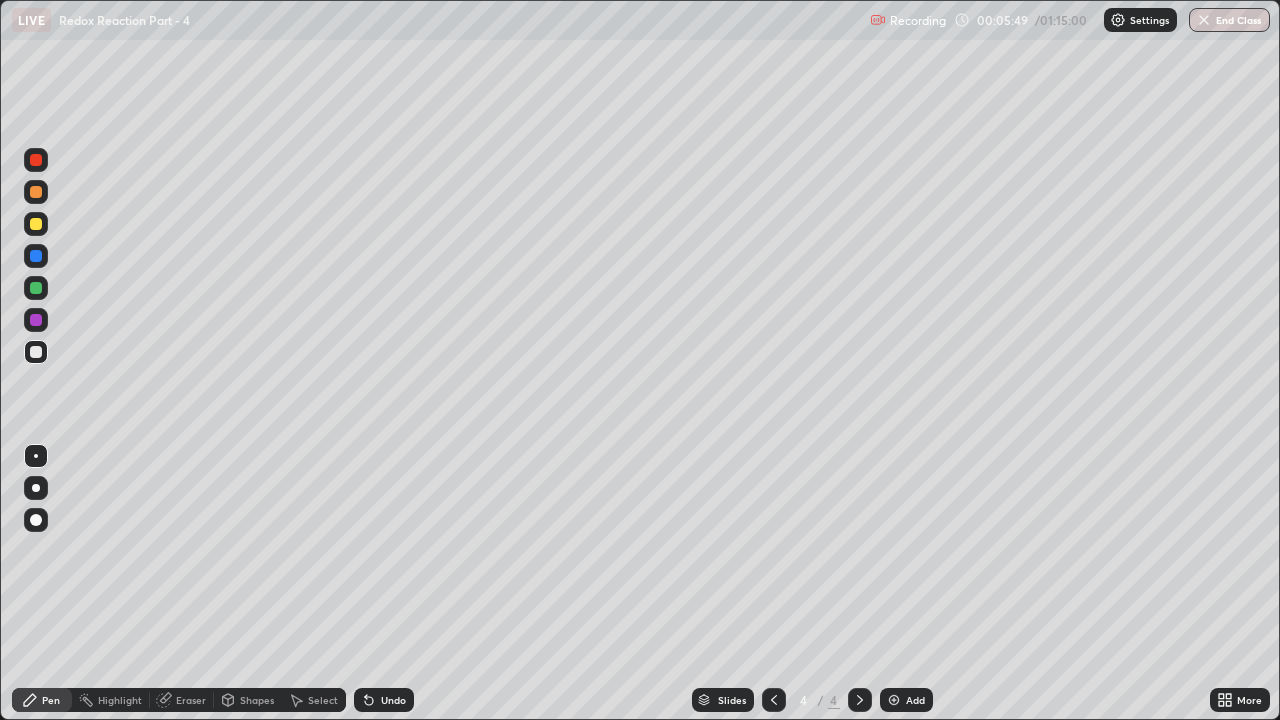 click at bounding box center [36, 224] 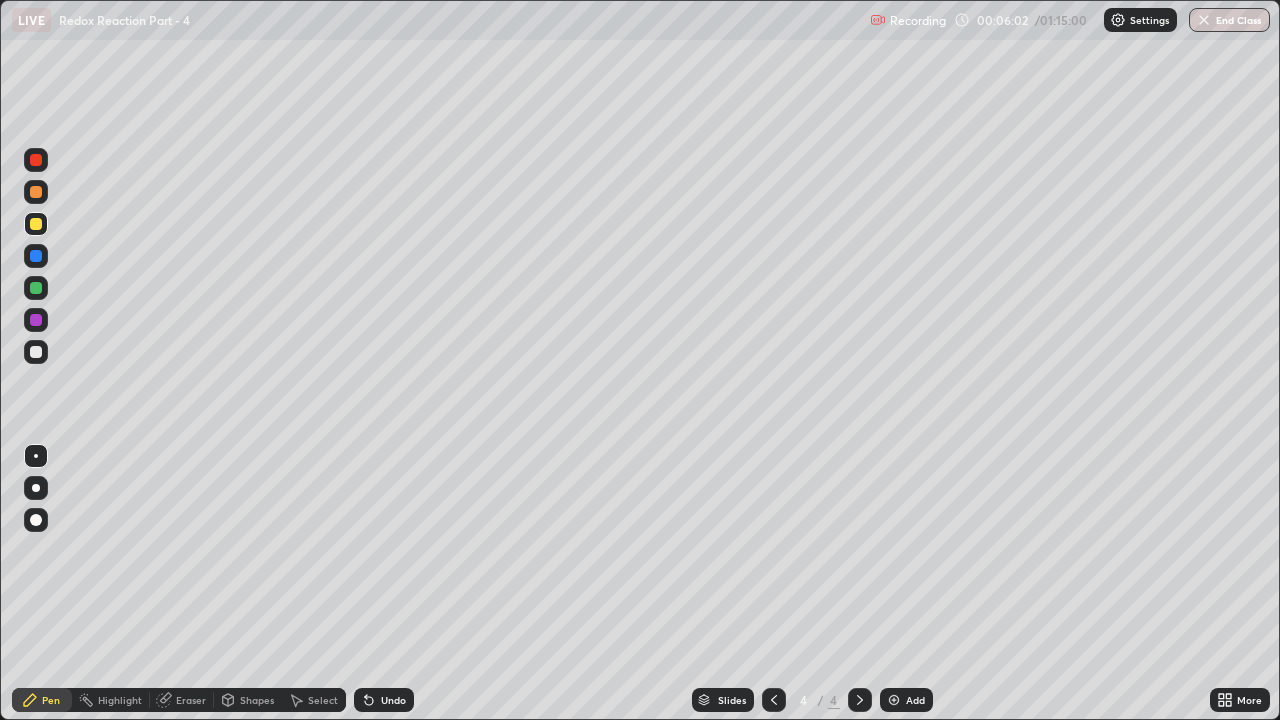 click on "Undo" at bounding box center [384, 700] 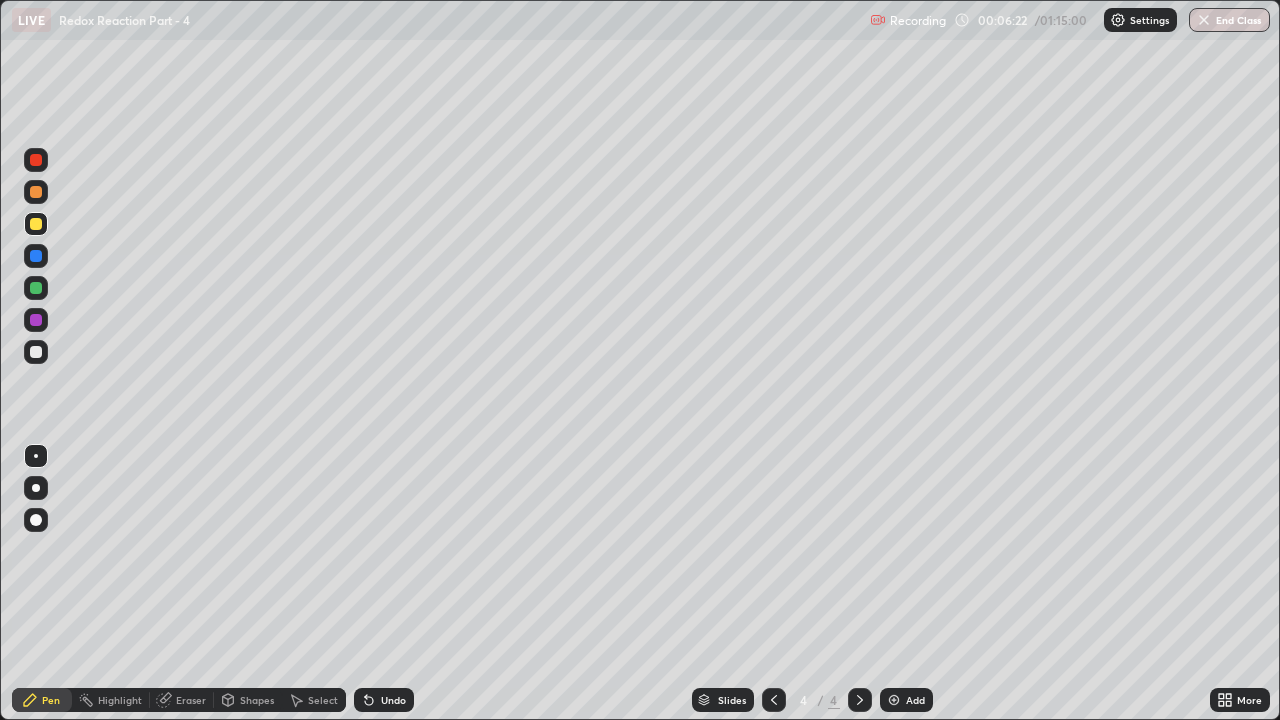 click at bounding box center [36, 352] 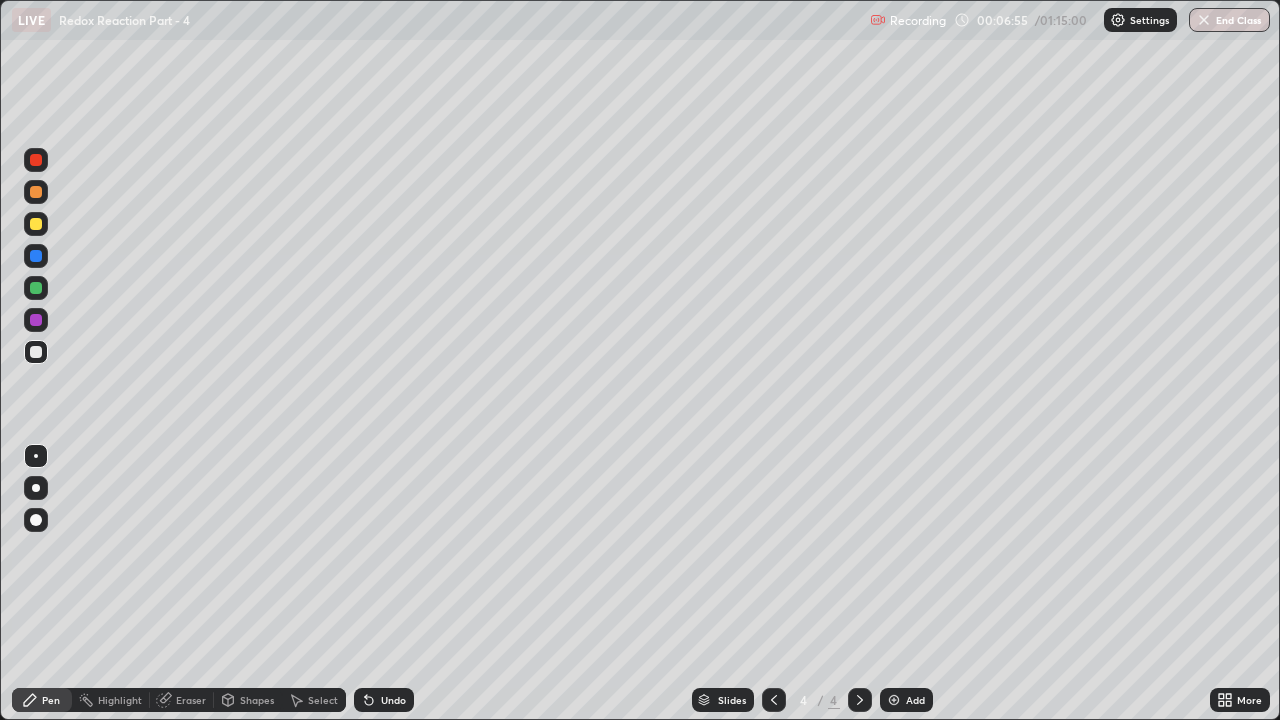 click at bounding box center [36, 192] 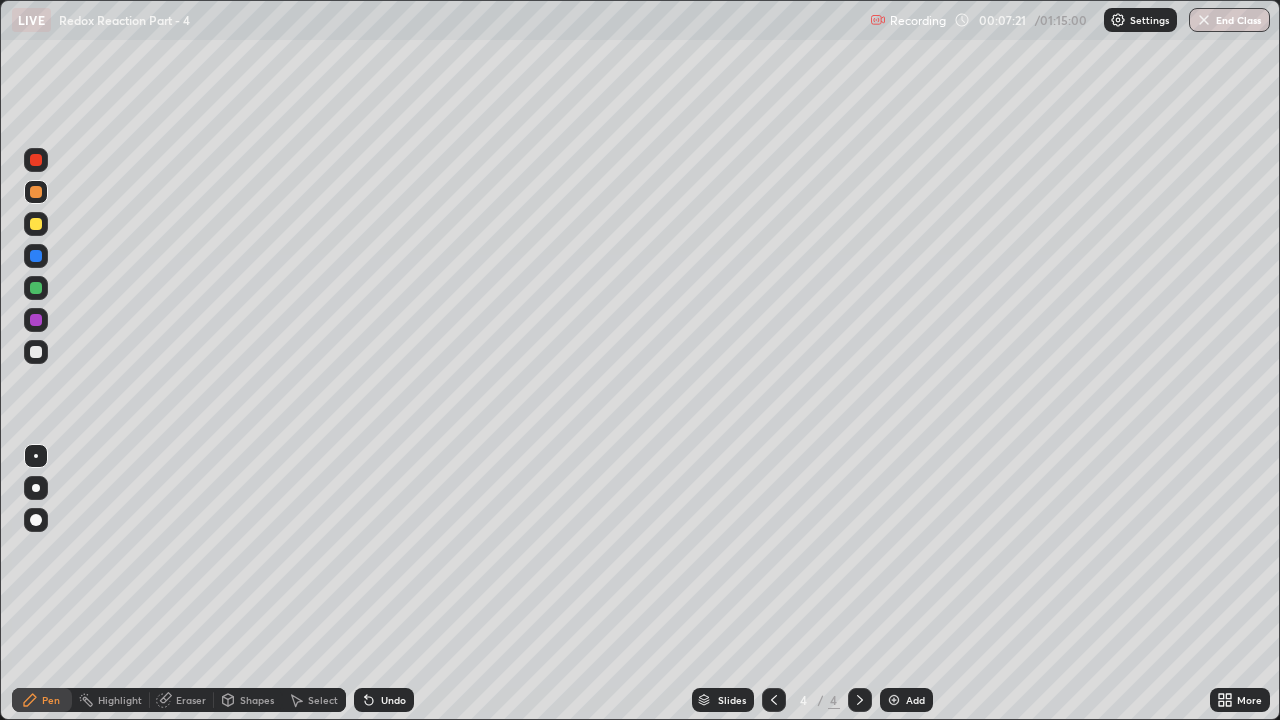 click at bounding box center [36, 256] 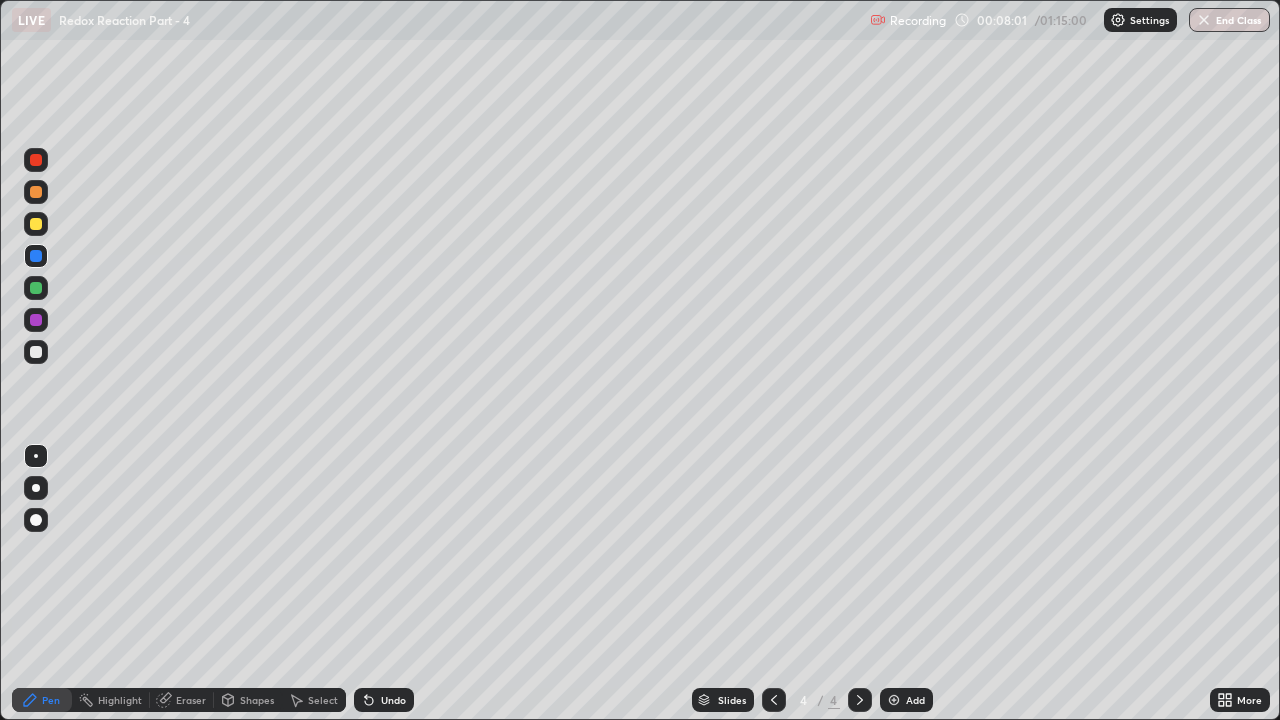 click at bounding box center [36, 352] 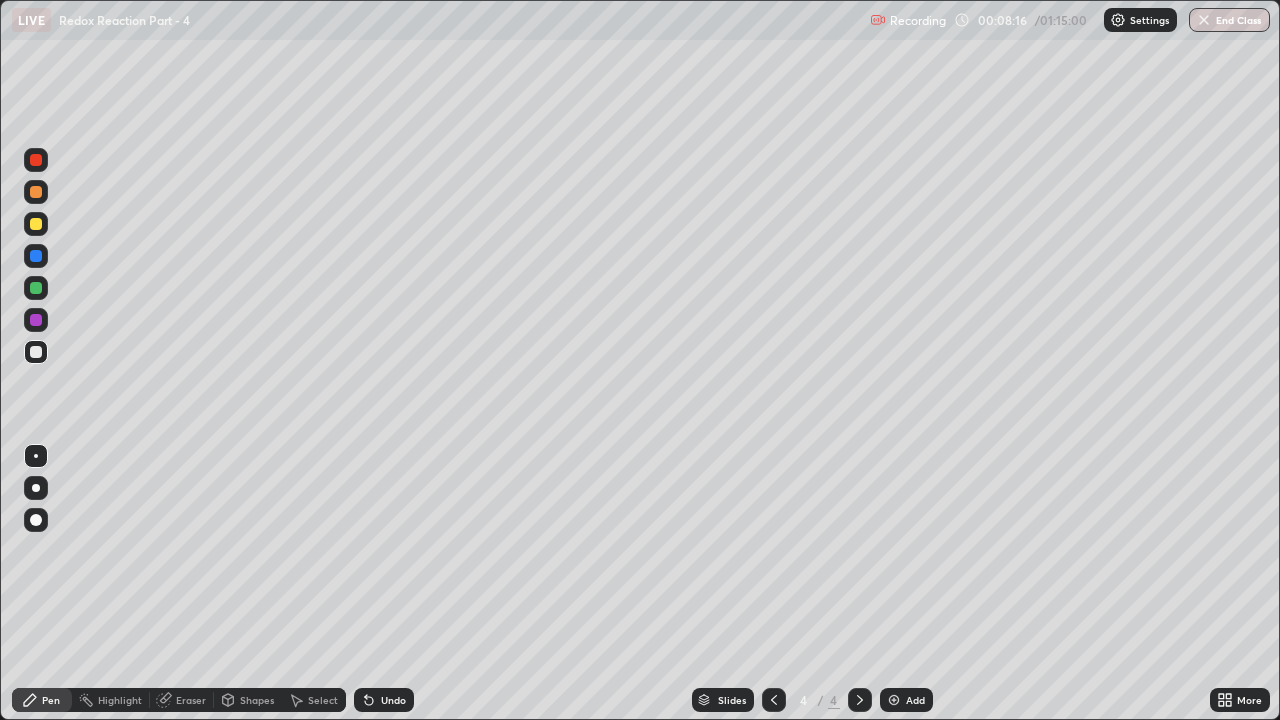 click at bounding box center (36, 288) 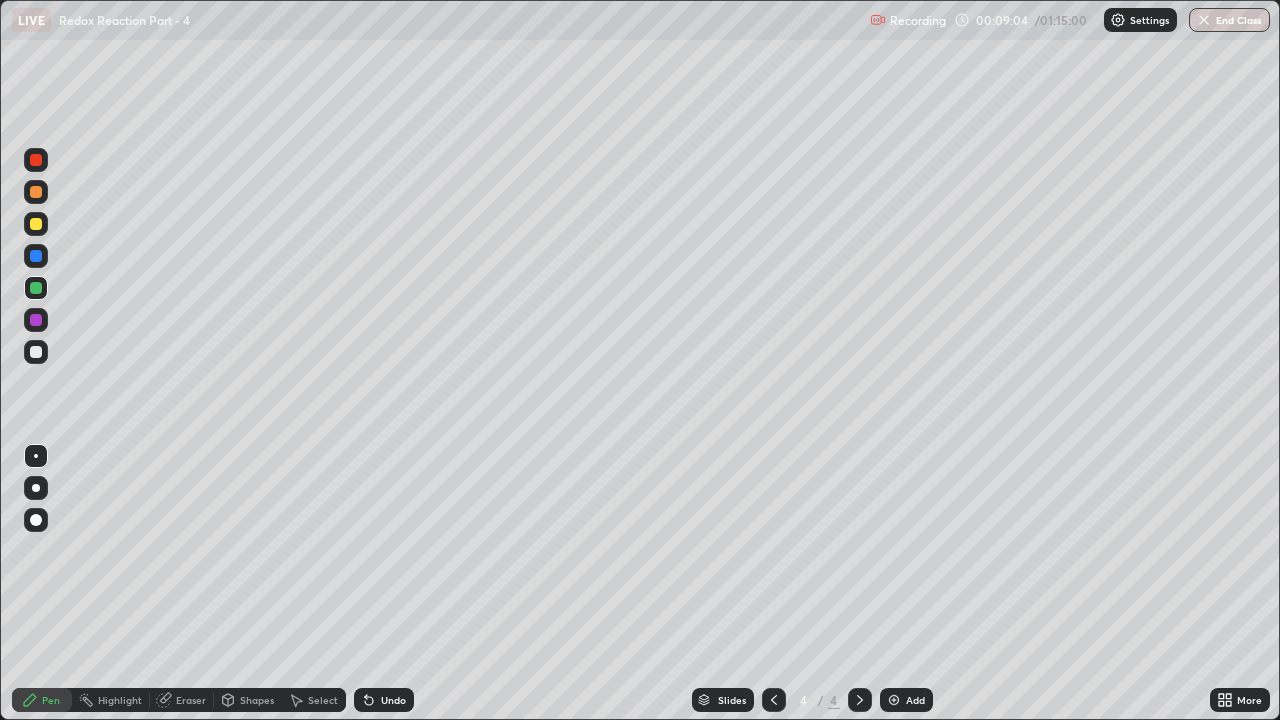 click at bounding box center (36, 224) 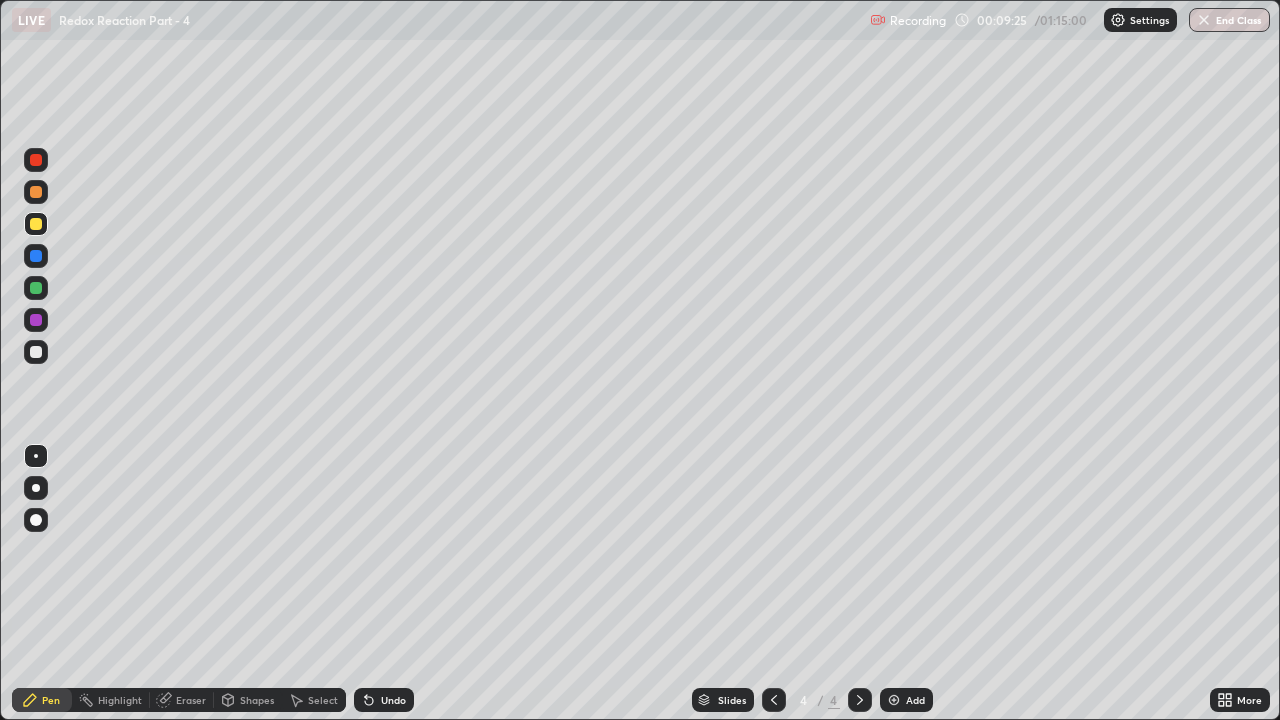 click at bounding box center (36, 352) 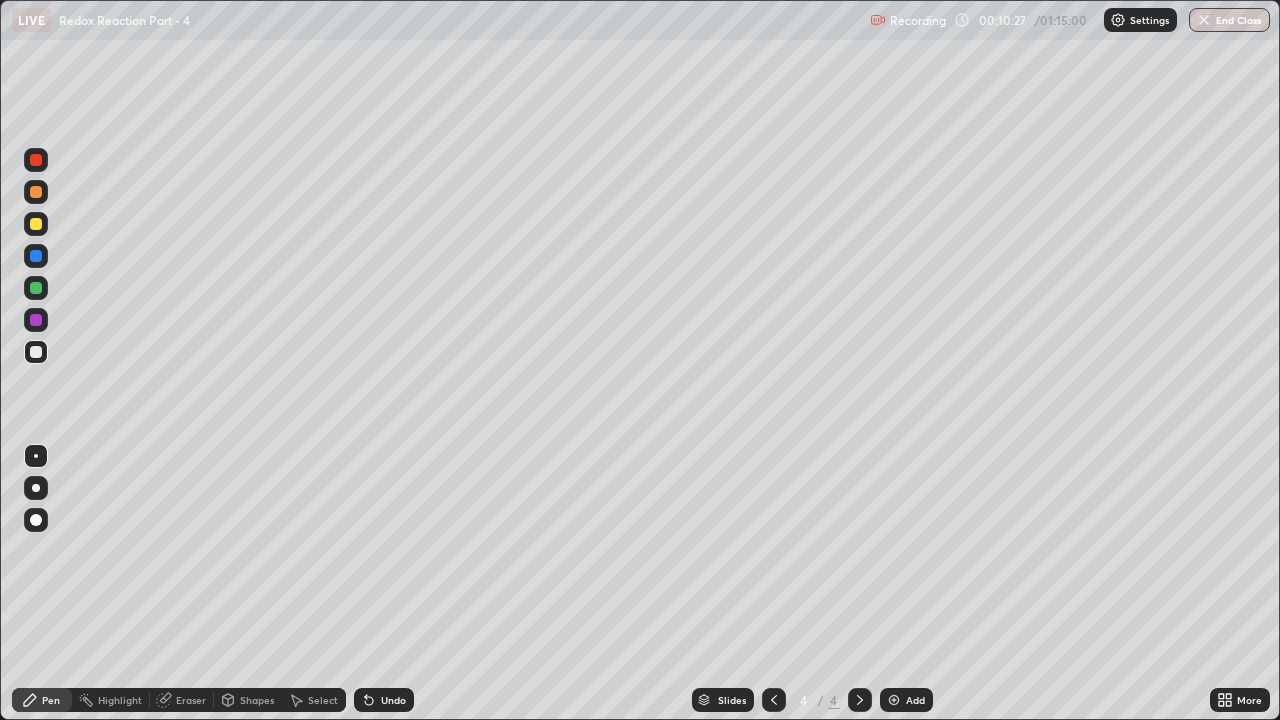 click at bounding box center [774, 700] 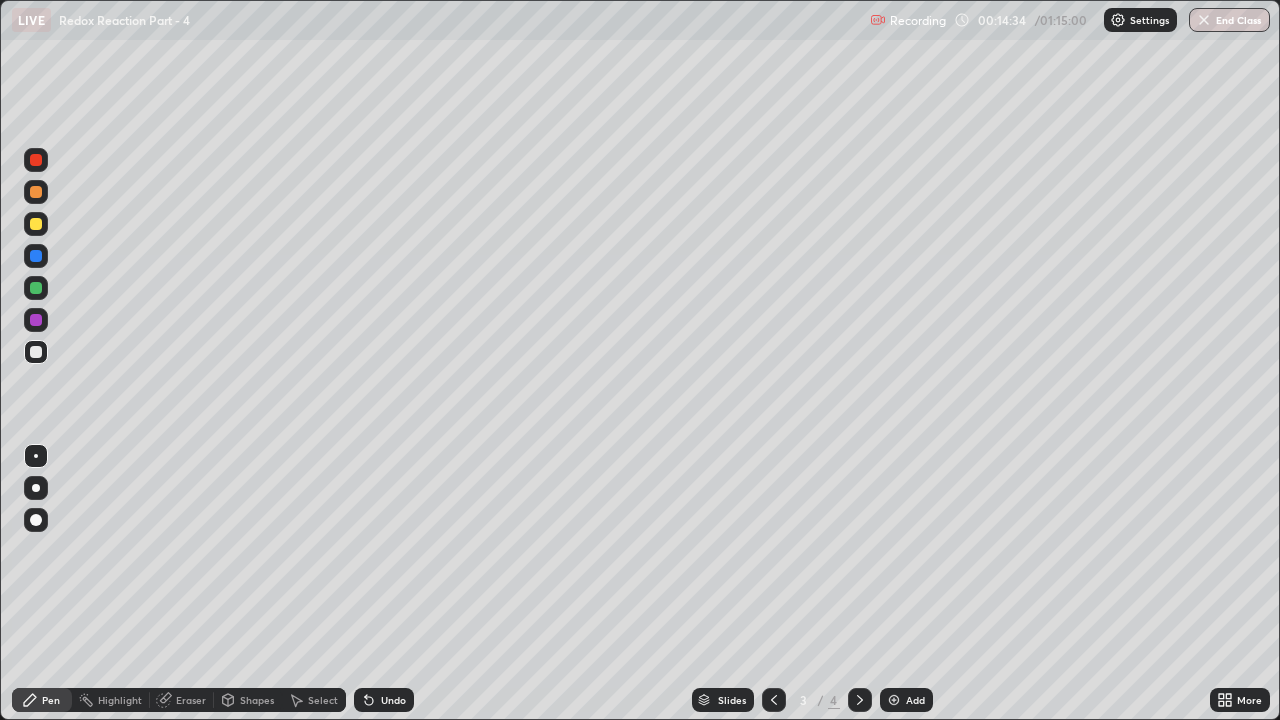 click 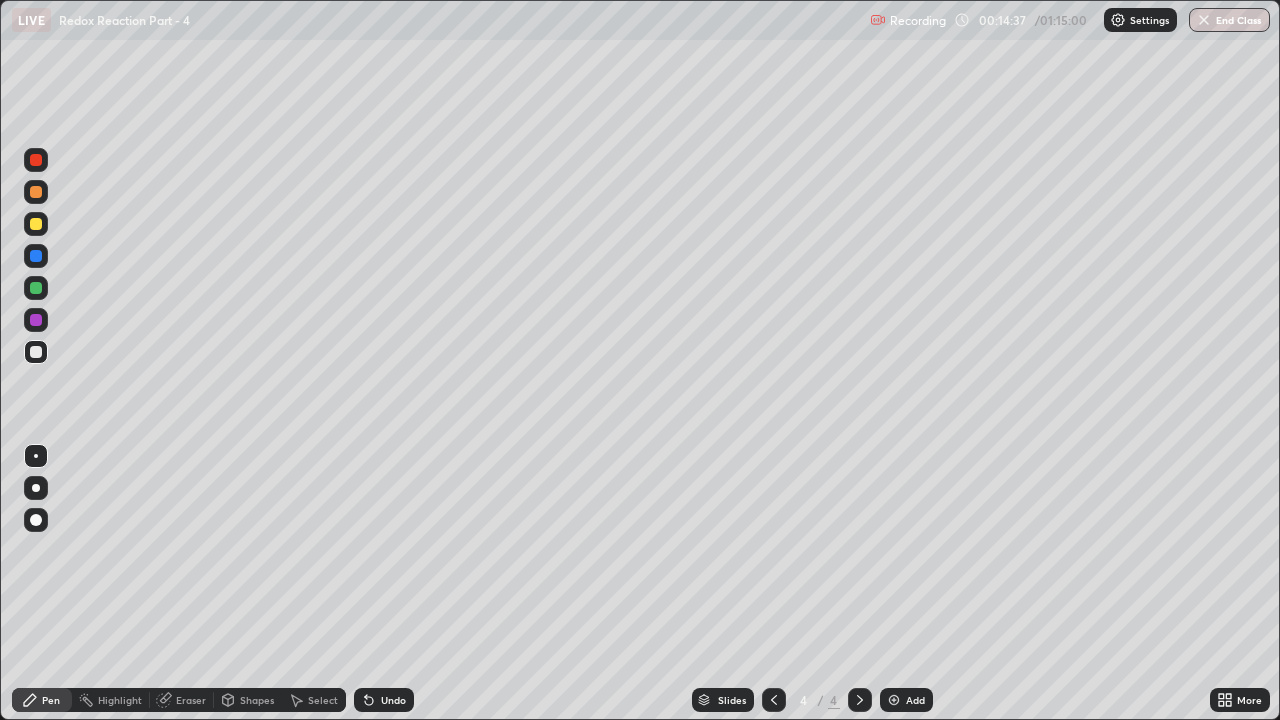 click on "Eraser" at bounding box center [191, 700] 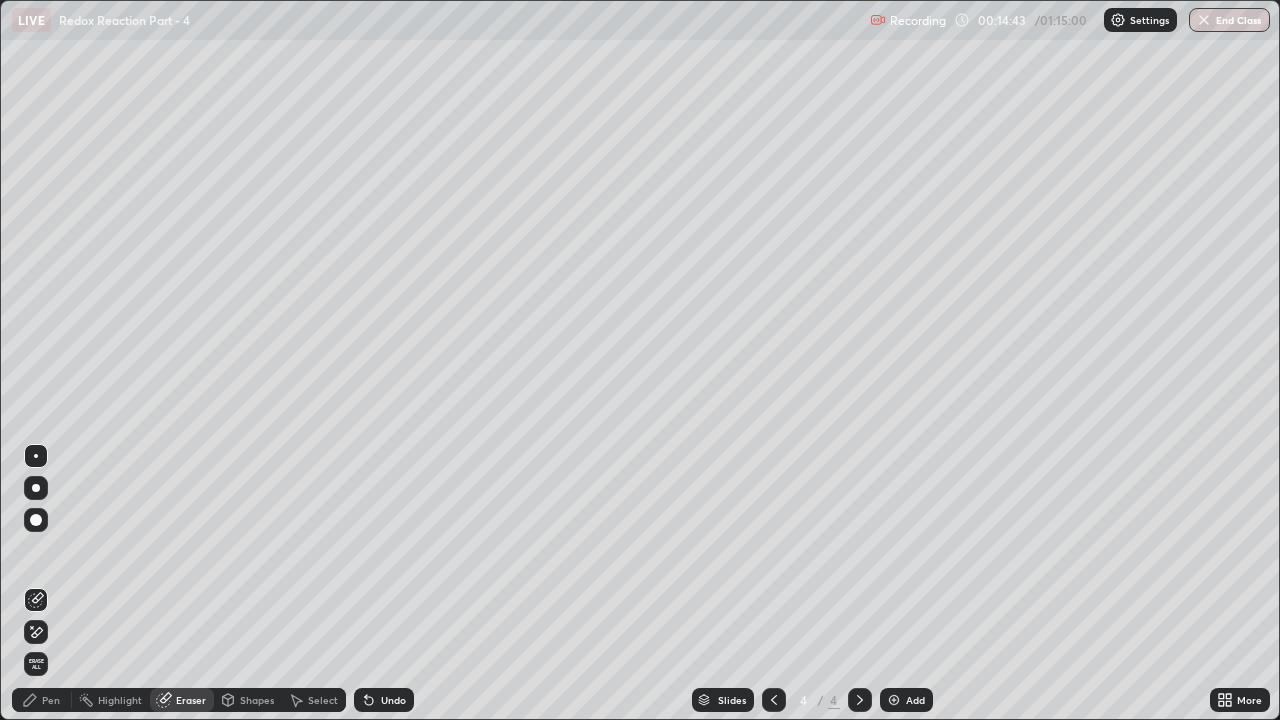 click on "Pen" at bounding box center (51, 700) 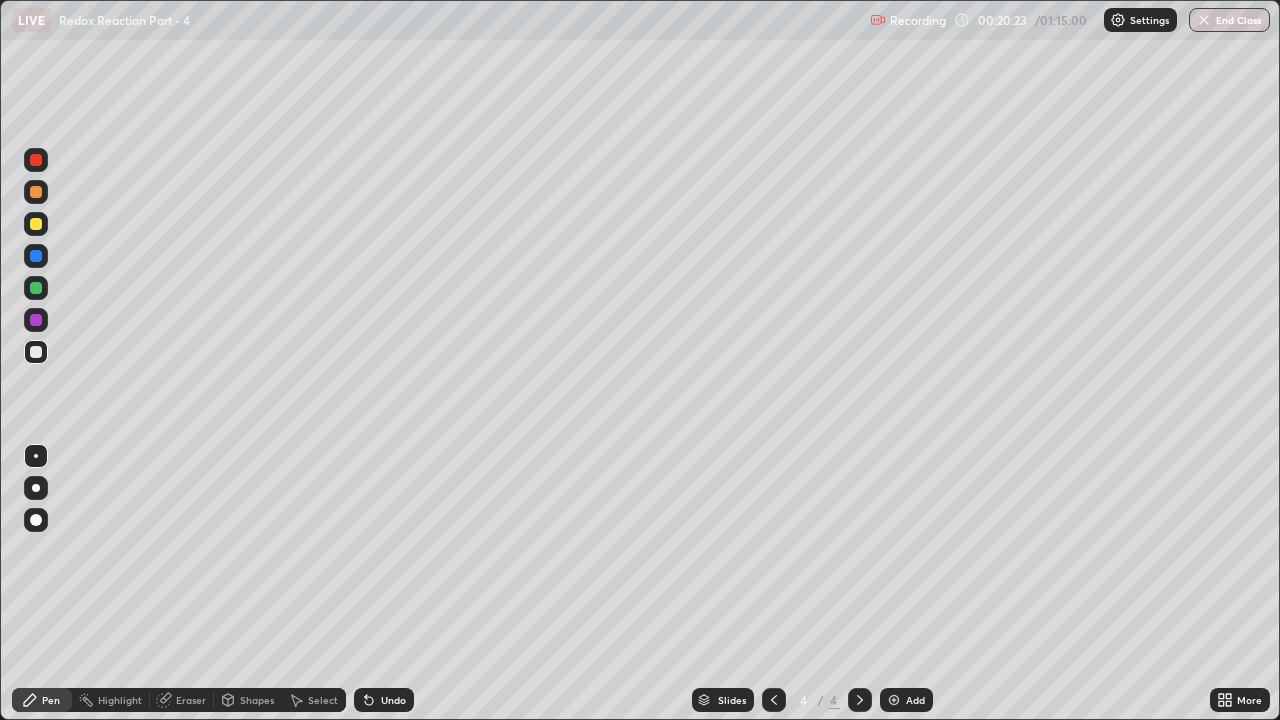 click at bounding box center [36, 224] 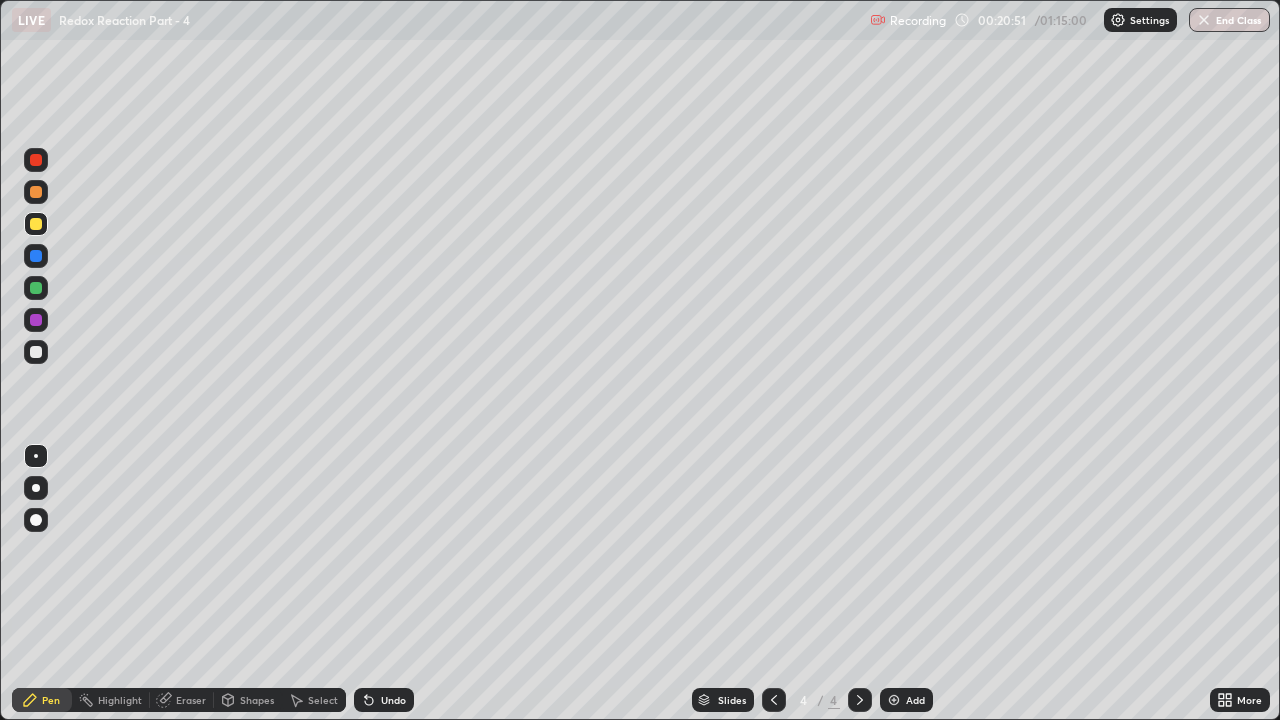 click at bounding box center (36, 192) 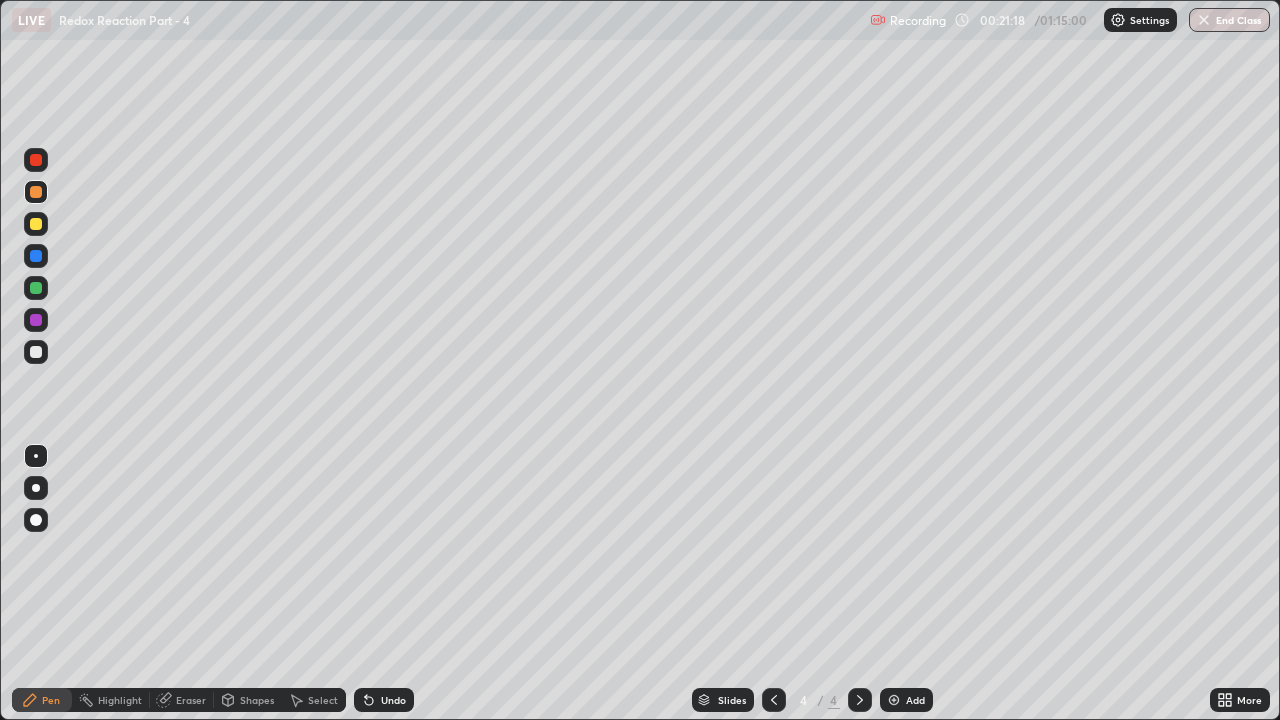 click at bounding box center (36, 224) 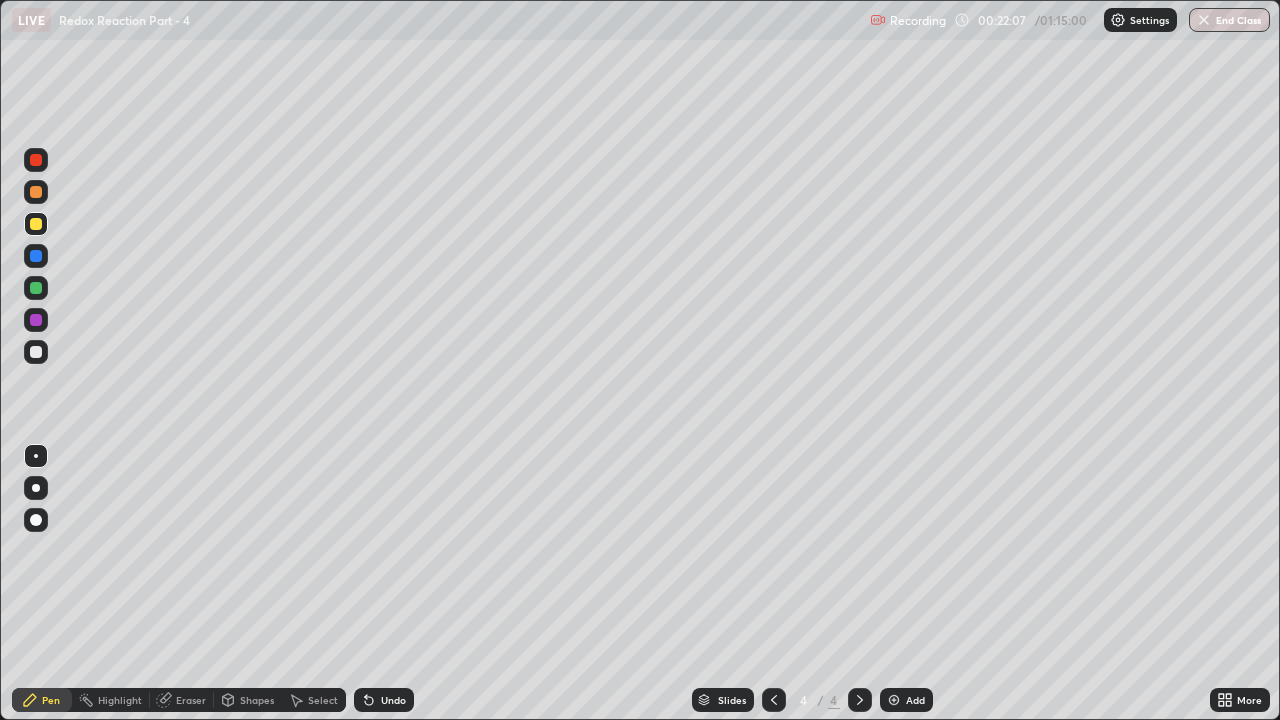 click on "Eraser" at bounding box center (191, 700) 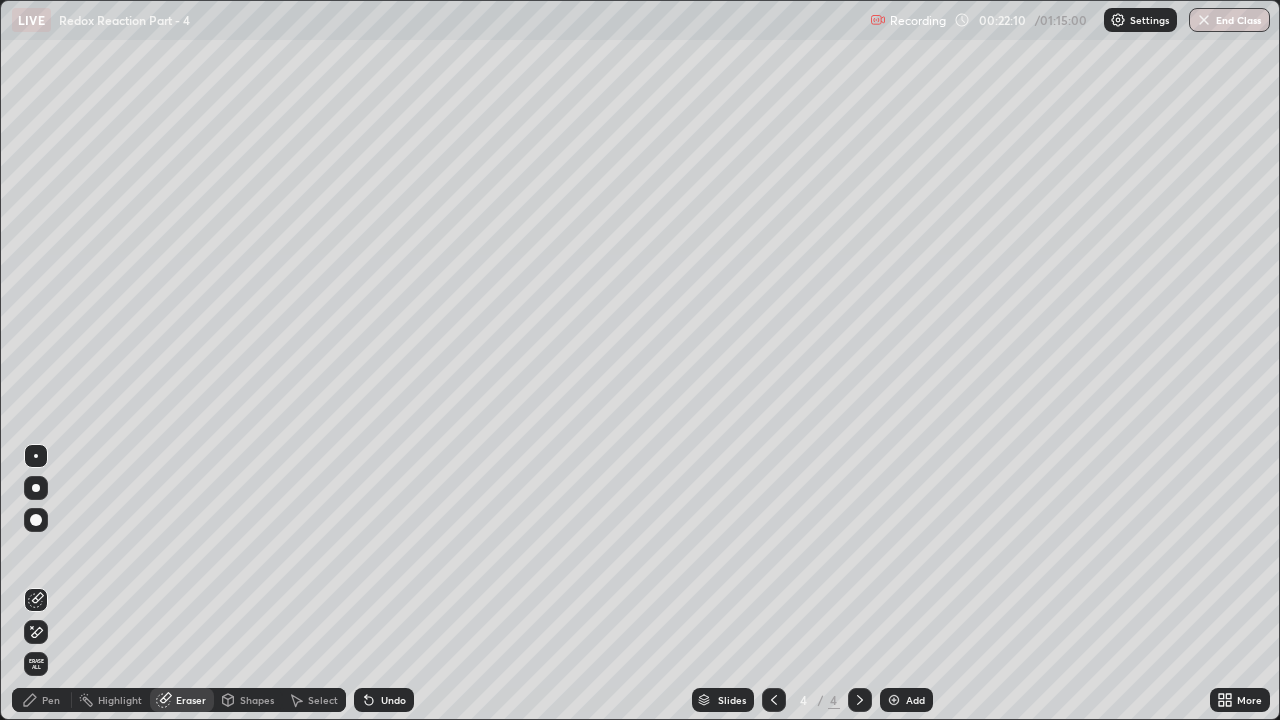 click on "Pen" at bounding box center (42, 700) 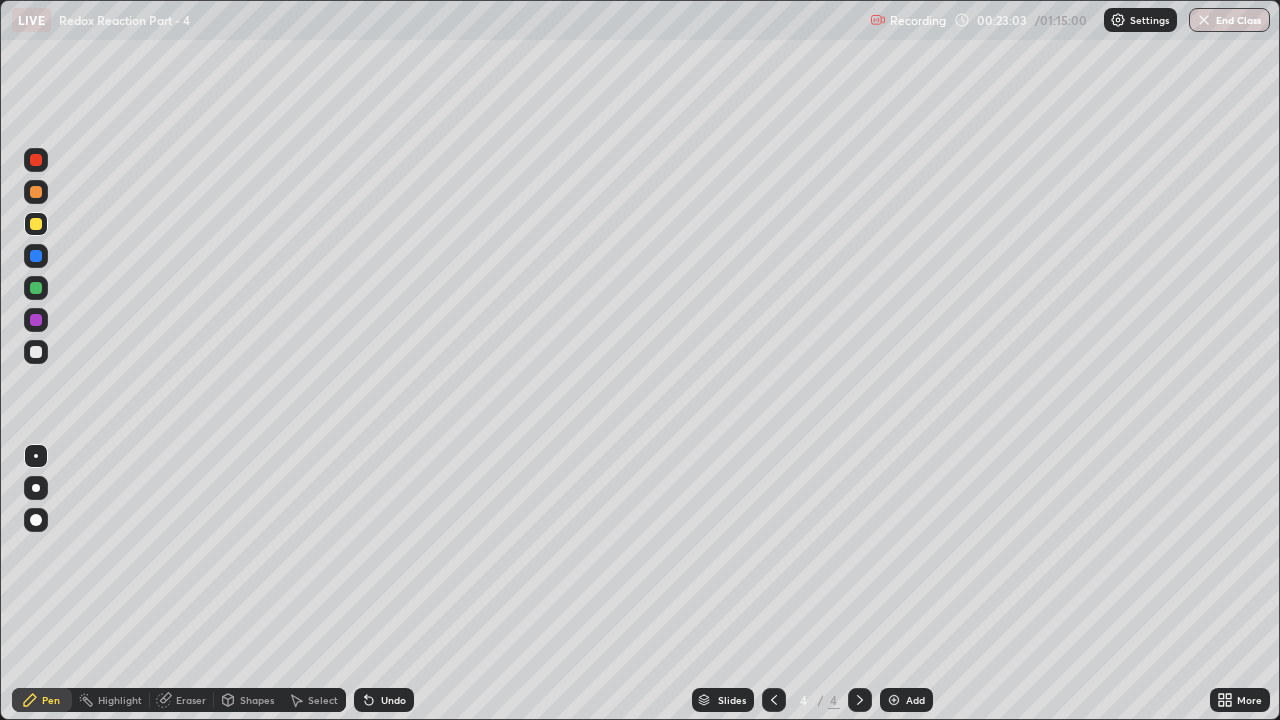 click on "Undo" at bounding box center (393, 700) 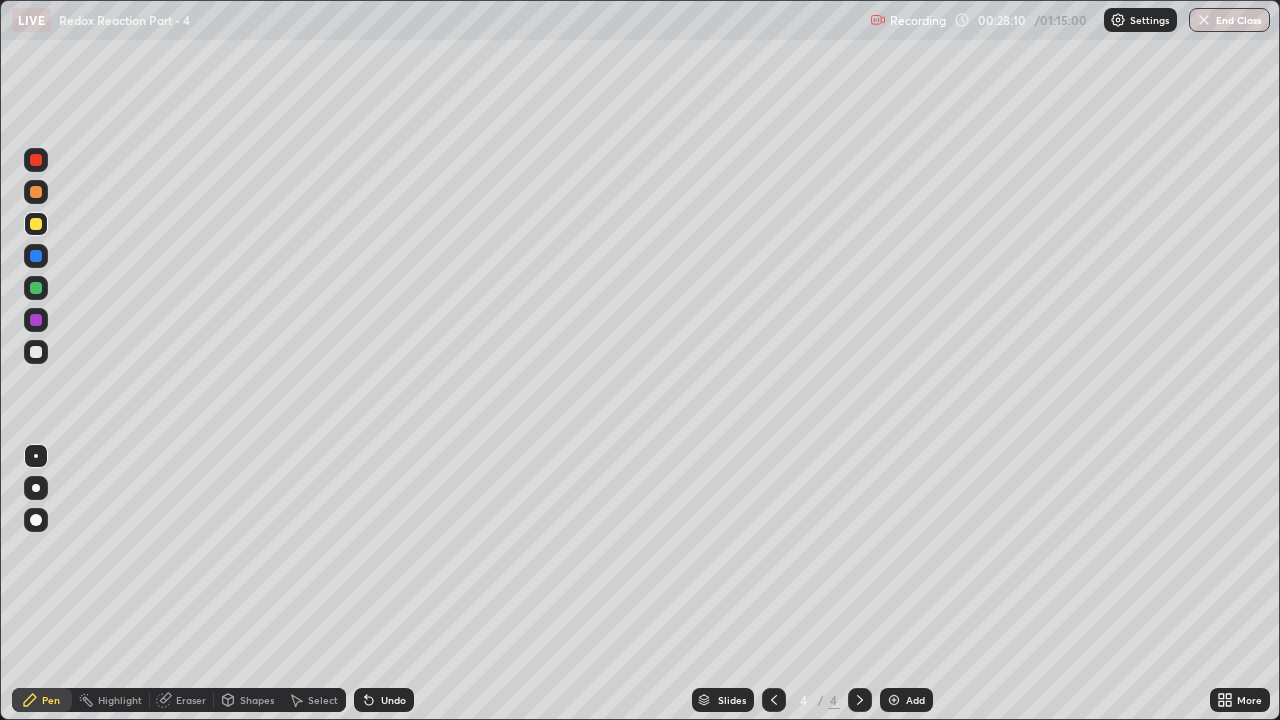 click at bounding box center [36, 192] 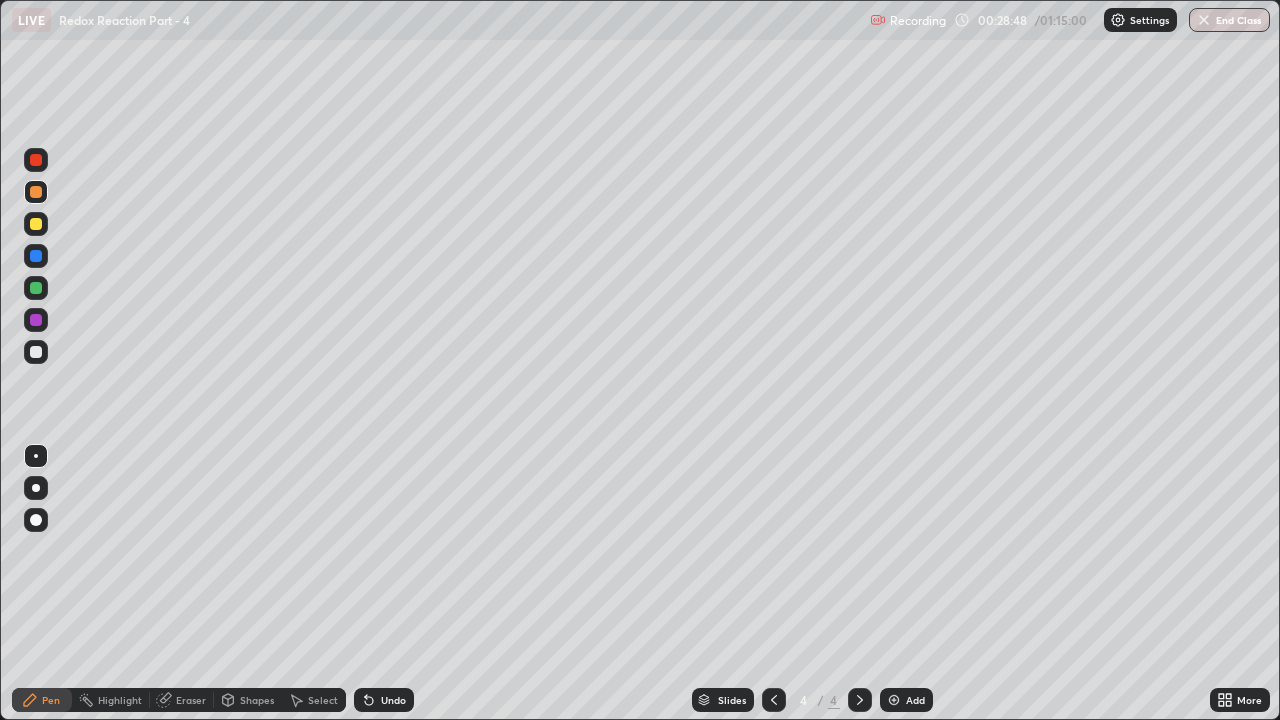 click at bounding box center (36, 352) 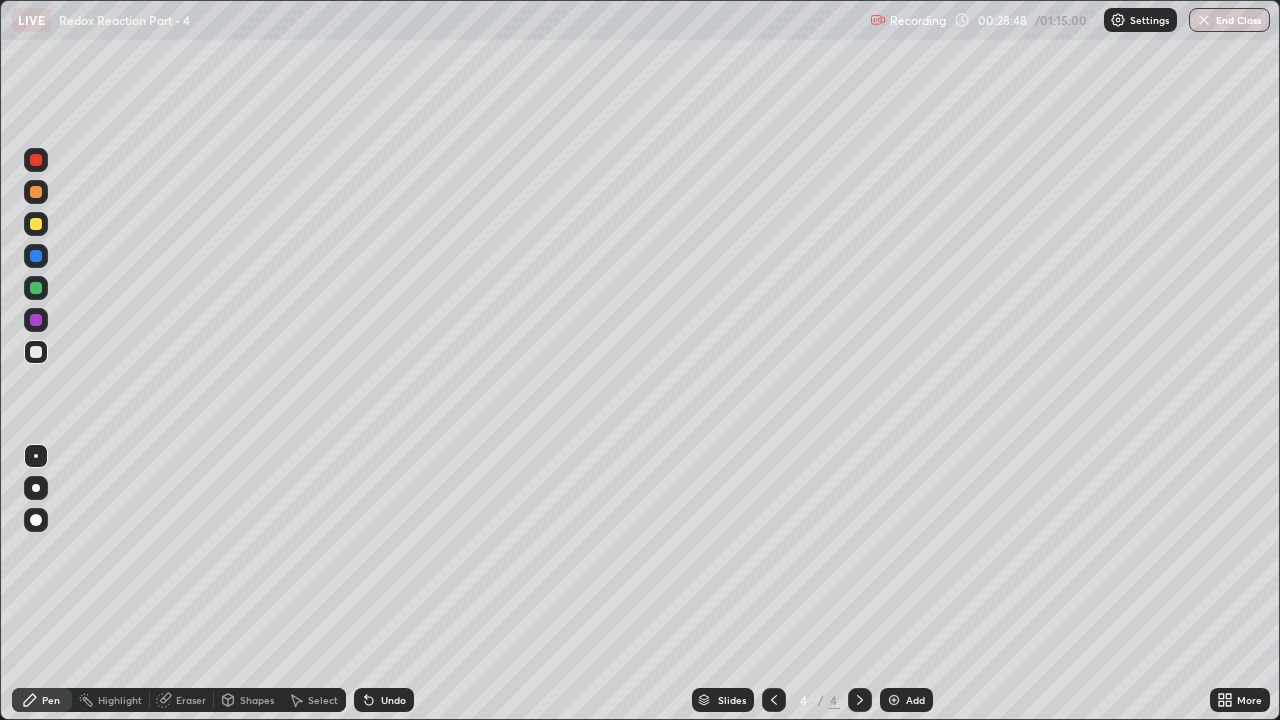 click at bounding box center [36, 224] 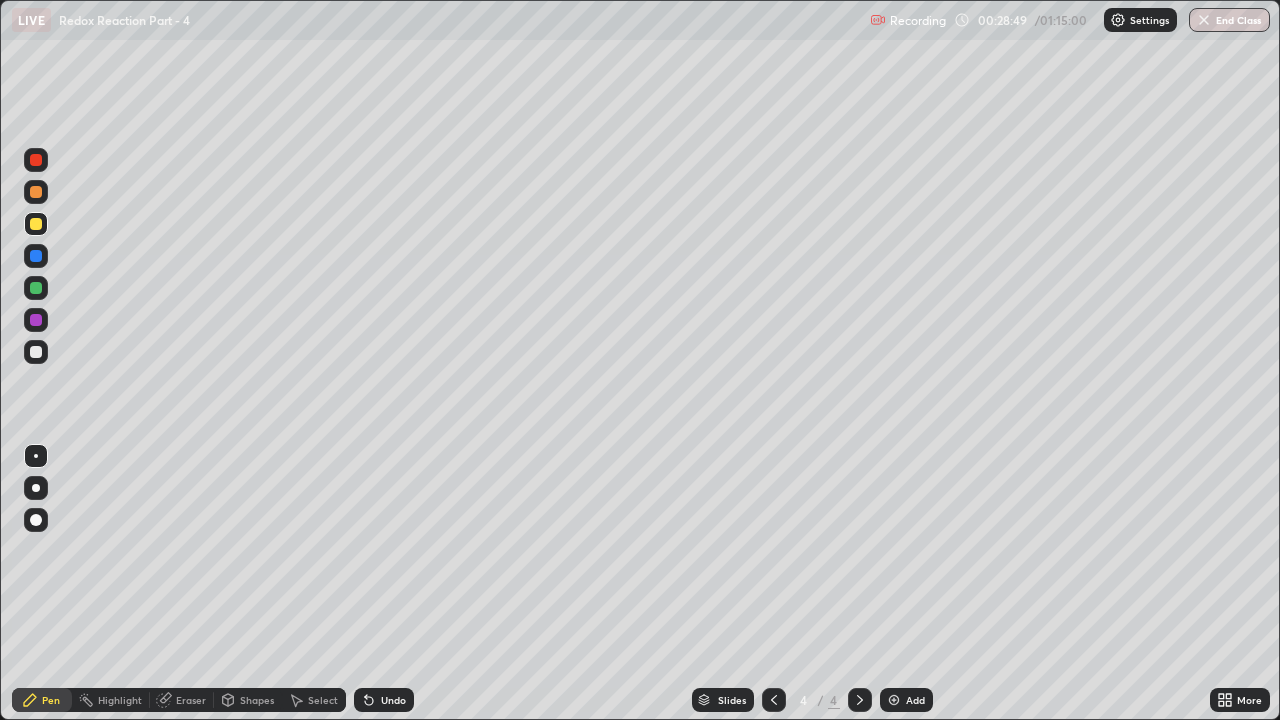 click at bounding box center [36, 192] 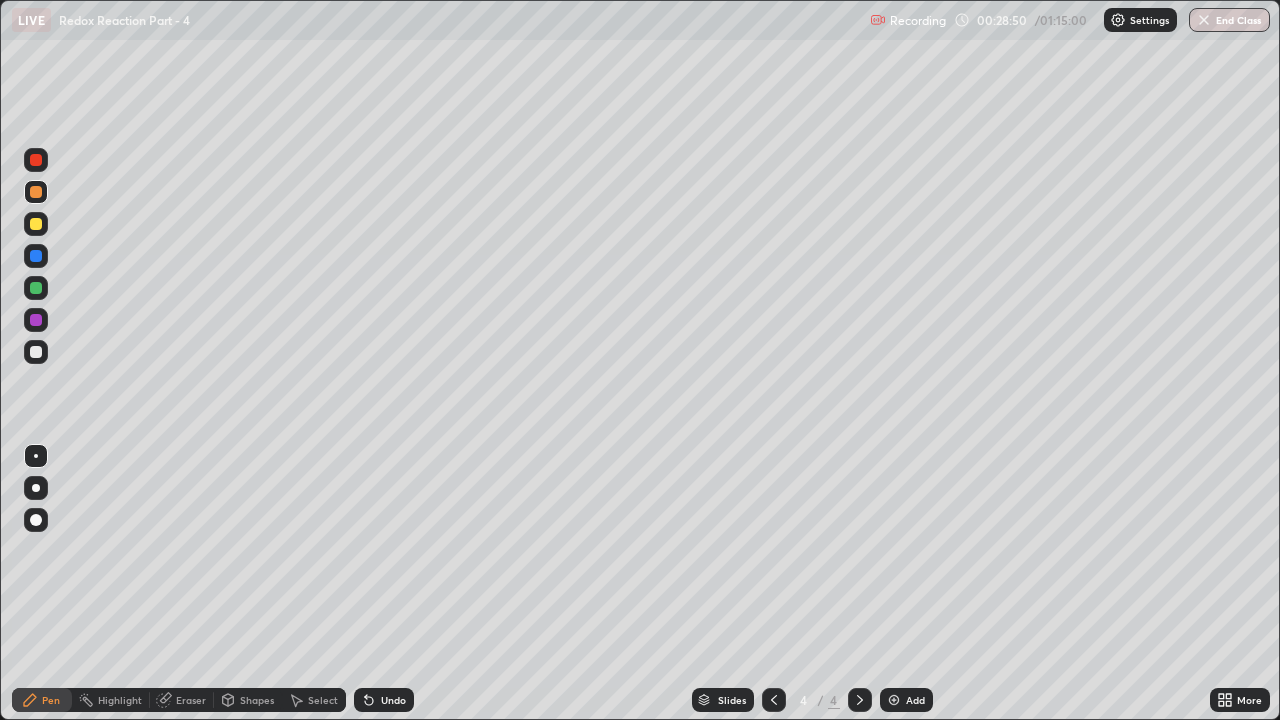 click at bounding box center [36, 320] 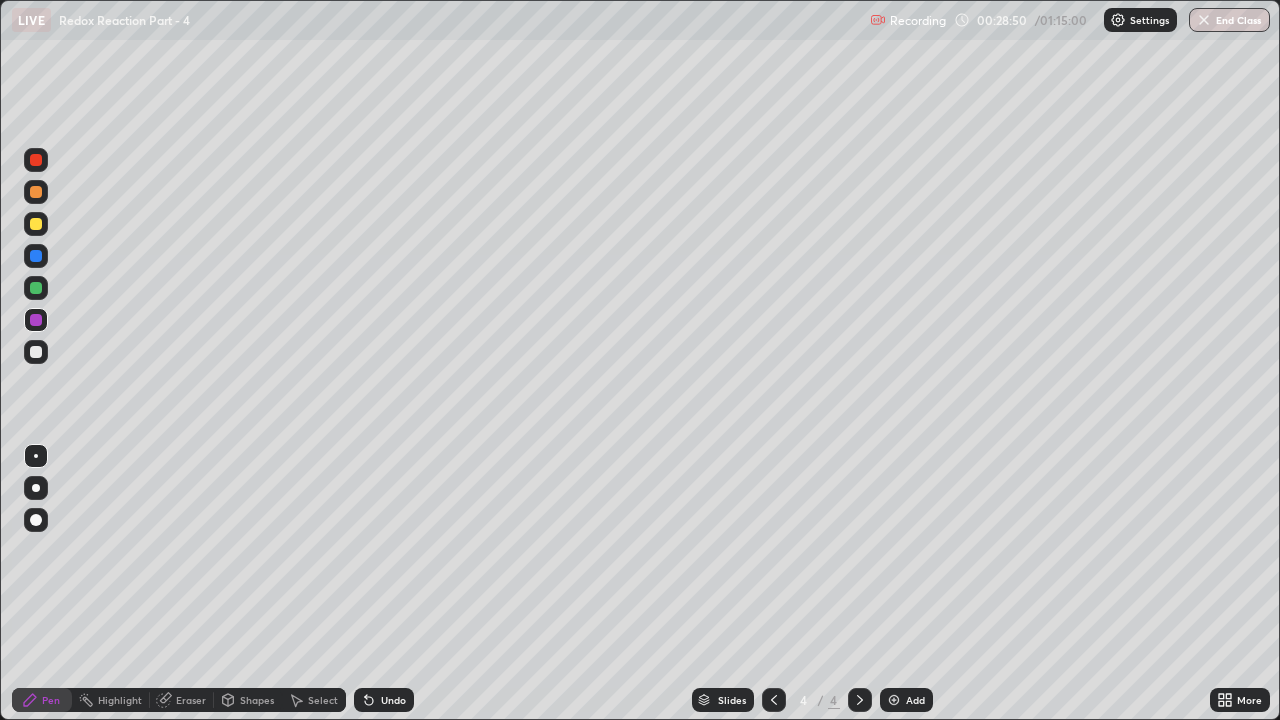 click at bounding box center [36, 288] 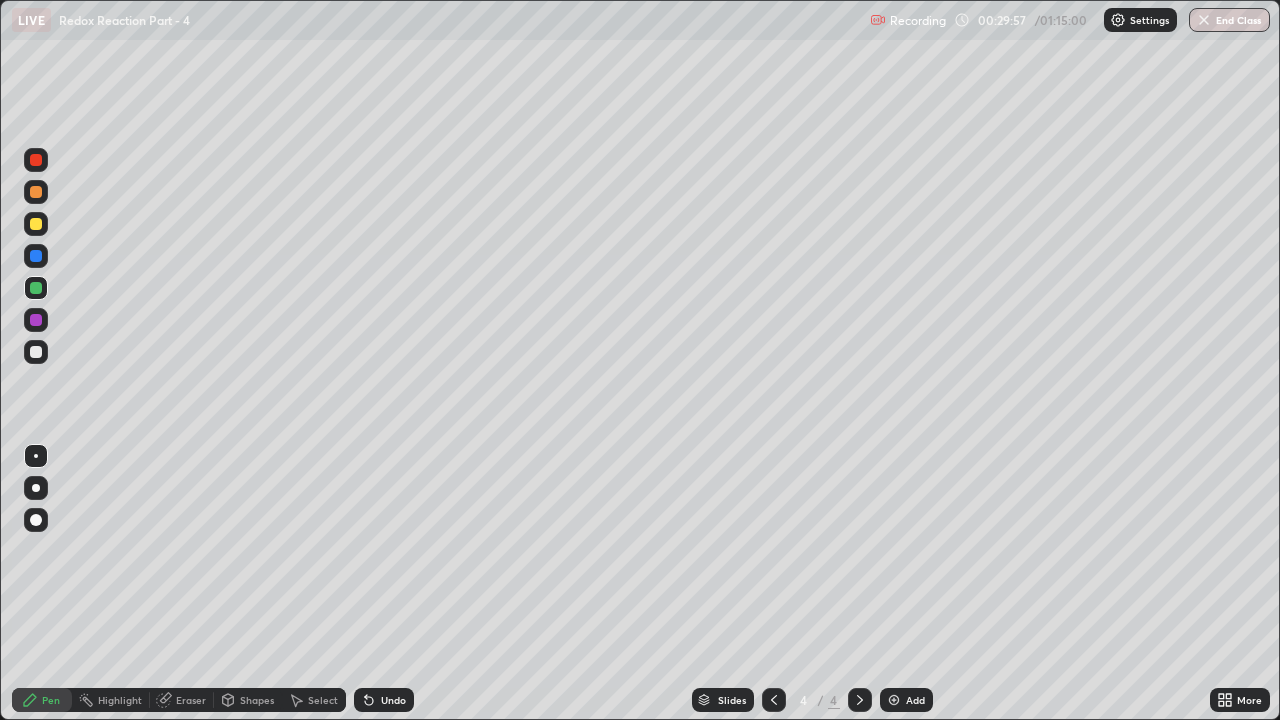 click at bounding box center (36, 352) 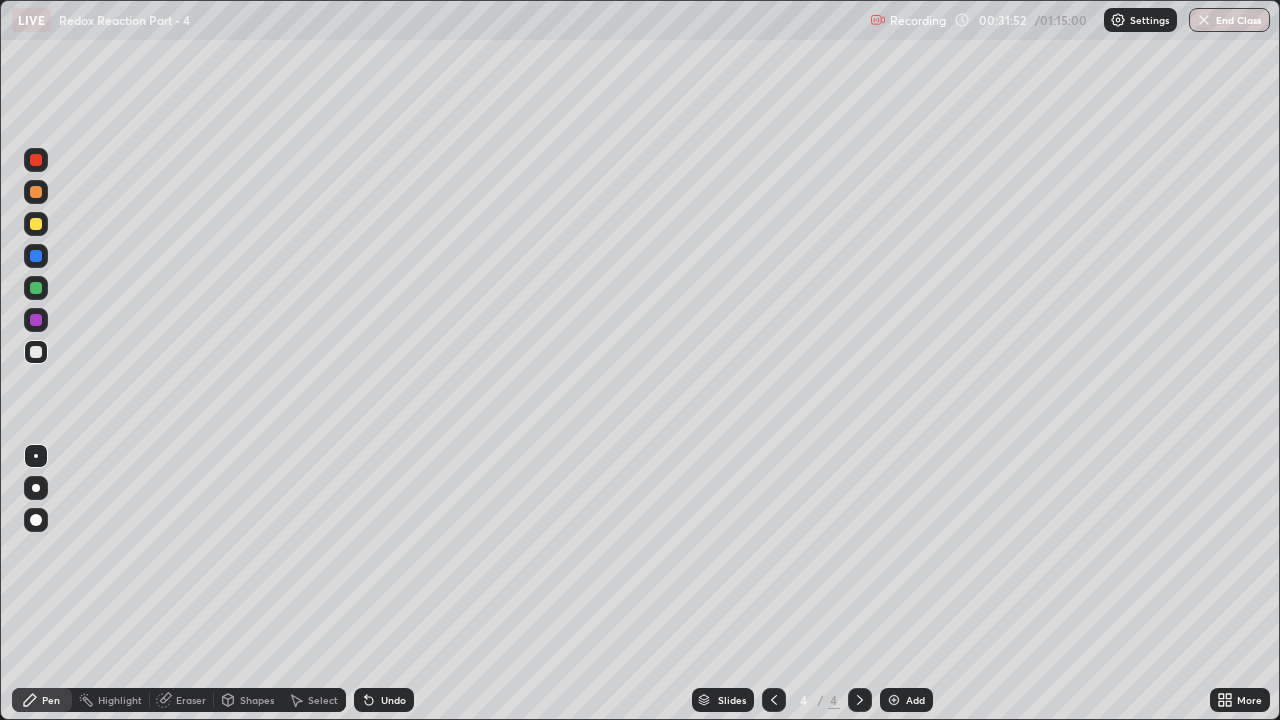 click on "Undo" at bounding box center (393, 700) 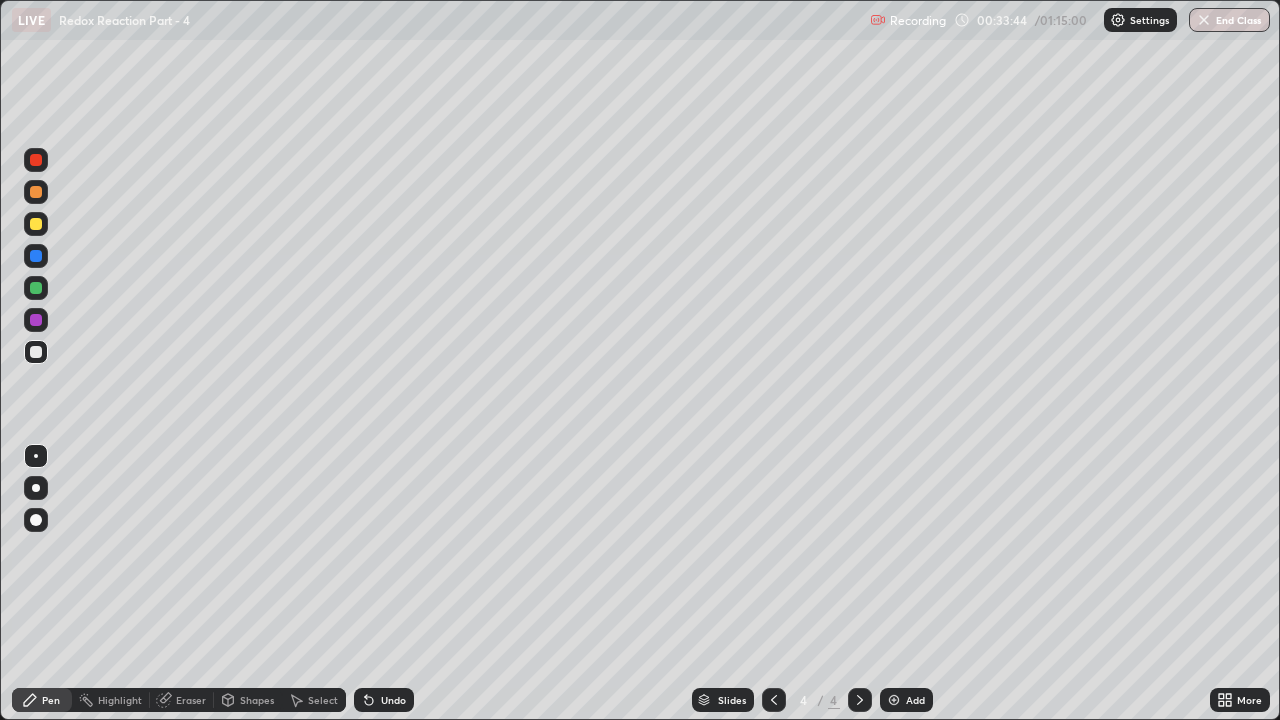 click at bounding box center [894, 700] 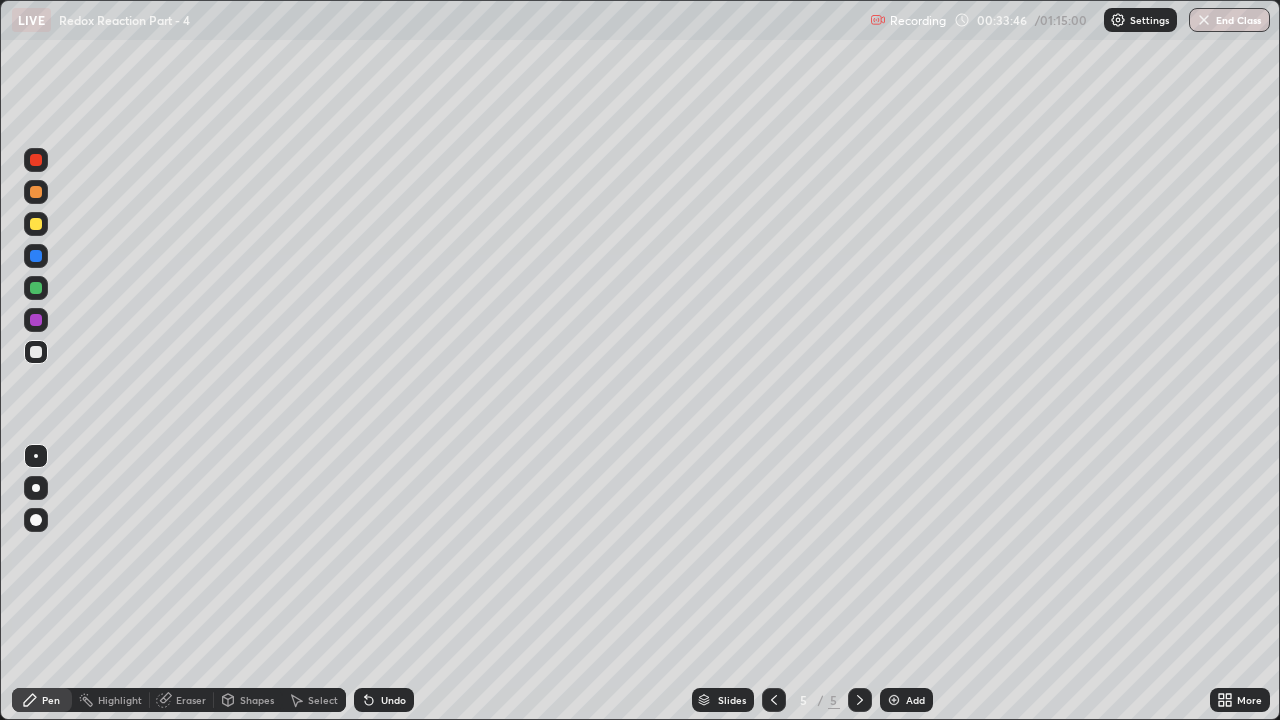 click at bounding box center [36, 224] 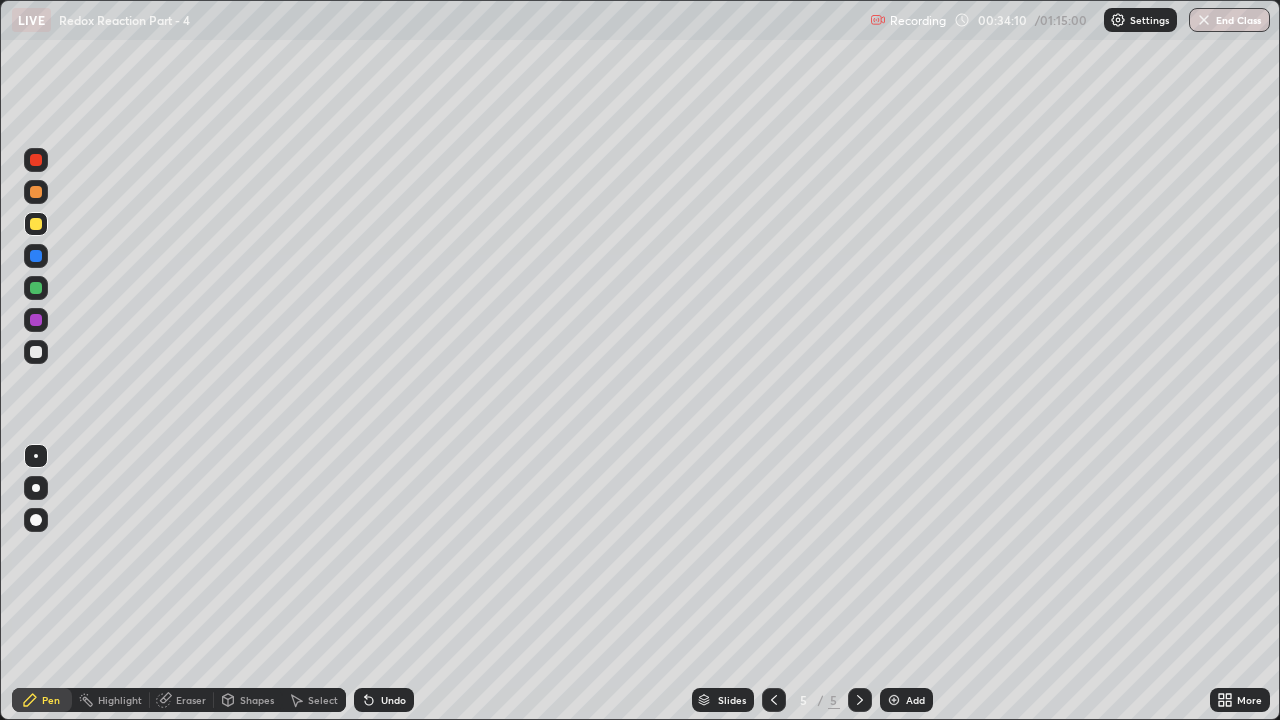 click at bounding box center (36, 192) 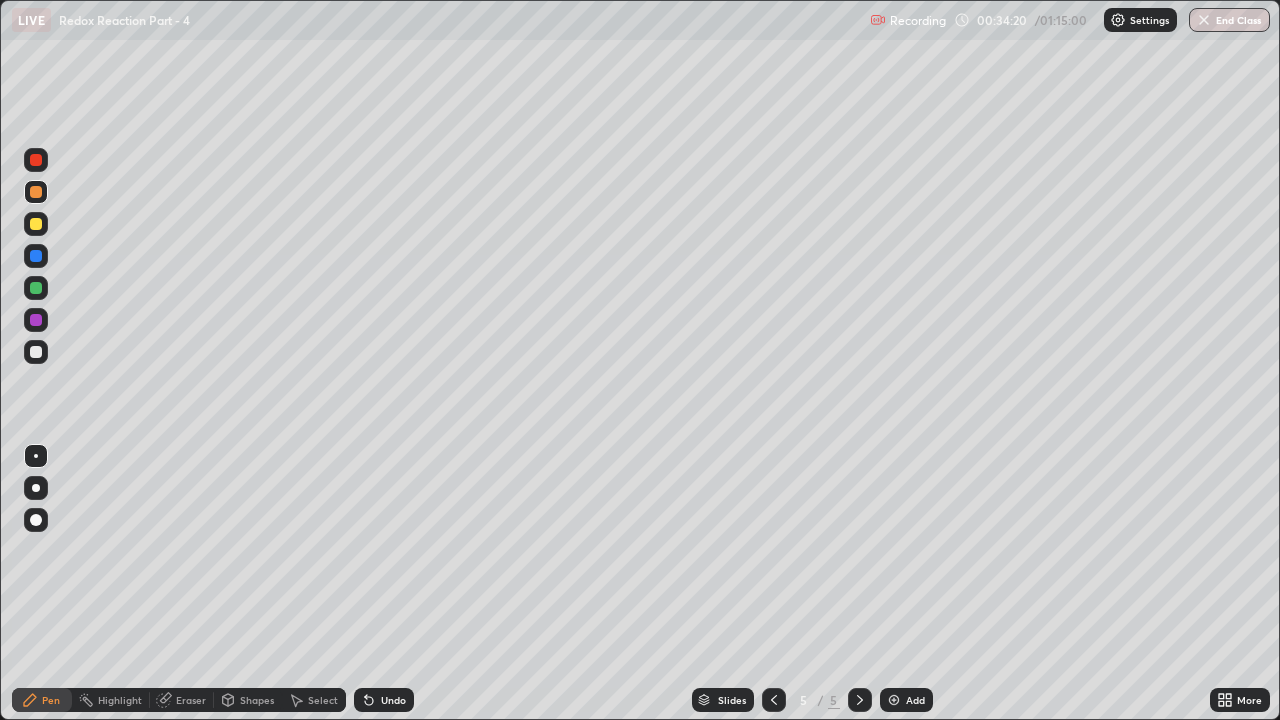 click at bounding box center [36, 352] 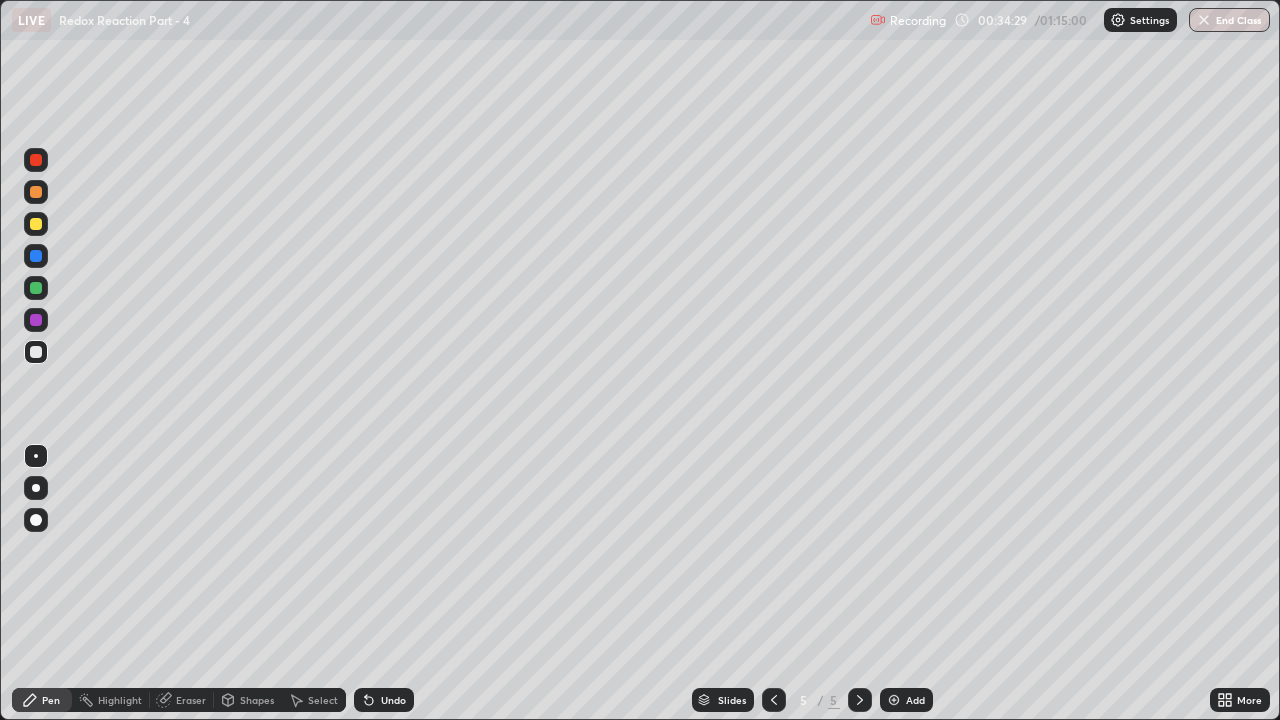 click 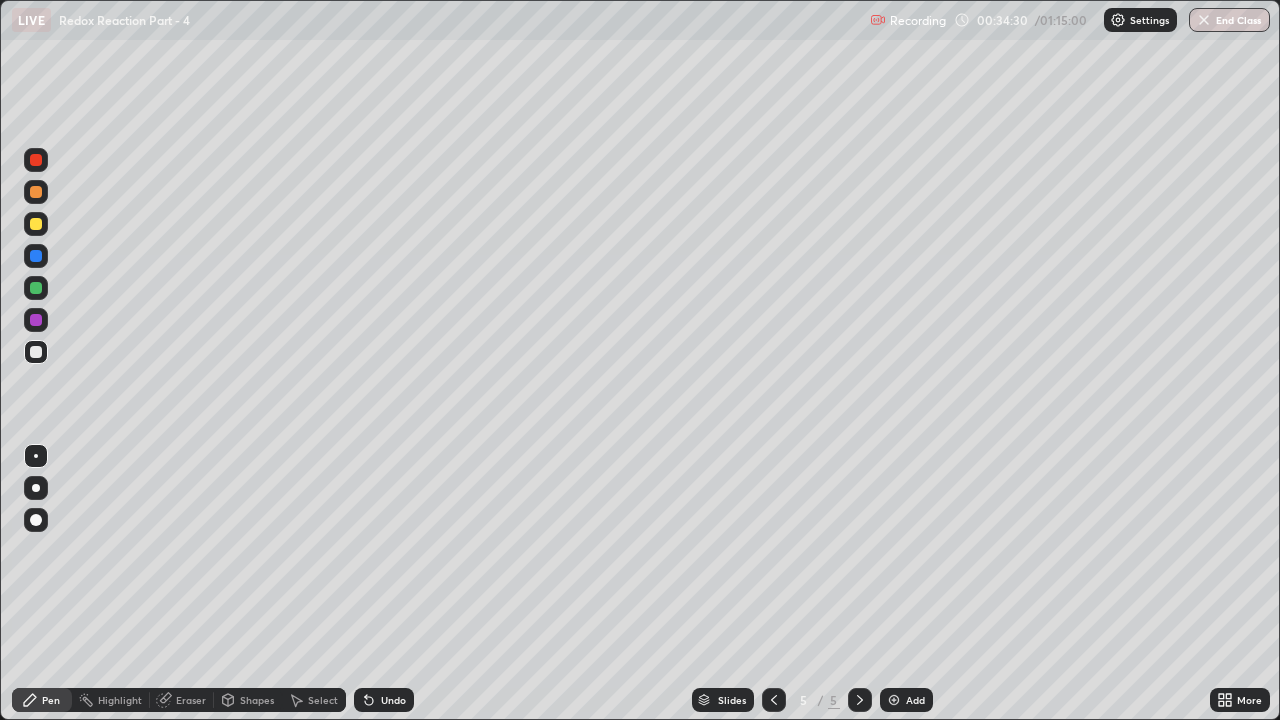click 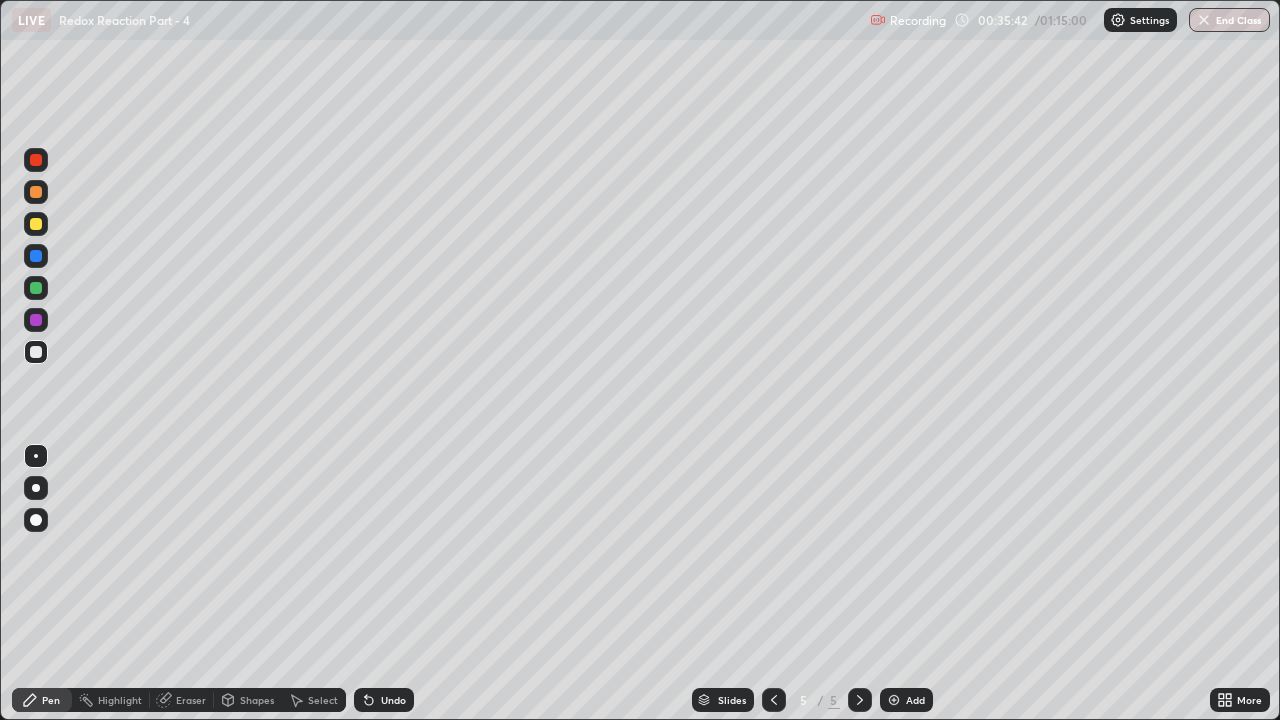 click at bounding box center [36, 224] 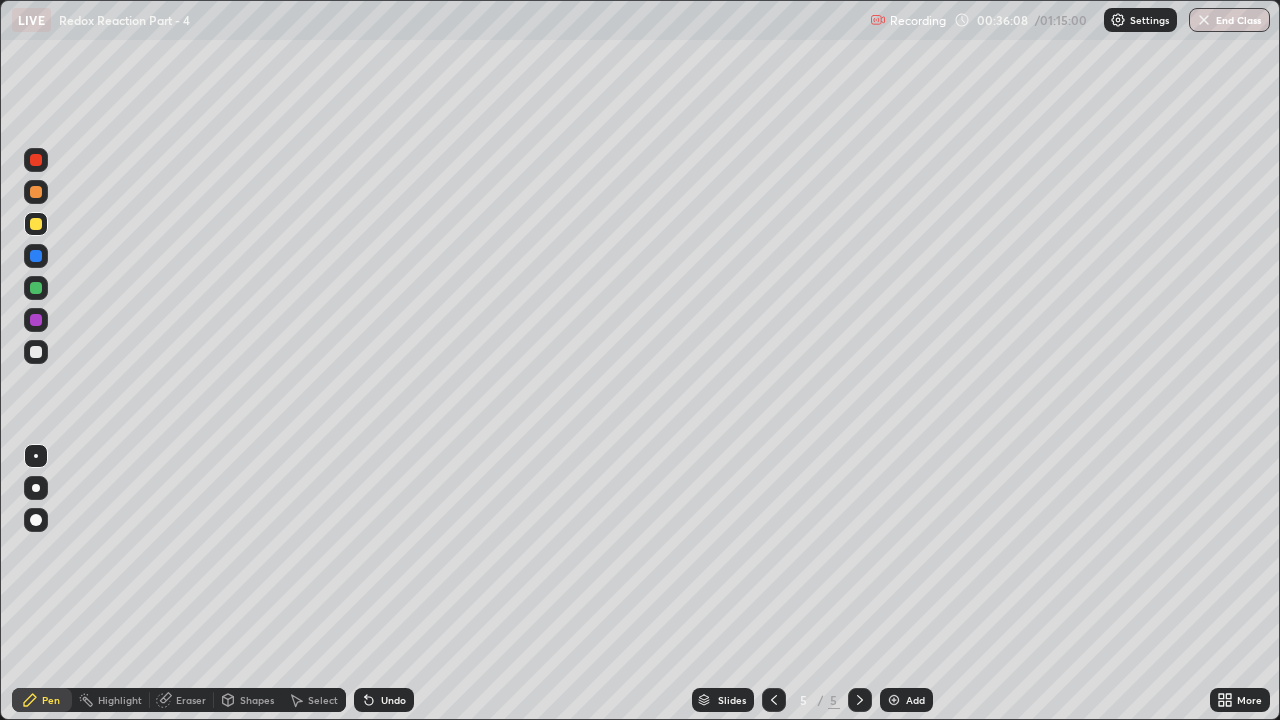click at bounding box center (36, 192) 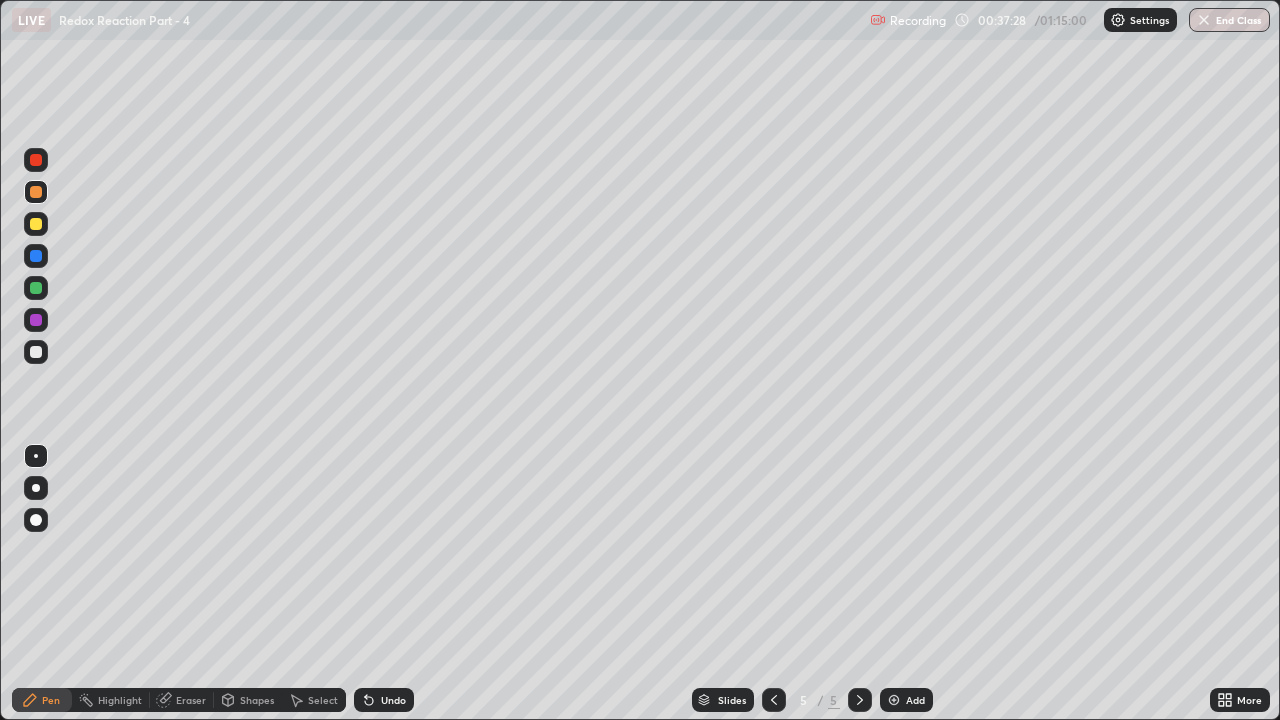 click at bounding box center (36, 224) 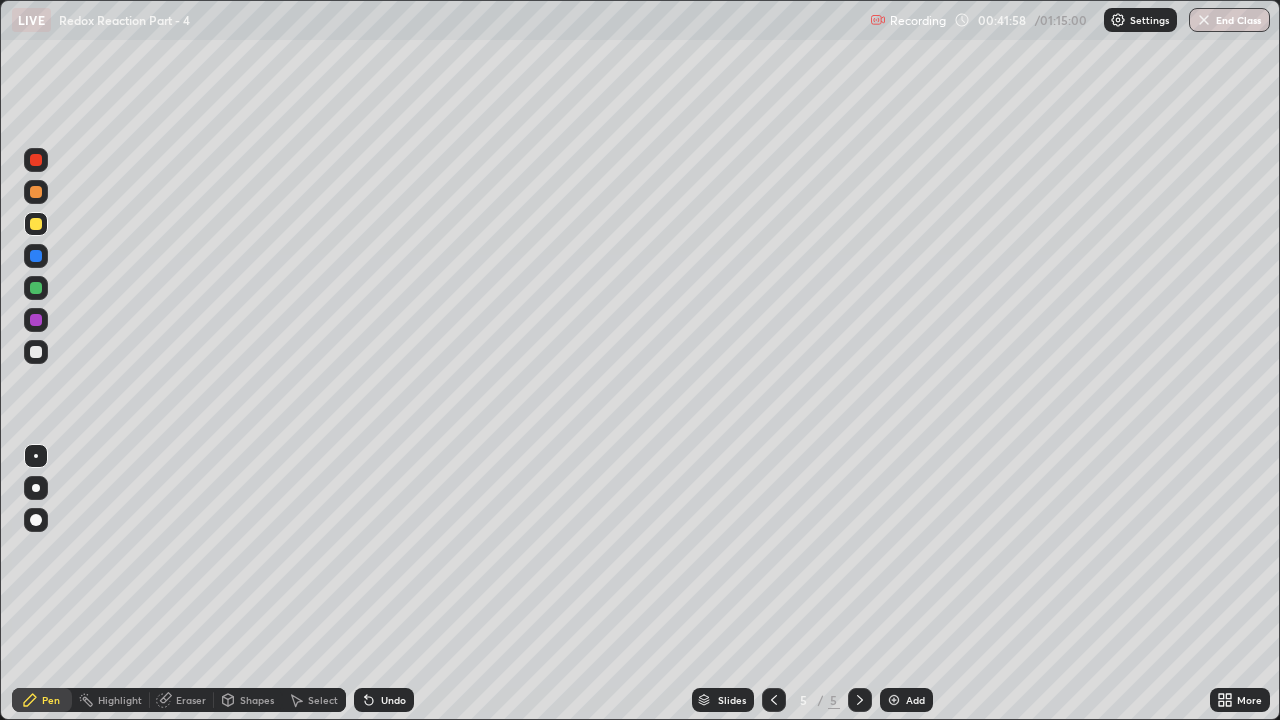 click at bounding box center (894, 700) 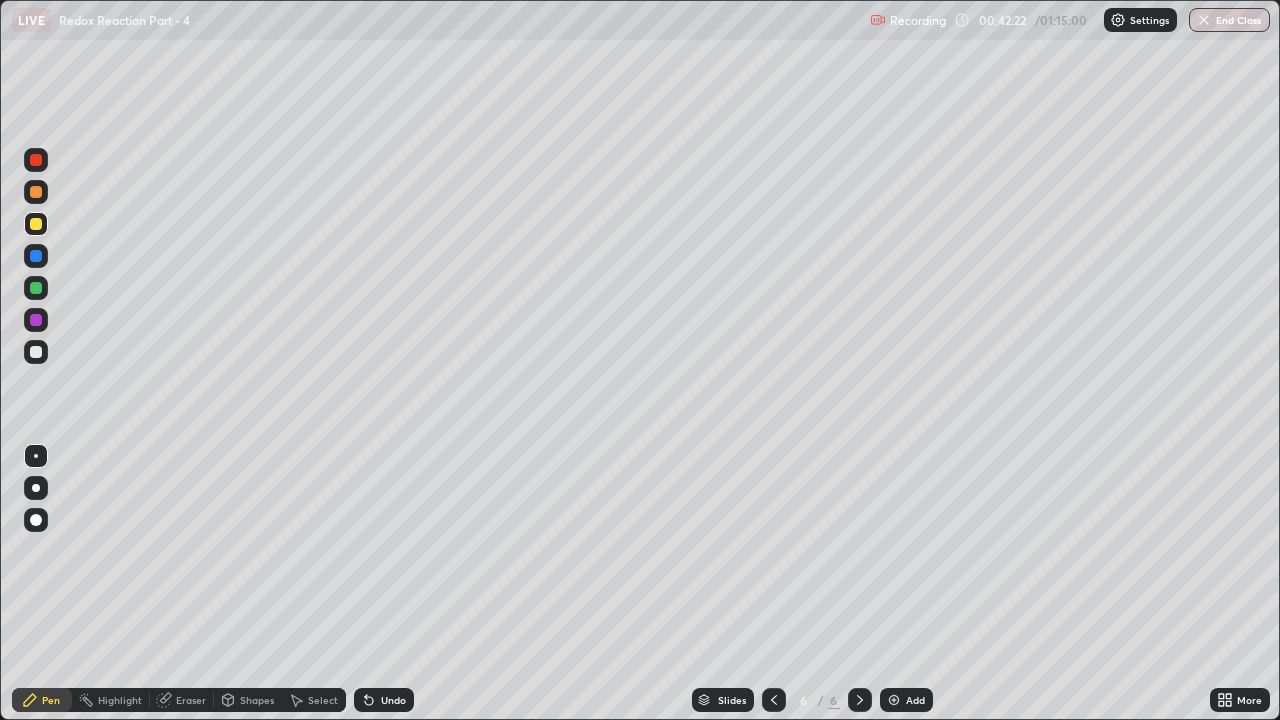 click at bounding box center [36, 352] 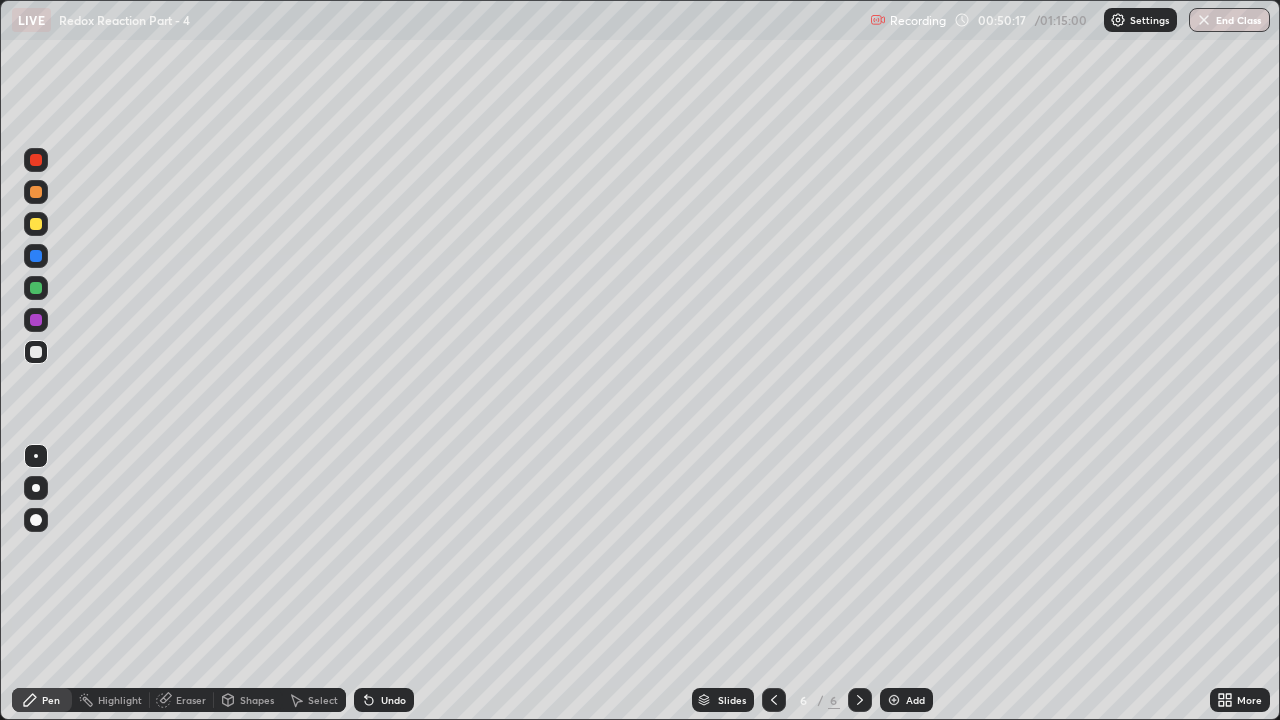 click at bounding box center [36, 192] 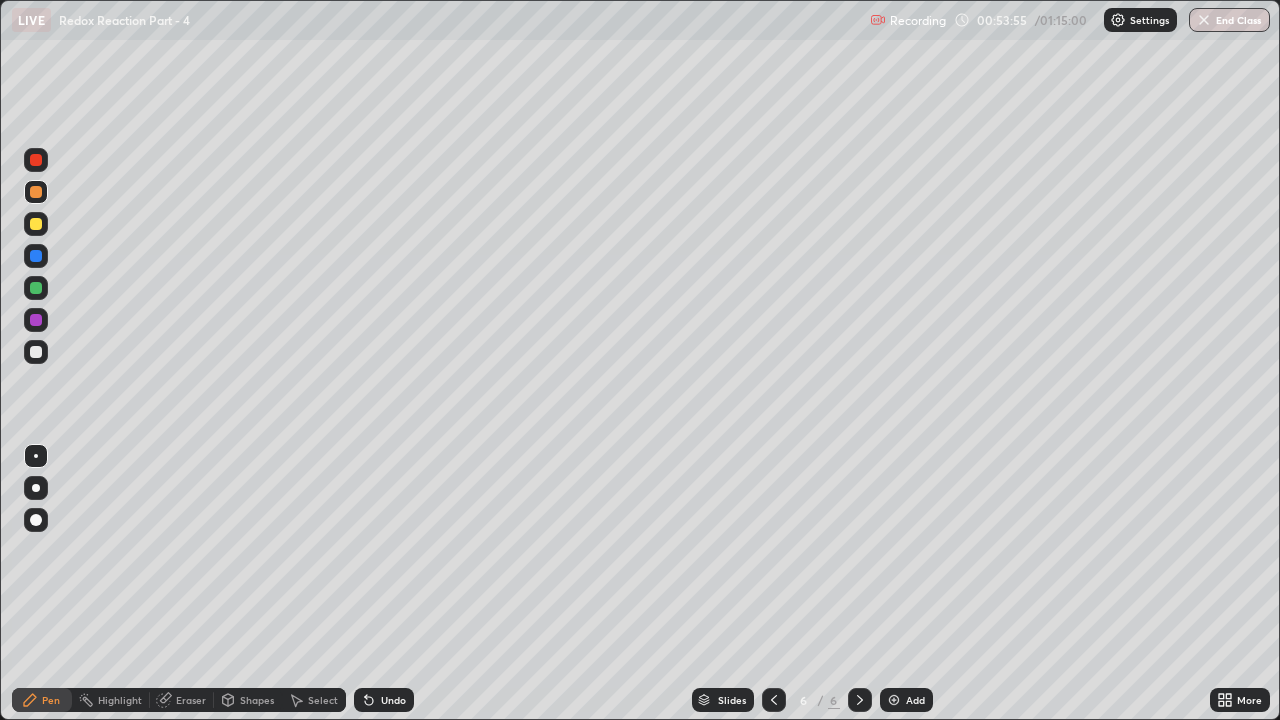 click at bounding box center [36, 224] 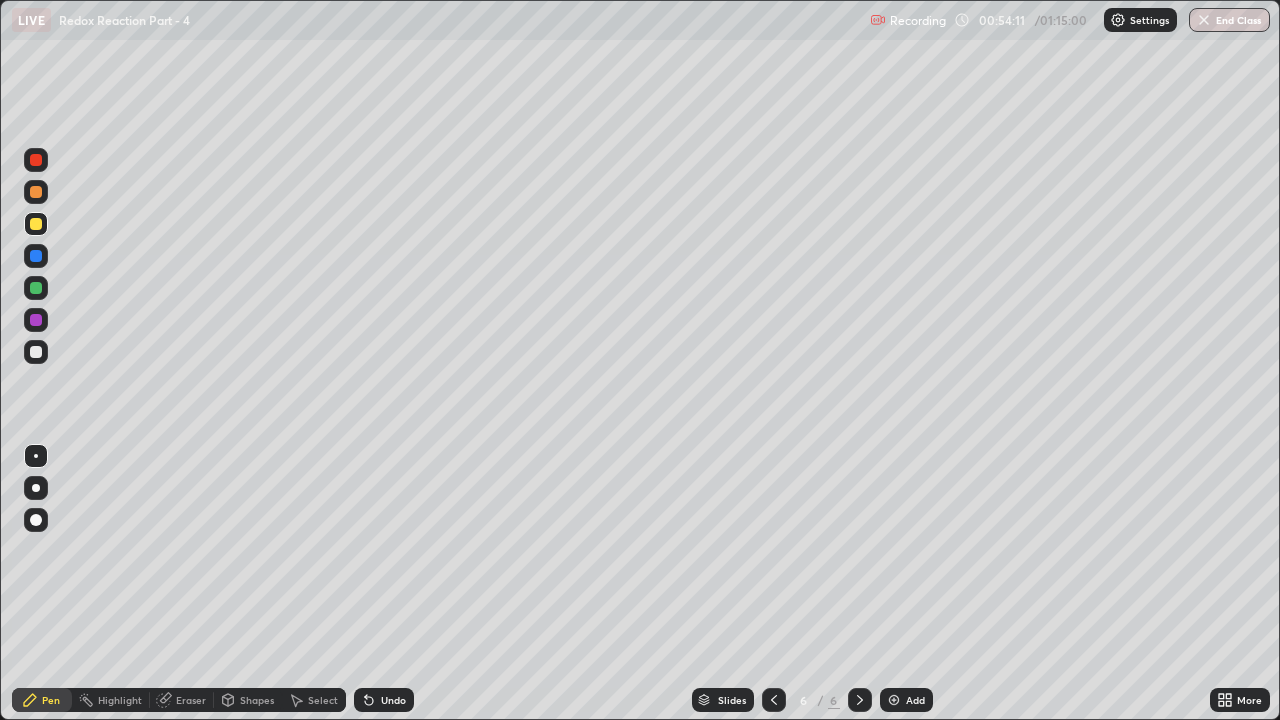 click at bounding box center (36, 192) 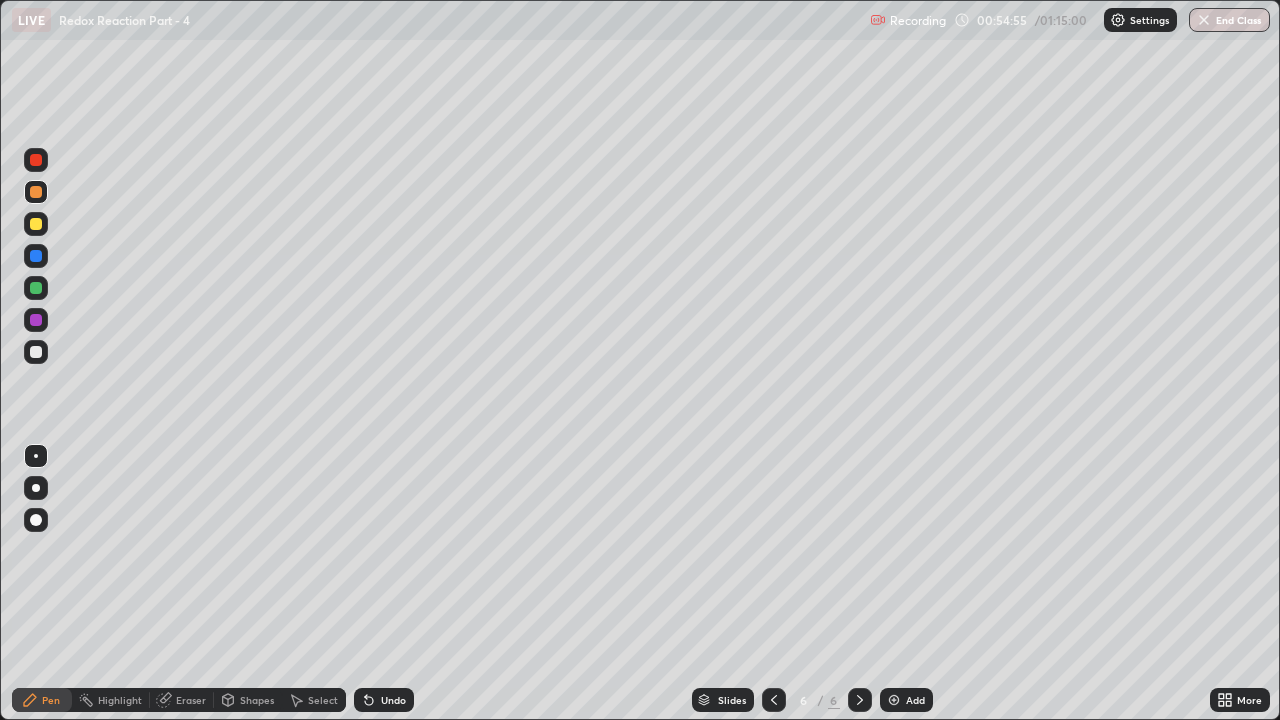 click on "Undo" at bounding box center (384, 700) 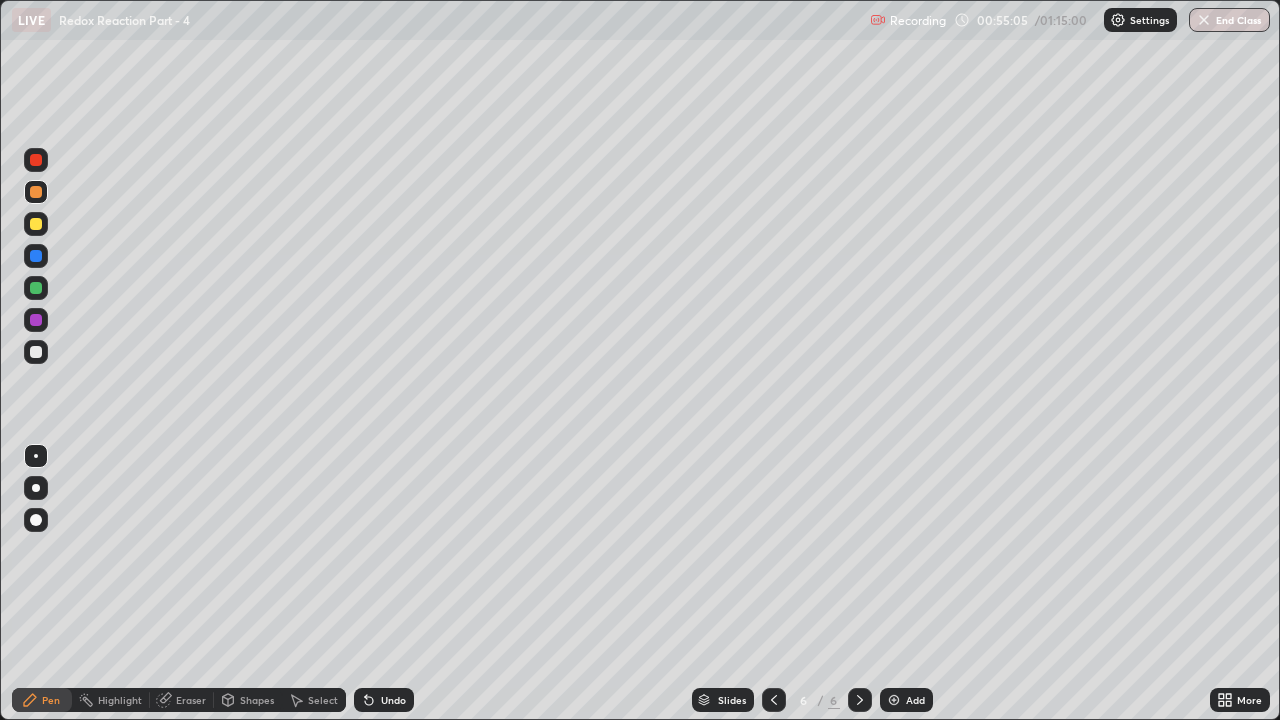 click on "Undo" at bounding box center (384, 700) 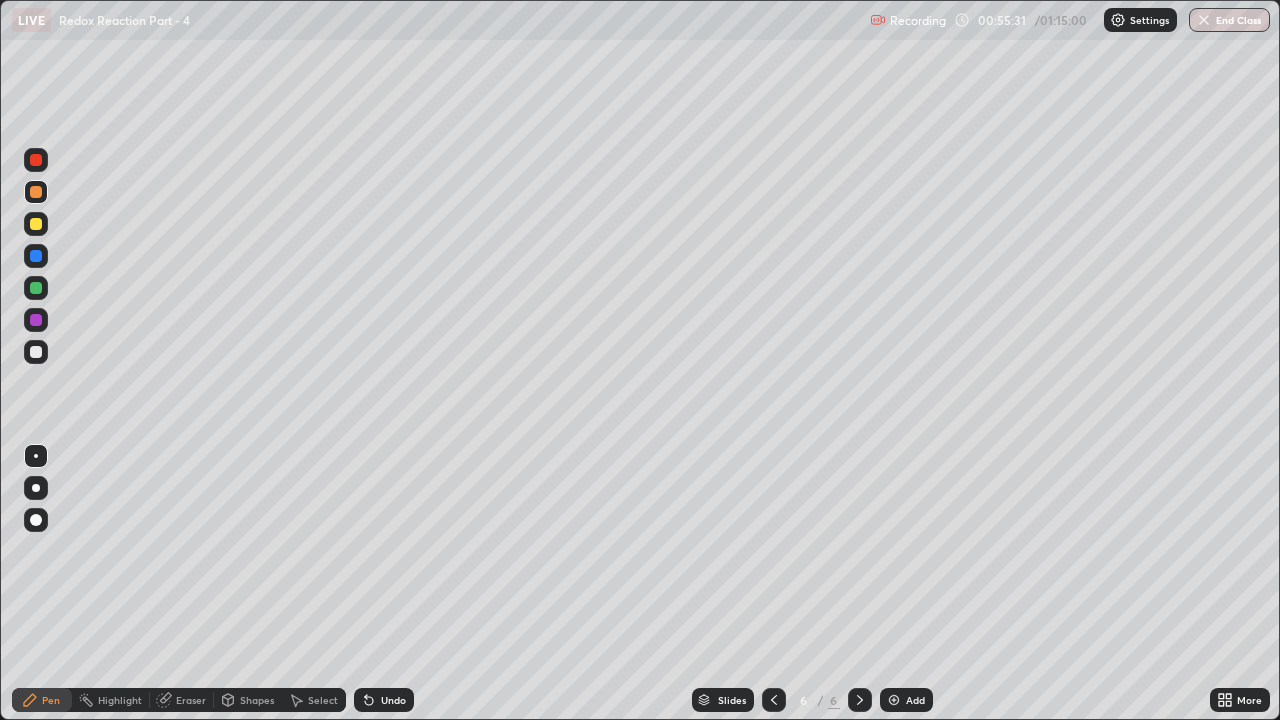 click at bounding box center [36, 352] 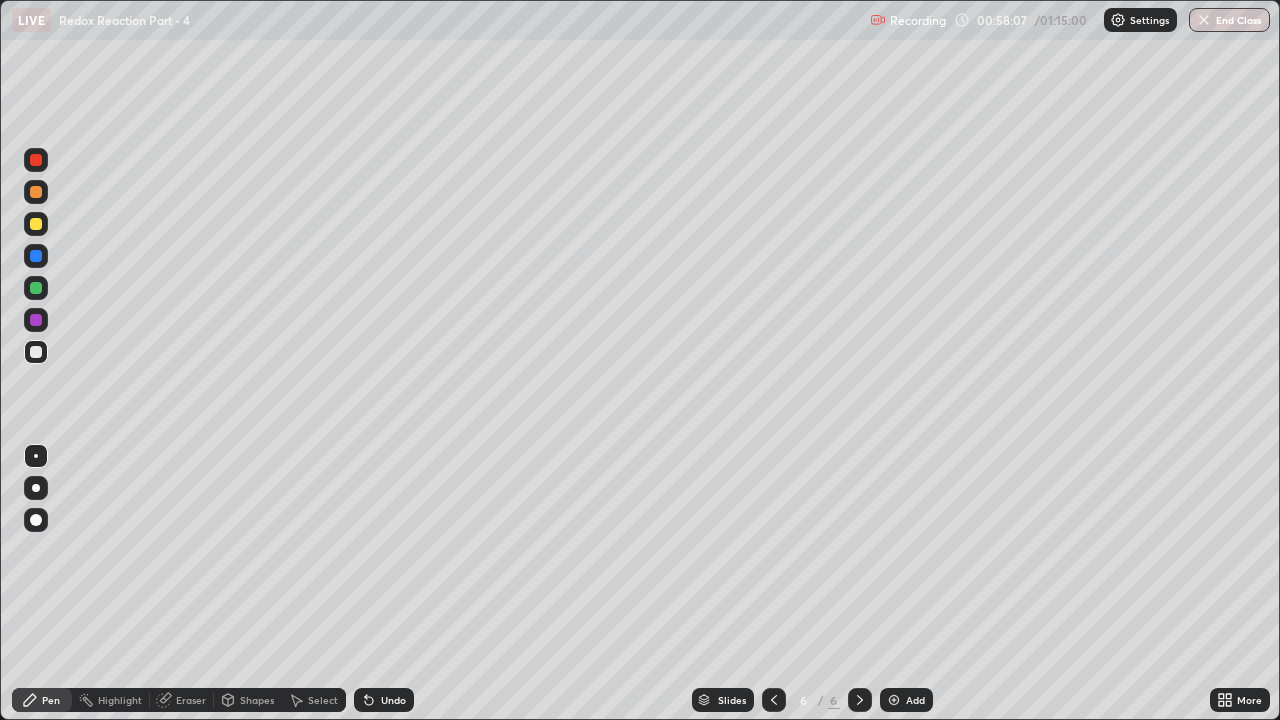 click at bounding box center [36, 288] 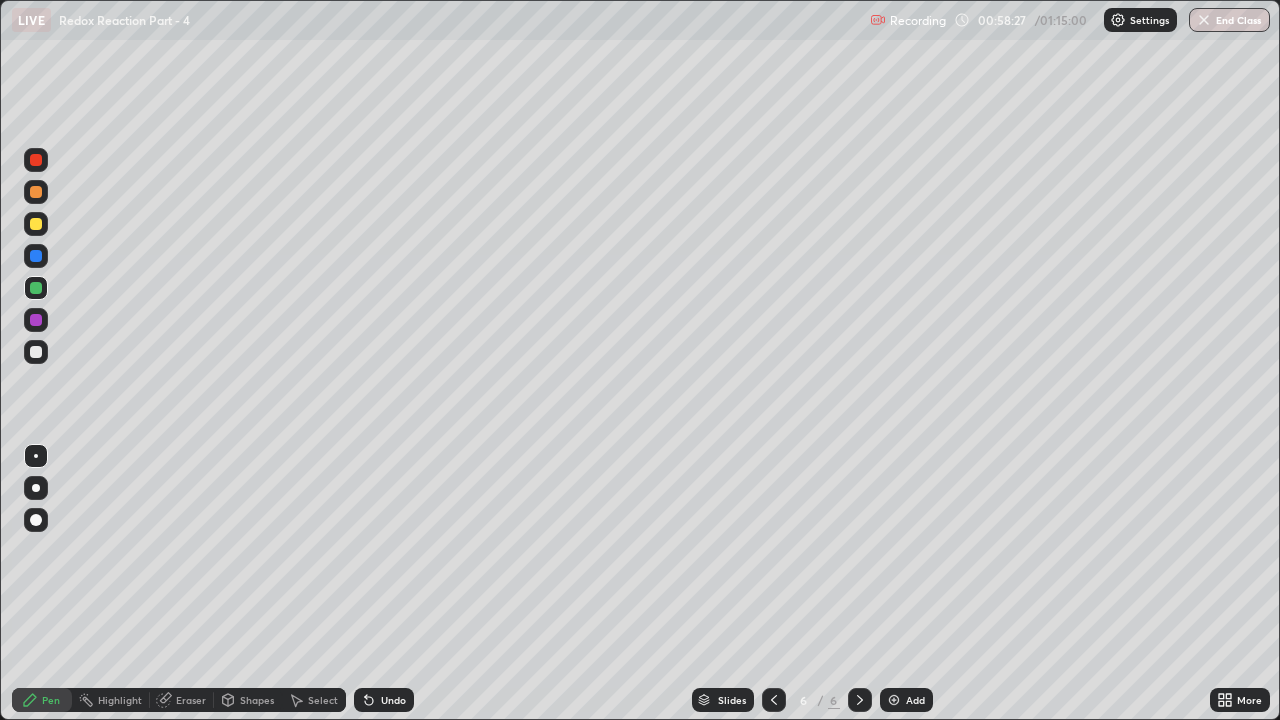 click at bounding box center [36, 352] 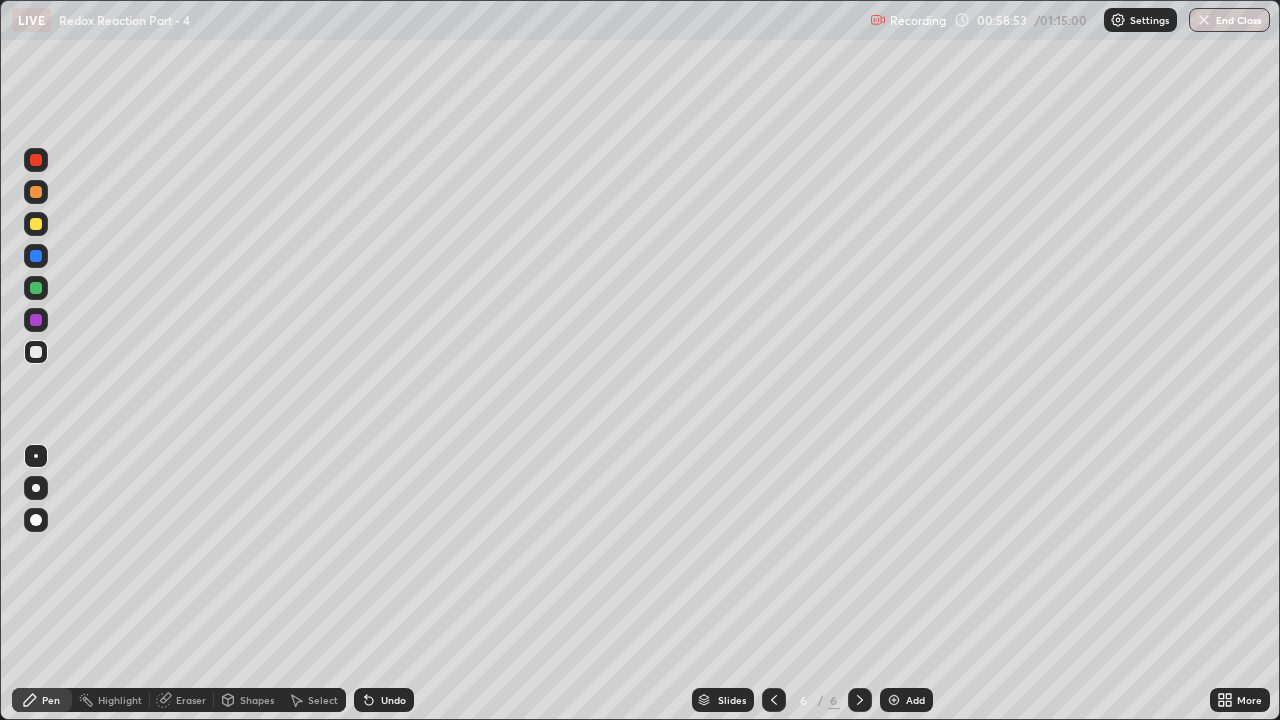 click at bounding box center [36, 224] 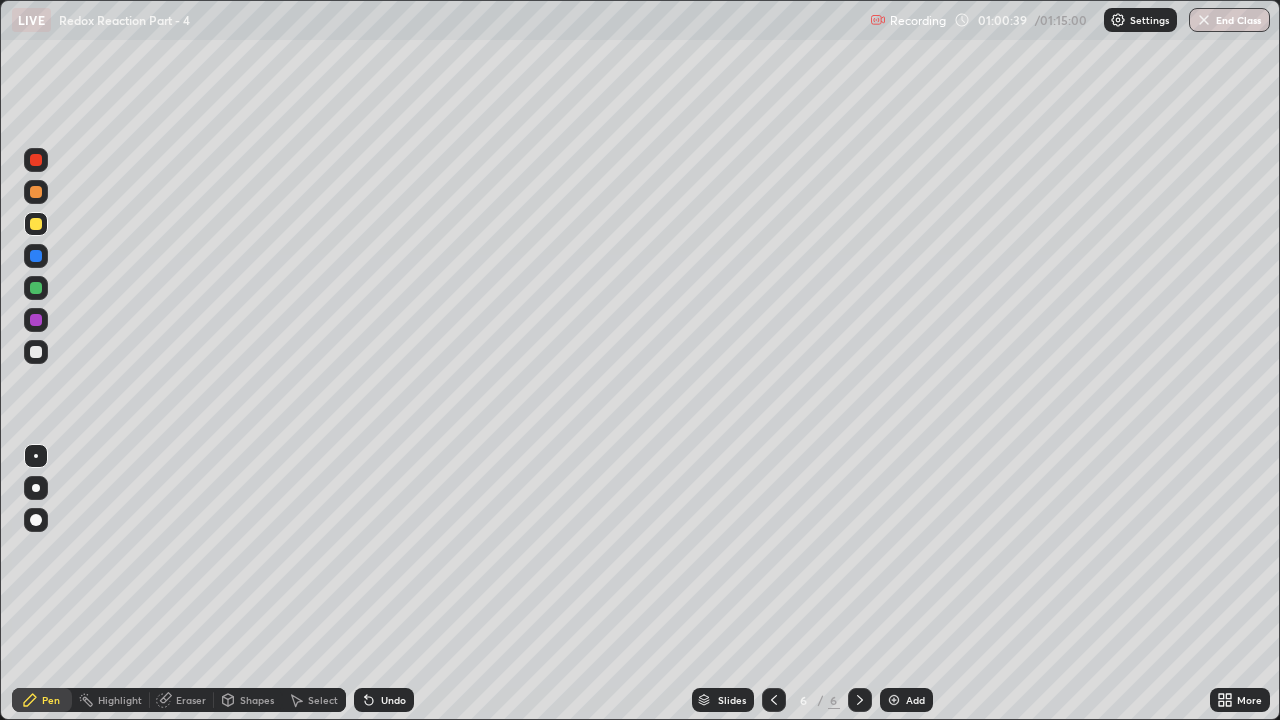 click at bounding box center [36, 352] 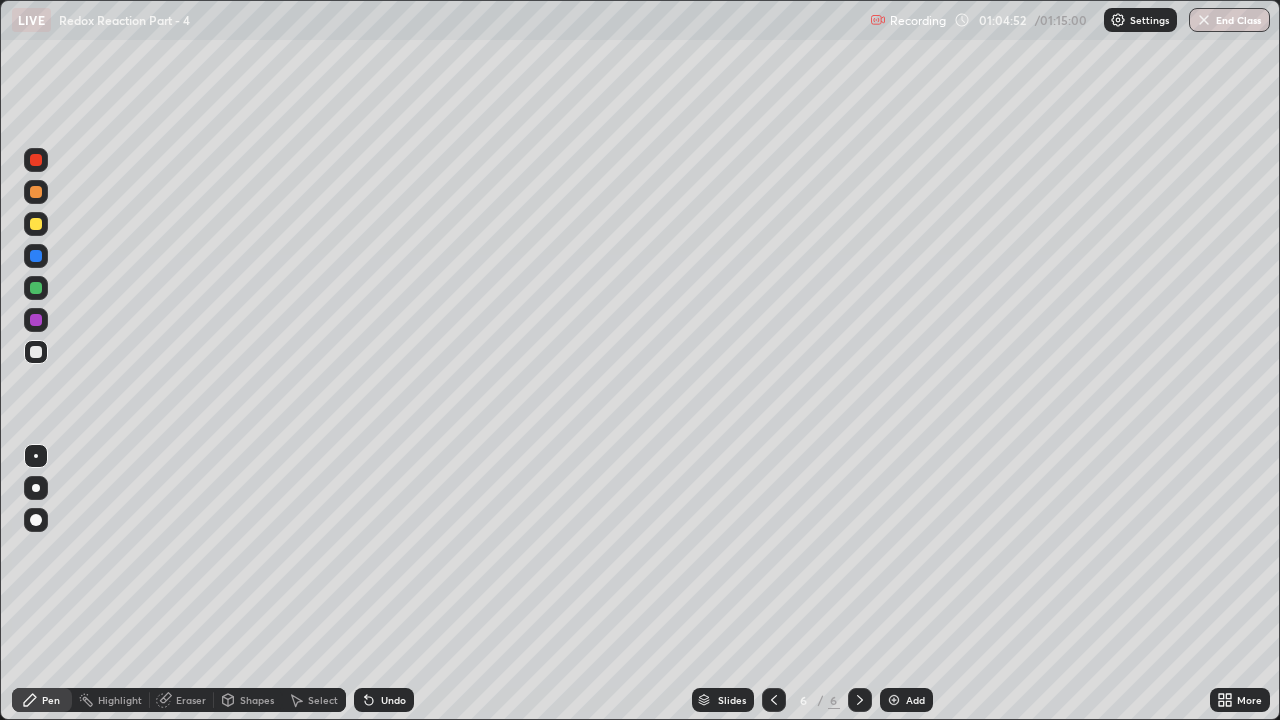click at bounding box center (894, 700) 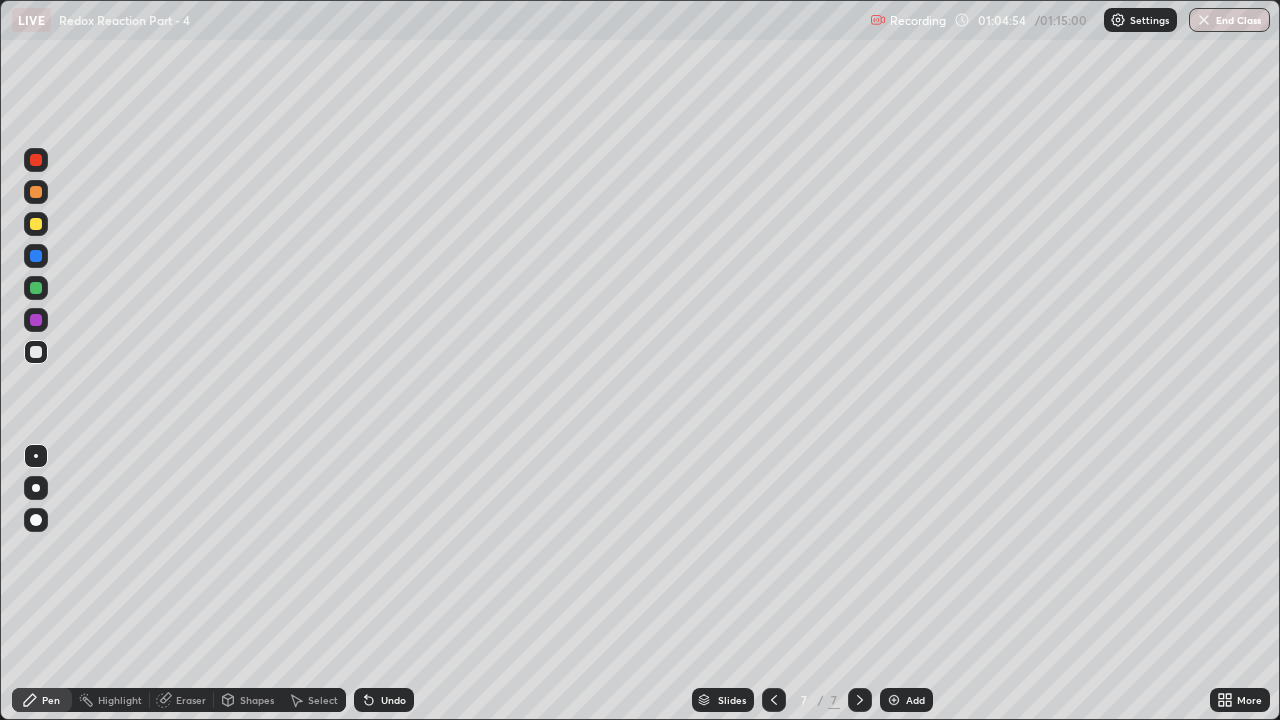 click at bounding box center [36, 192] 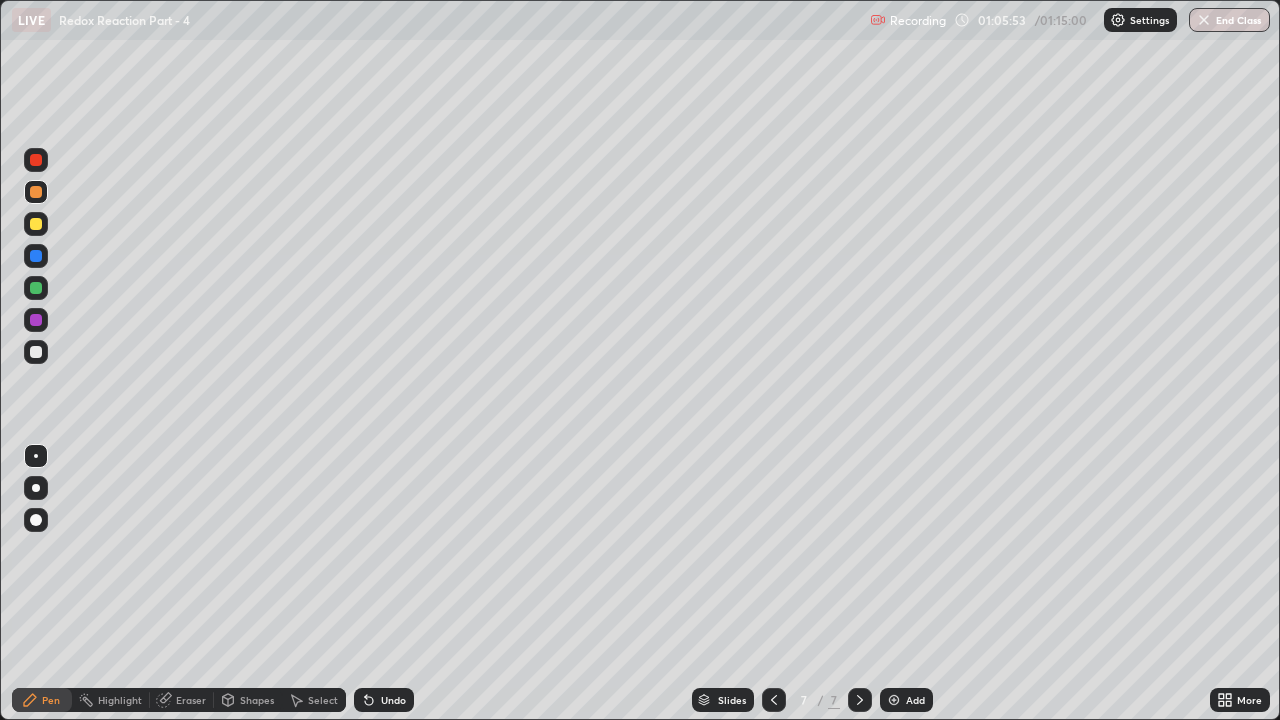 click at bounding box center (36, 288) 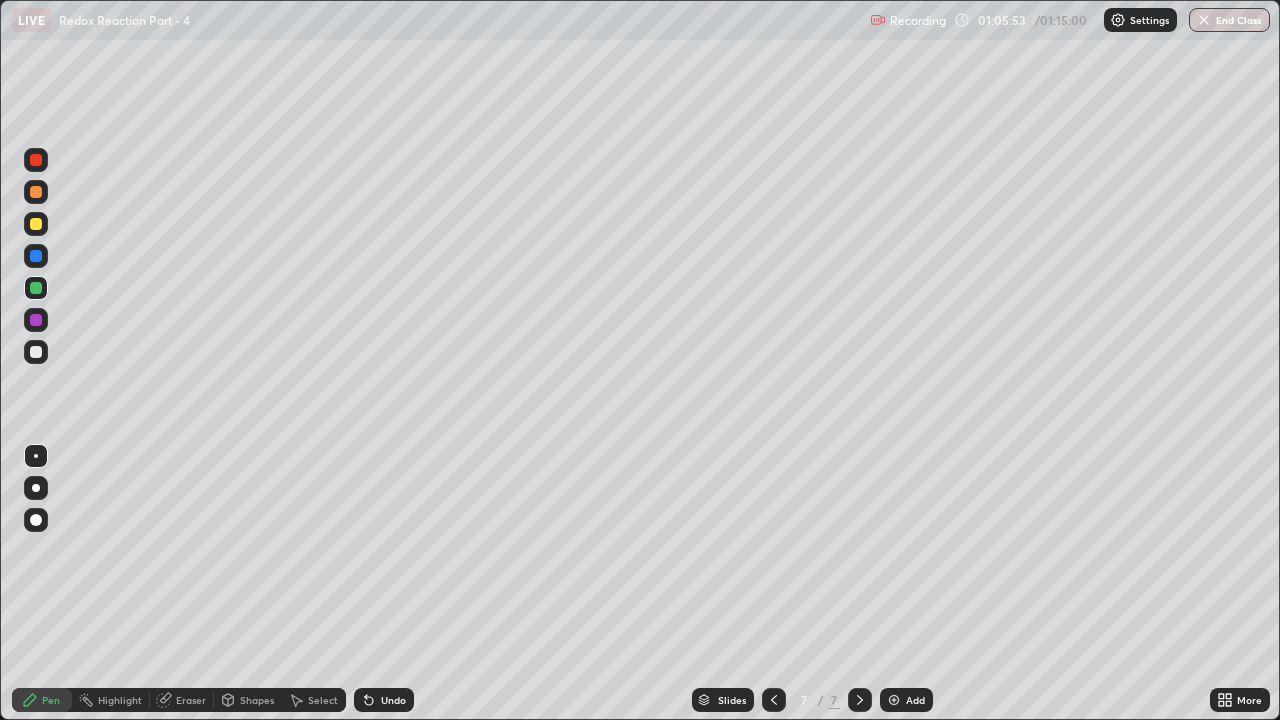 click at bounding box center [36, 224] 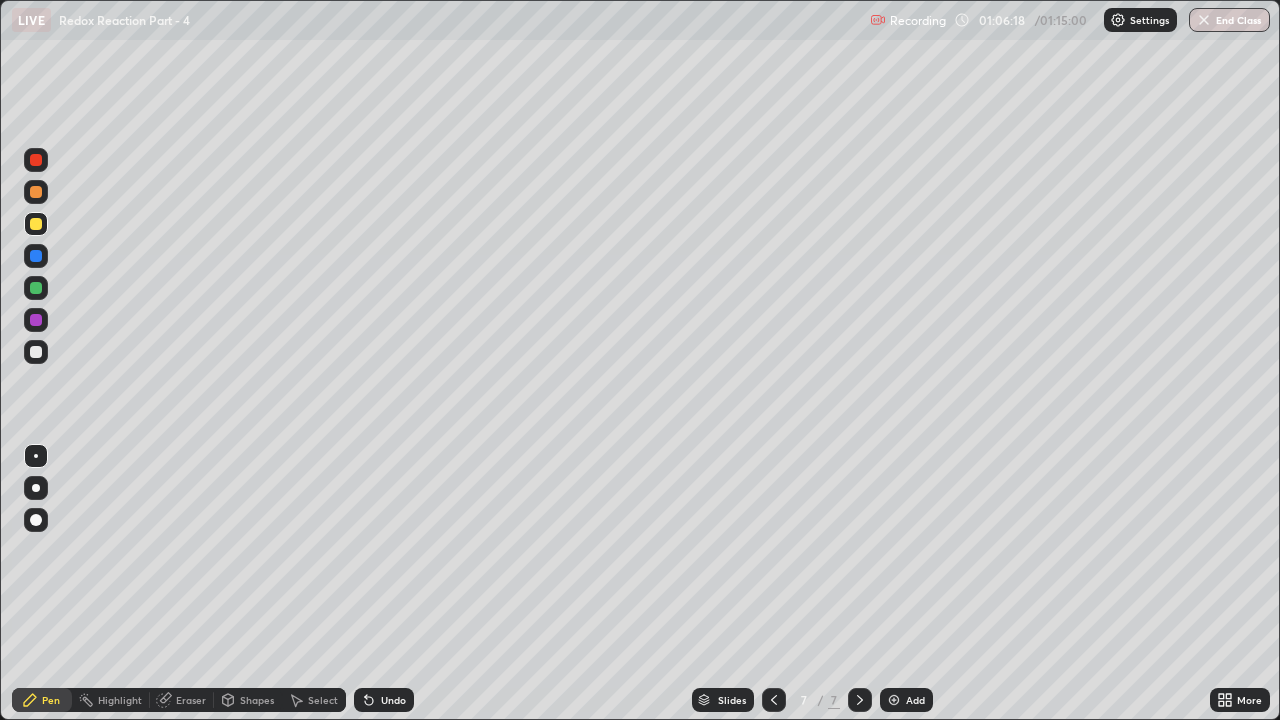 click at bounding box center (36, 352) 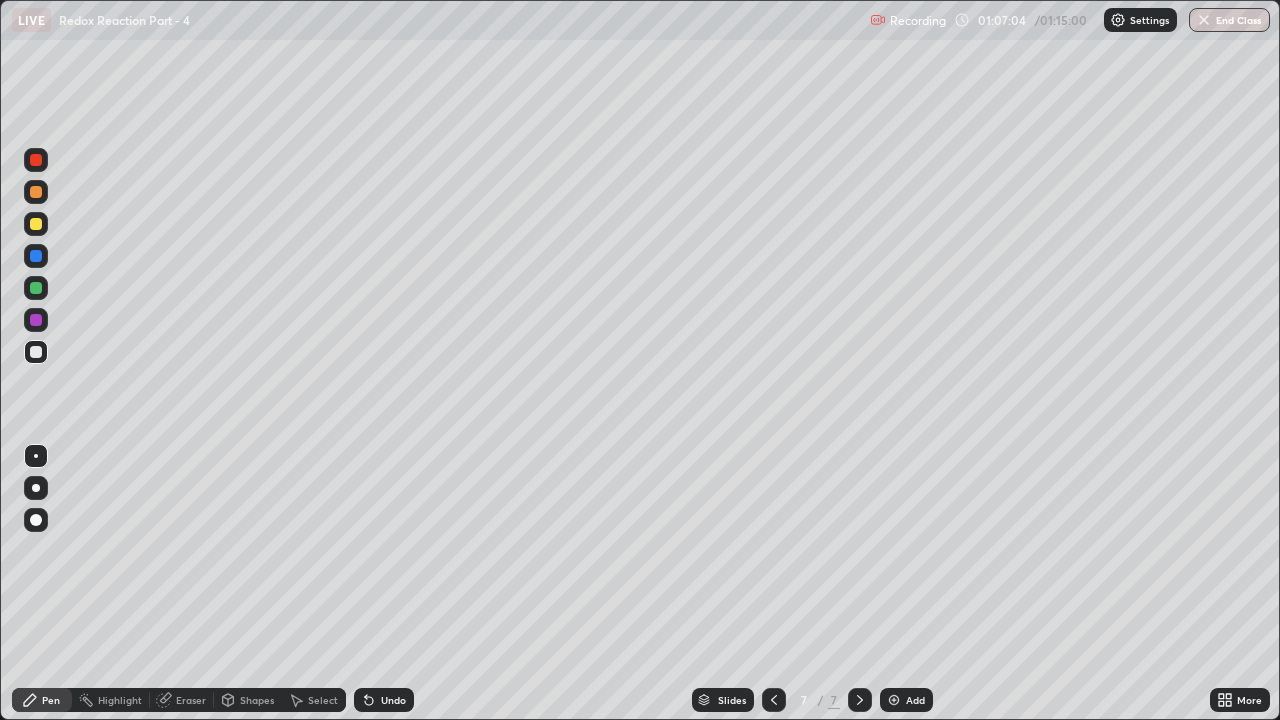 click at bounding box center [36, 288] 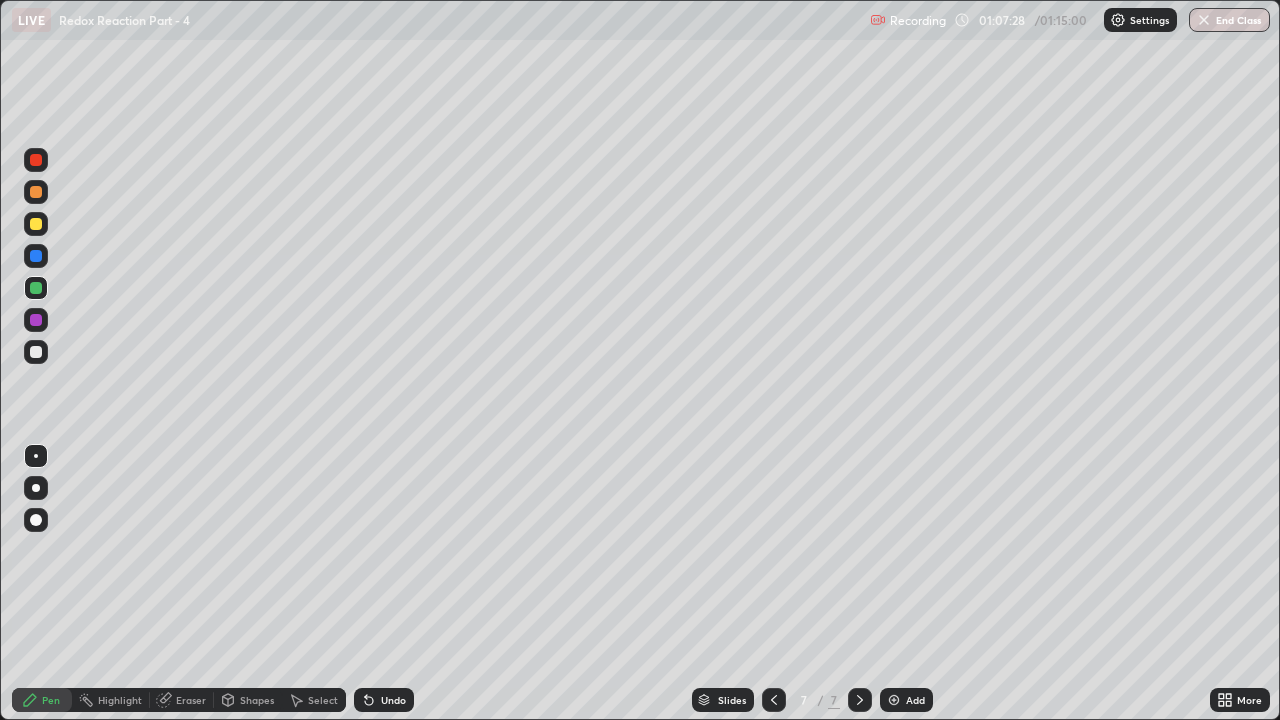 click at bounding box center [36, 352] 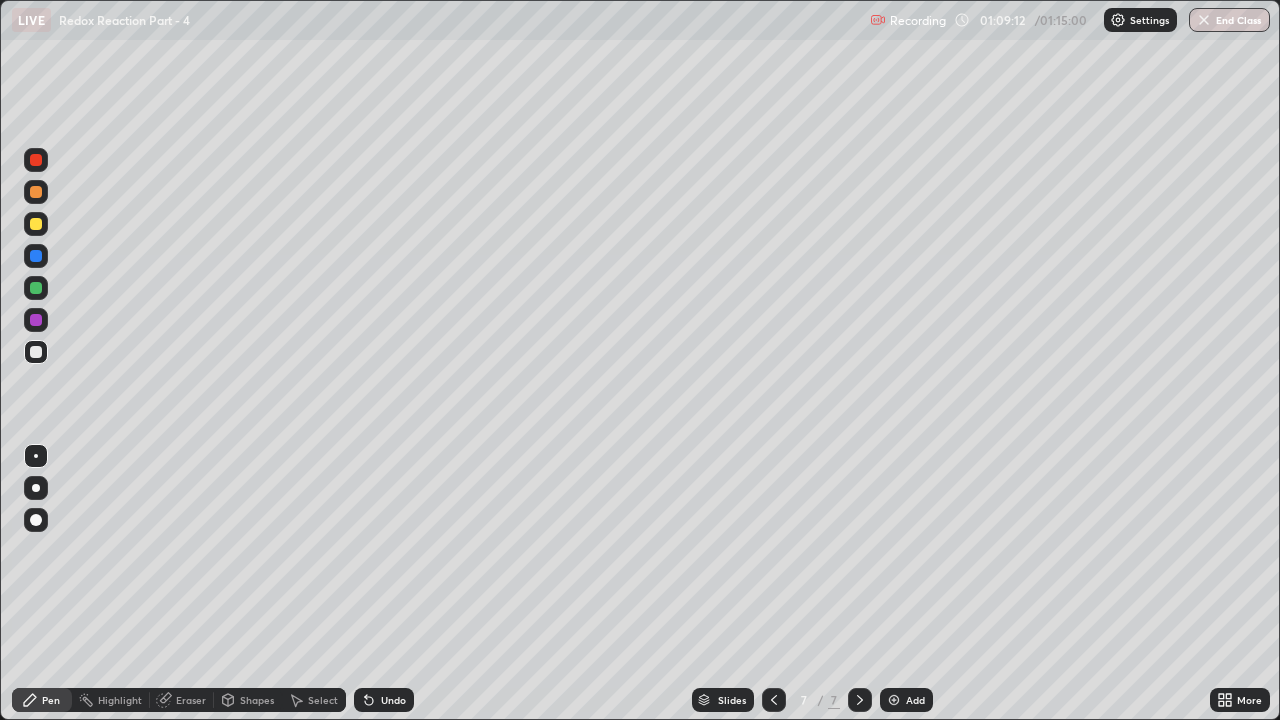 click on "Eraser" at bounding box center (182, 700) 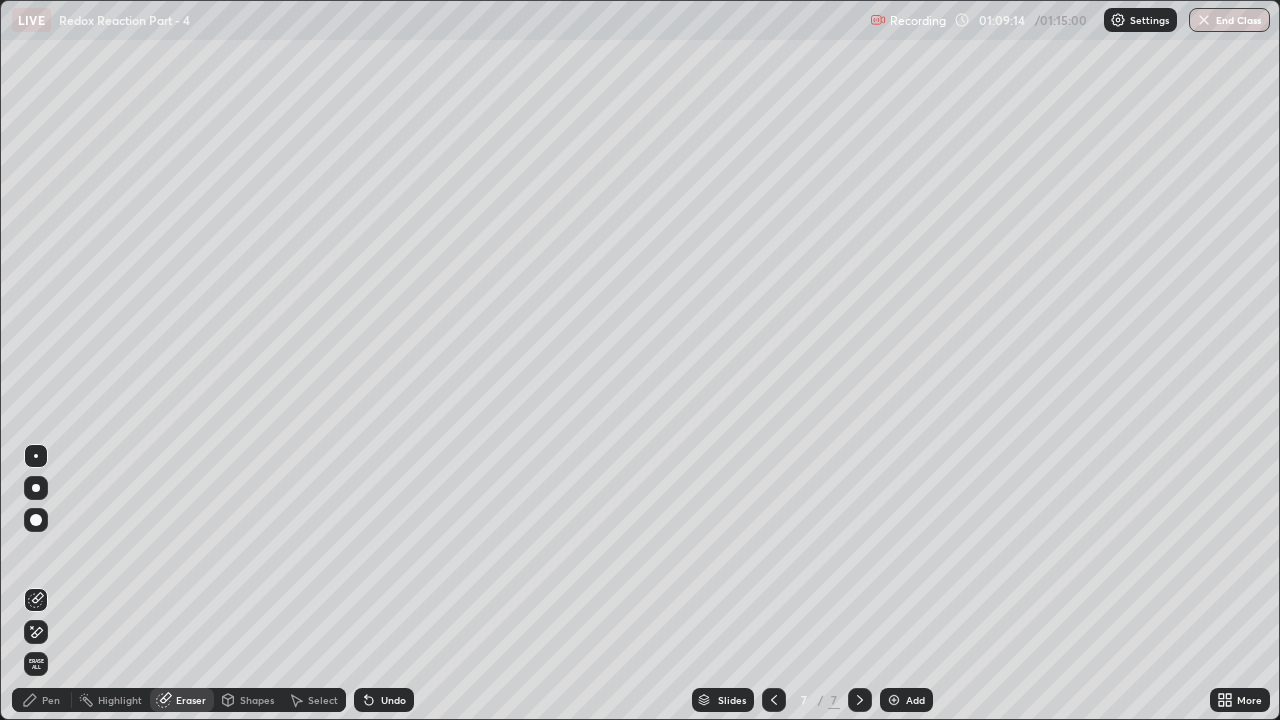 click on "Pen" at bounding box center (42, 700) 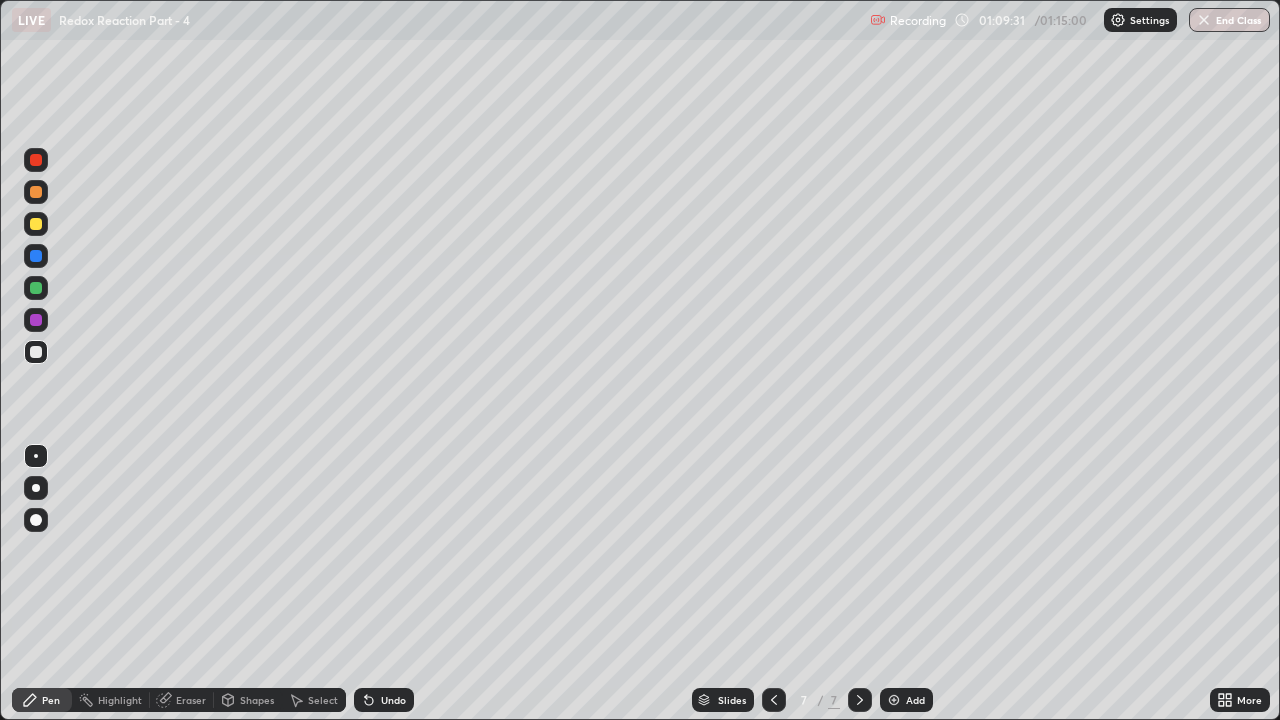 click on "End Class" at bounding box center [1229, 20] 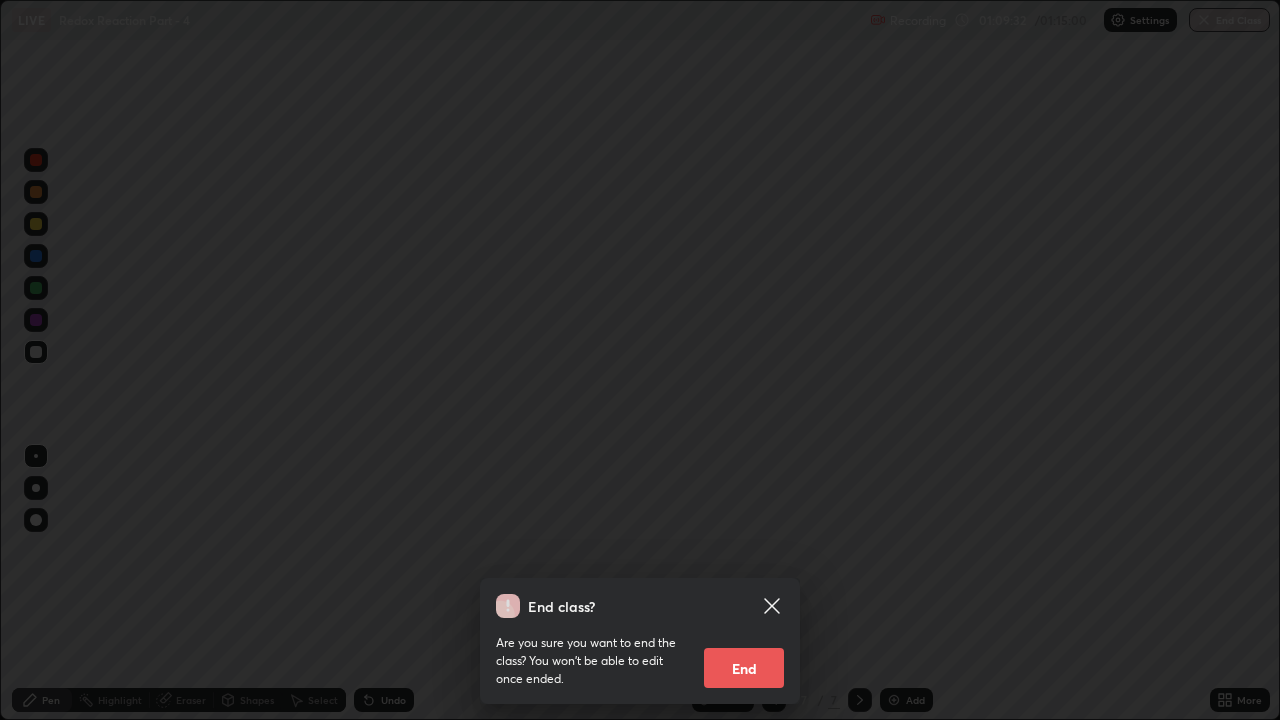 click on "End" at bounding box center [744, 668] 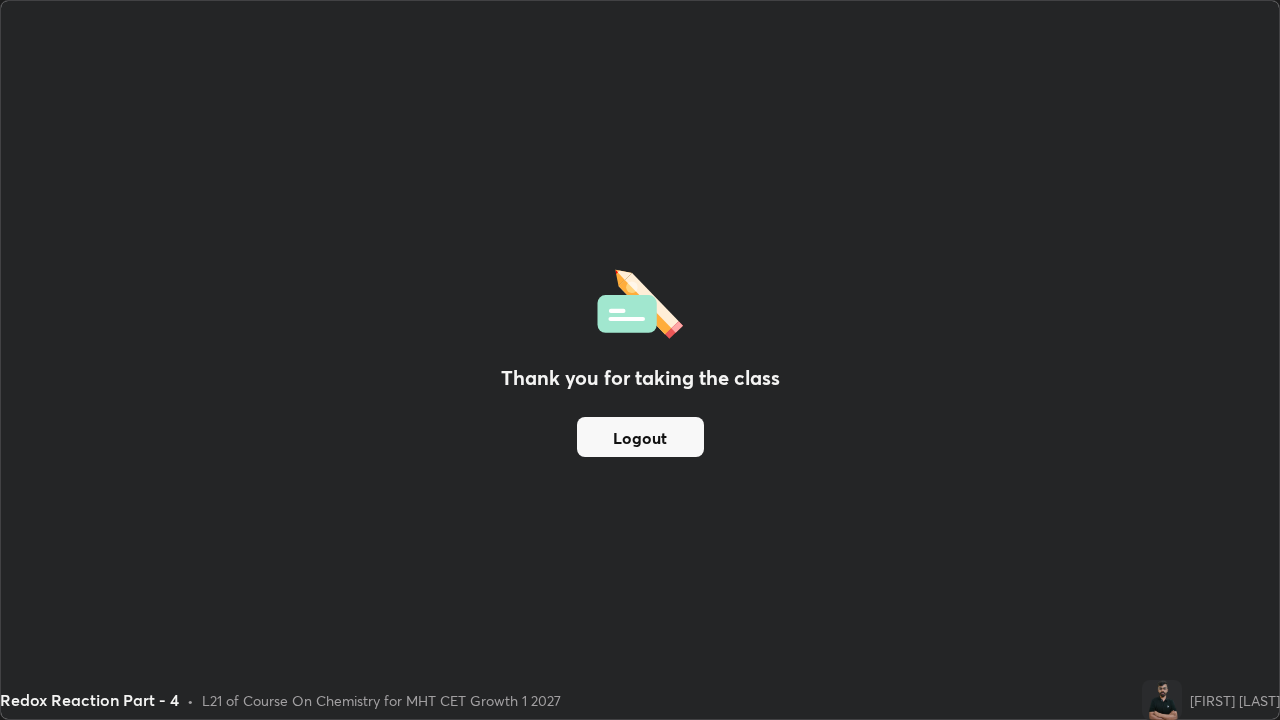 click on "Logout" at bounding box center (640, 437) 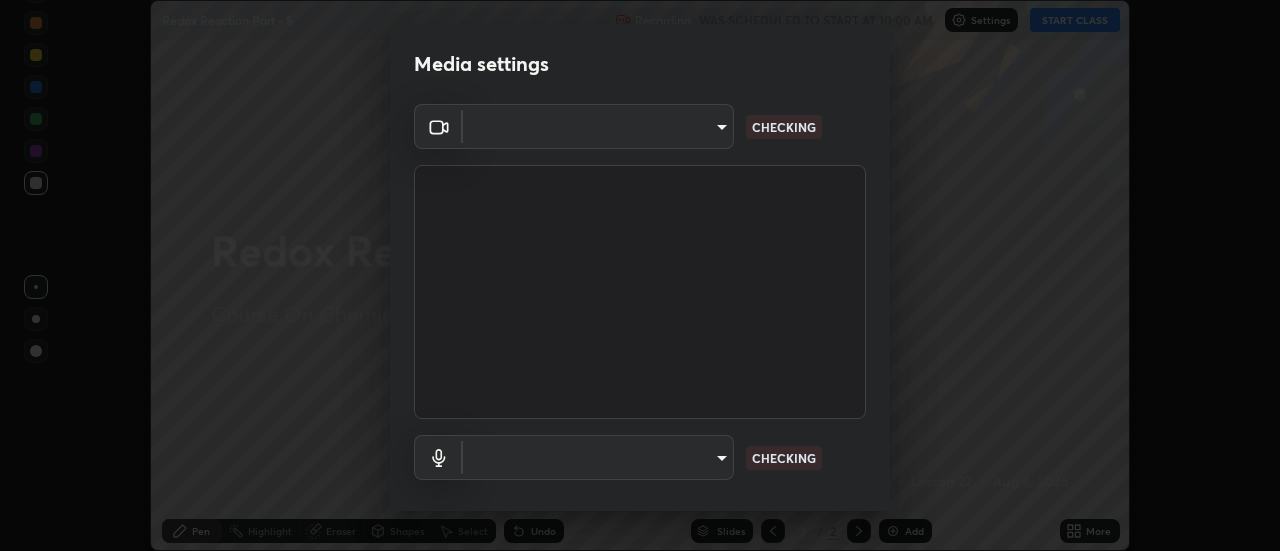 scroll, scrollTop: 0, scrollLeft: 0, axis: both 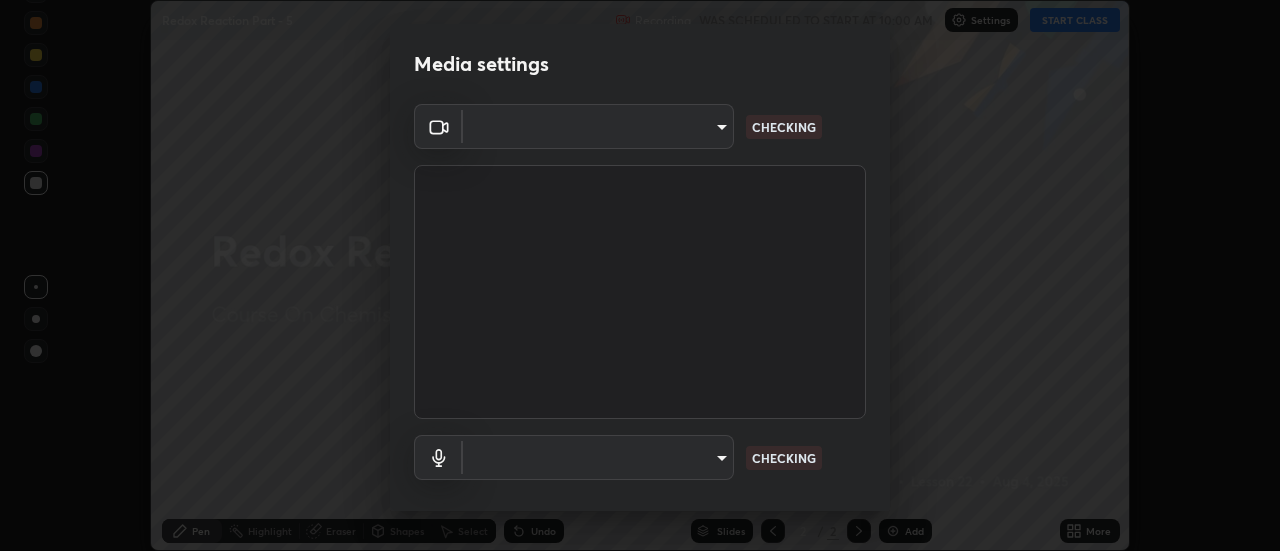 type on "e2aa400b7bb40988937289f1826270d99bb774d75893401bafd8ee5ef144e594" 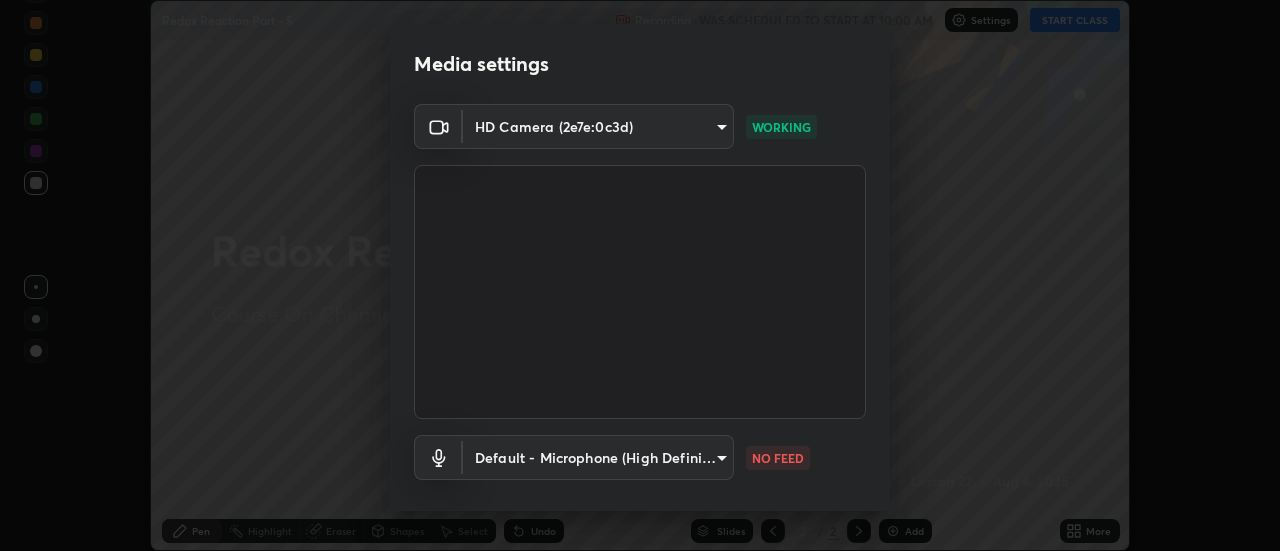 click on "Erase all Redox Reaction Part - 5 Recording WAS SCHEDULED TO START AT  10:00 AM Settings START CLASS Setting up your live class Redox Reaction Part - 5 • L22 of Course On Chemistry for MHT CET Growth 1 2027 [FIRST] [LAST] Pen Highlight Eraser Shapes Select Undo Slides 2 / 2 Add More No doubts shared Encourage your learners to ask a doubt for better clarity Report an issue Reason for reporting Buffering Chat not working Audio - Video sync issue Educator video quality low ​ Attach an image Report Media settings HD Camera (2e7e:0c3d) e2aa400b7bb40988937289f1826270d99bb774d75893401bafd8ee5ef144e594 WORKING Default - Microphone (High Definition Audio Device) default NO FEED 1 / 5 Next" at bounding box center [640, 275] 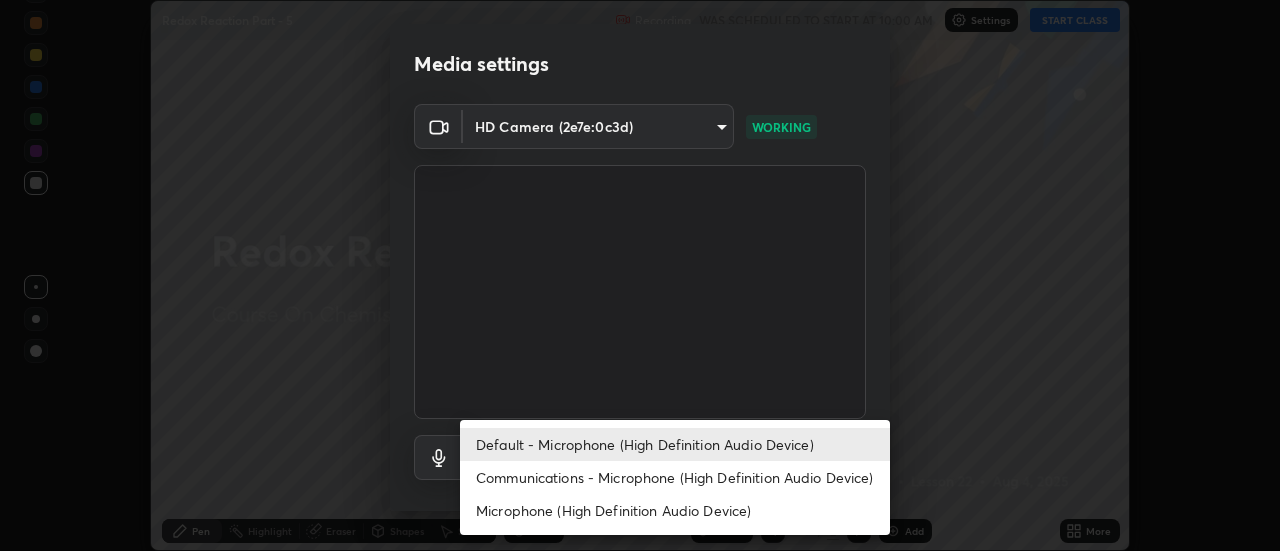 click on "Communications - Microphone (High Definition Audio Device)" at bounding box center [675, 477] 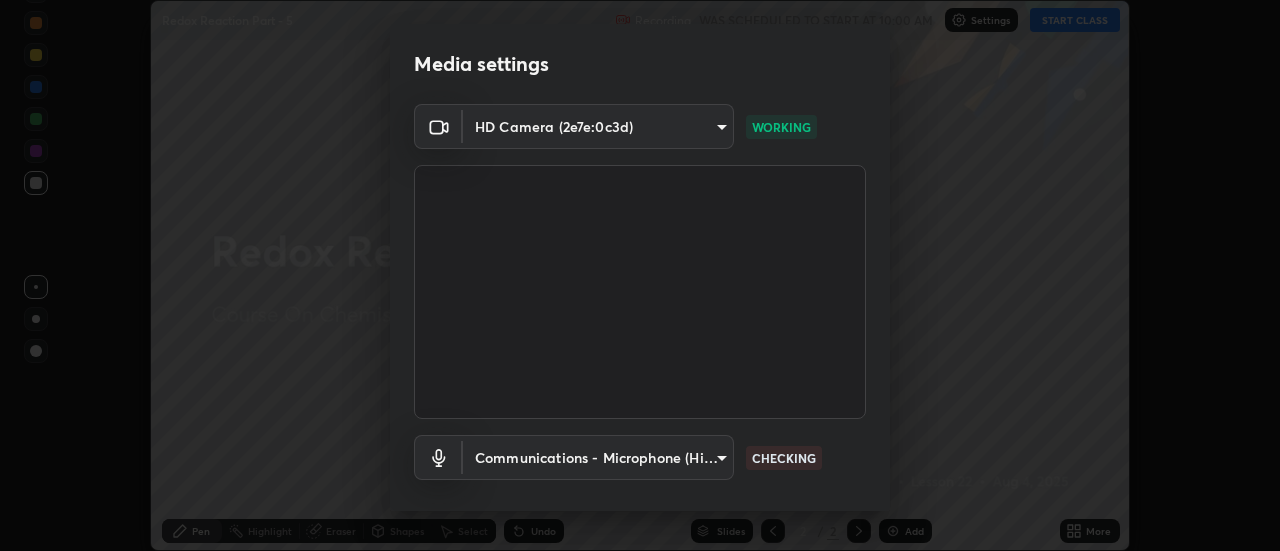 click on "Erase all Redox Reaction Part - 5 Recording WAS SCHEDULED TO START AT  10:00 AM Settings START CLASS Setting up your live class Redox Reaction Part - 5 • L22 of Course On Chemistry for MHT CET Growth 1 2027 [FIRST] [LAST] Pen Highlight Eraser Shapes Select Undo Slides 2 / 2 Add More No doubts shared Encourage your learners to ask a doubt for better clarity Report an issue Reason for reporting Buffering Chat not working Audio - Video sync issue Educator video quality low ​ Attach an image Report Media settings HD Camera (2e7e:0c3d) e2aa400b7bb40988937289f1826270d99bb774d75893401bafd8ee5ef144e594 WORKING Communications - Microphone (High Definition Audio Device) communications CHECKING 1 / 5 Next" at bounding box center [640, 275] 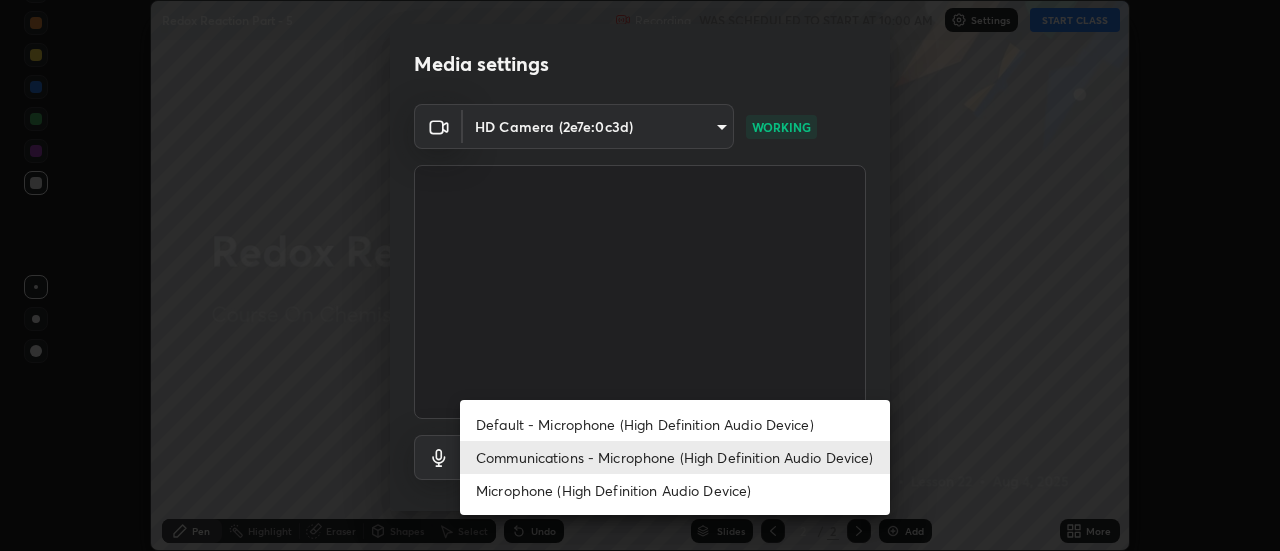 click on "Default - Microphone (High Definition Audio Device)" at bounding box center (675, 424) 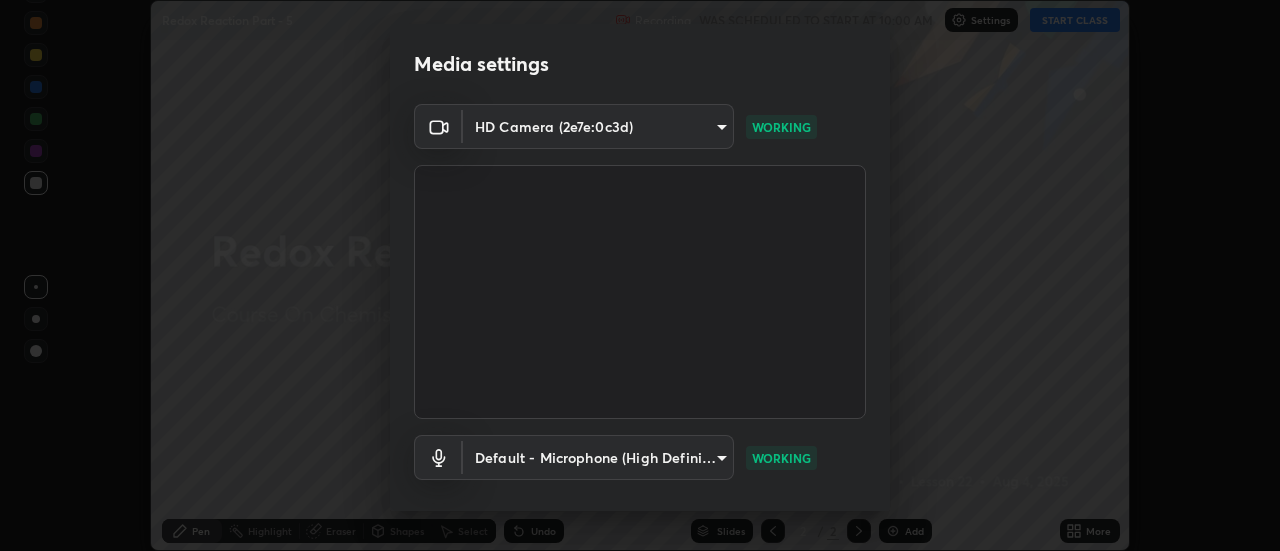 click on "Erase all Redox Reaction Part - 5 Recording WAS SCHEDULED TO START AT  10:00 AM Settings START CLASS Setting up your live class Redox Reaction Part - 5 • L22 of Course On Chemistry for MHT CET Growth 1 2027 [FIRST] [LAST] Pen Highlight Eraser Shapes Select Undo Slides 2 / 2 Add More No doubts shared Encourage your learners to ask a doubt for better clarity Report an issue Reason for reporting Buffering Chat not working Audio - Video sync issue Educator video quality low ​ Attach an image Report Media settings HD Camera (2e7e:0c3d) e2aa400b7bb40988937289f1826270d99bb774d75893401bafd8ee5ef144e594 WORKING Default - Microphone (High Definition Audio Device) default WORKING 1 / 5 Next" at bounding box center (640, 275) 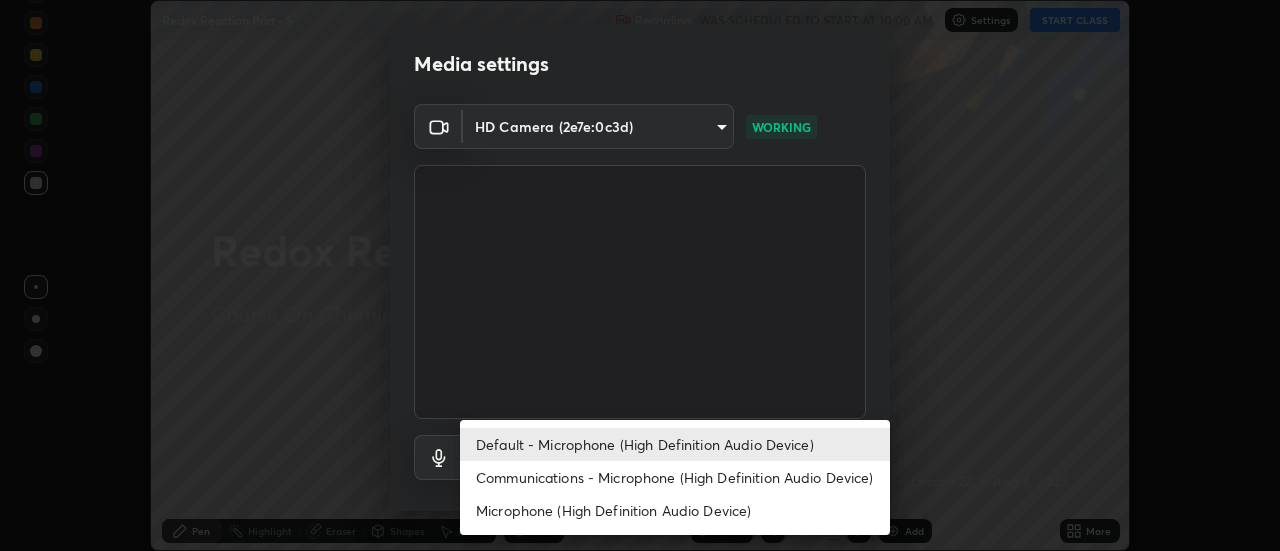 click on "Communications - Microphone (High Definition Audio Device)" at bounding box center [675, 477] 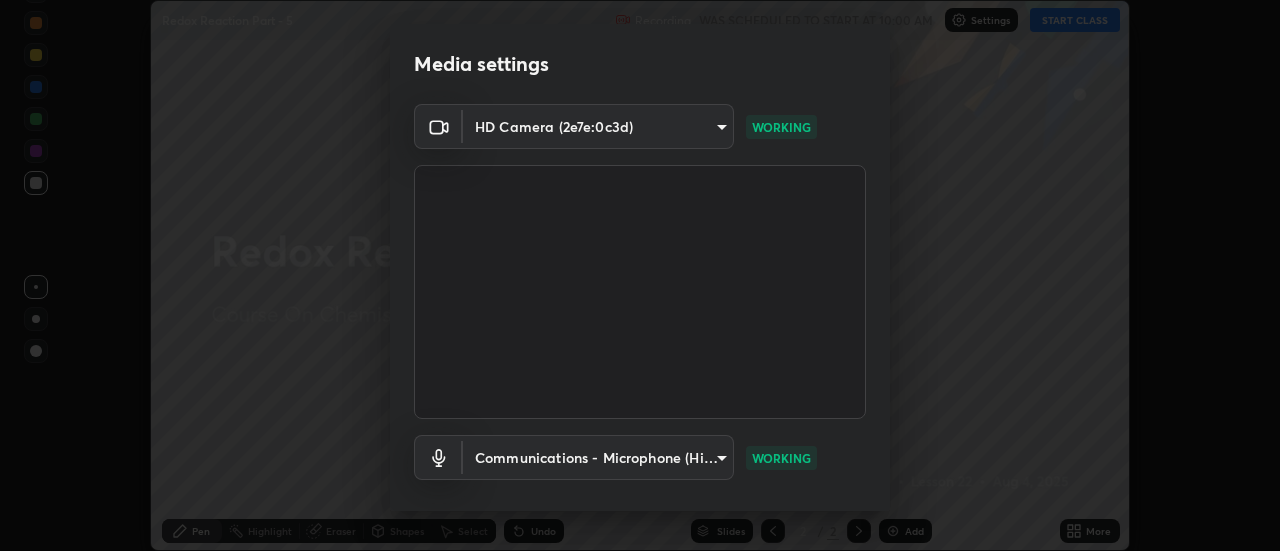 click on "Erase all Redox Reaction Part - 5 Recording WAS SCHEDULED TO START AT  10:00 AM Settings START CLASS Setting up your live class Redox Reaction Part - 5 • L22 of Course On Chemistry for MHT CET Growth 1 2027 [FIRST] [LAST] Pen Highlight Eraser Shapes Select Undo Slides 2 / 2 Add More No doubts shared Encourage your learners to ask a doubt for better clarity Report an issue Reason for reporting Buffering Chat not working Audio - Video sync issue Educator video quality low ​ Attach an image Report Media settings HD Camera (2e7e:0c3d) e2aa400b7bb40988937289f1826270d99bb774d75893401bafd8ee5ef144e594 WORKING Communications - Microphone (High Definition Audio Device) communications WORKING 1 / 5 Next" at bounding box center [640, 275] 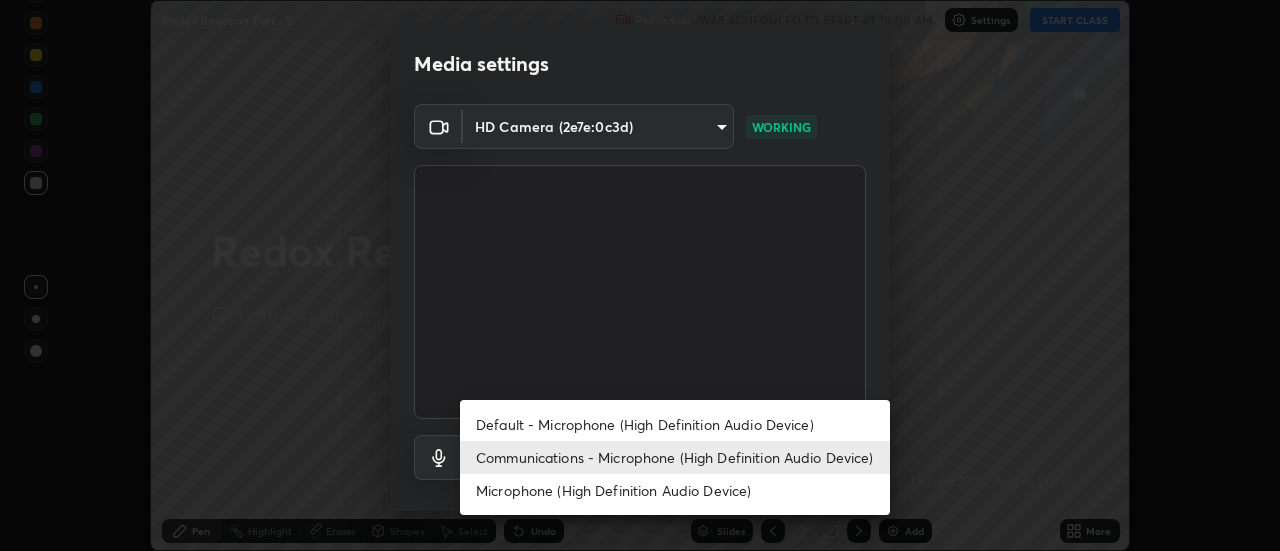 click on "Default - Microphone (High Definition Audio Device)" at bounding box center (675, 424) 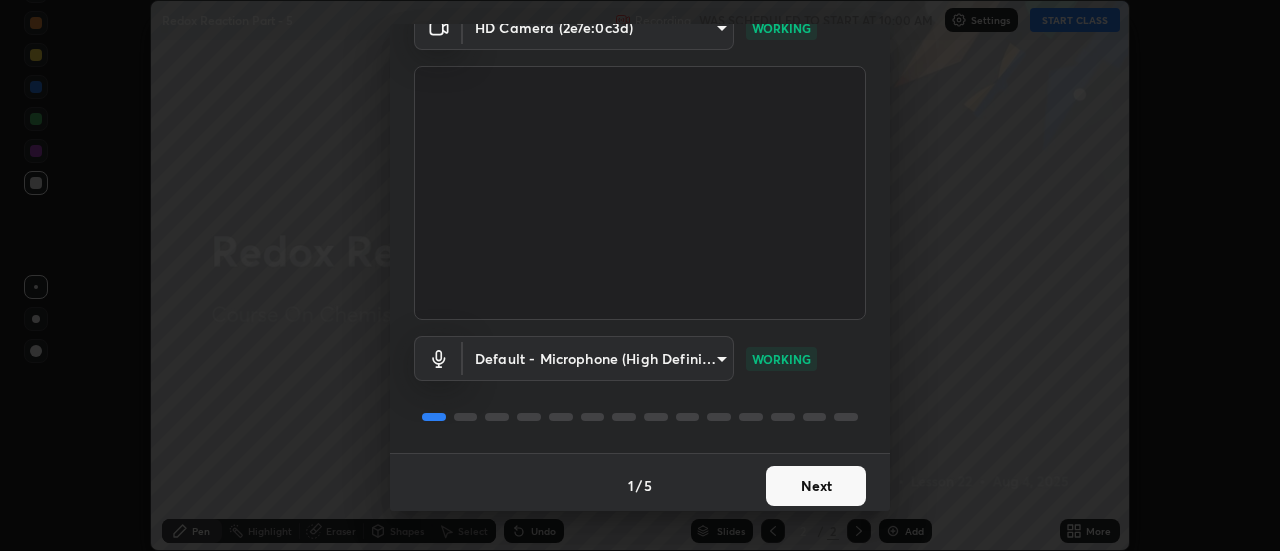 scroll, scrollTop: 105, scrollLeft: 0, axis: vertical 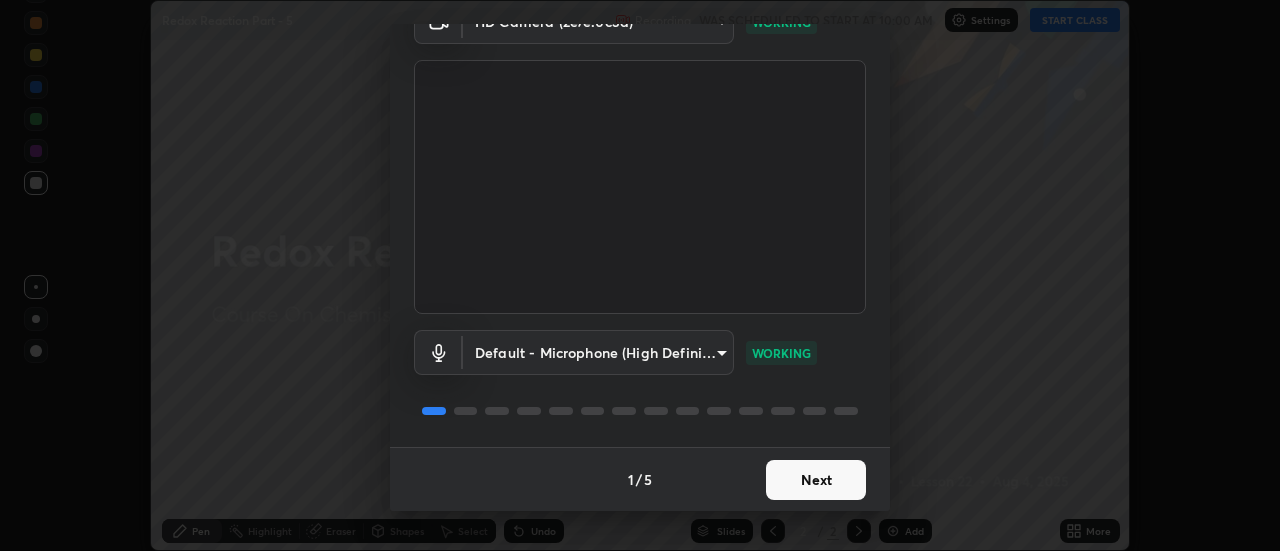 click on "Next" at bounding box center (816, 480) 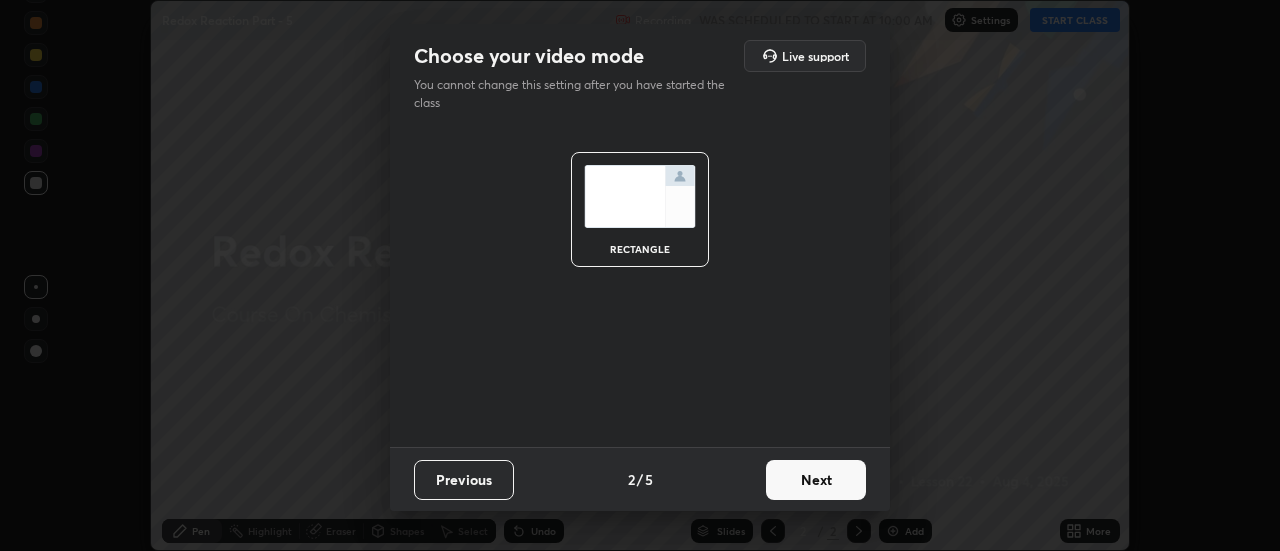 click on "Next" at bounding box center [816, 480] 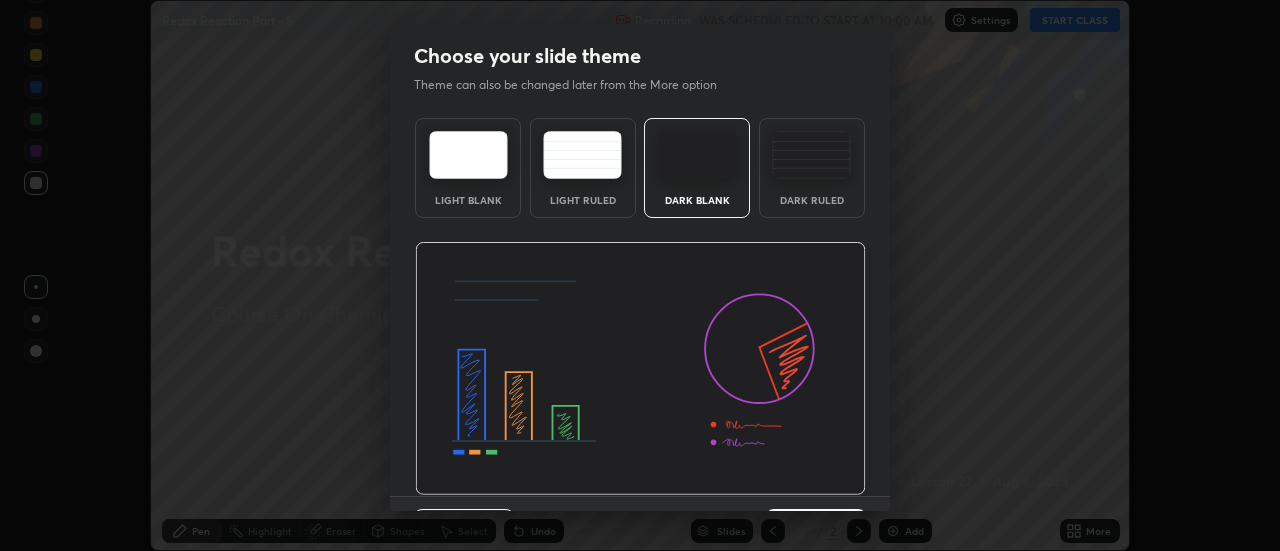 scroll, scrollTop: 49, scrollLeft: 0, axis: vertical 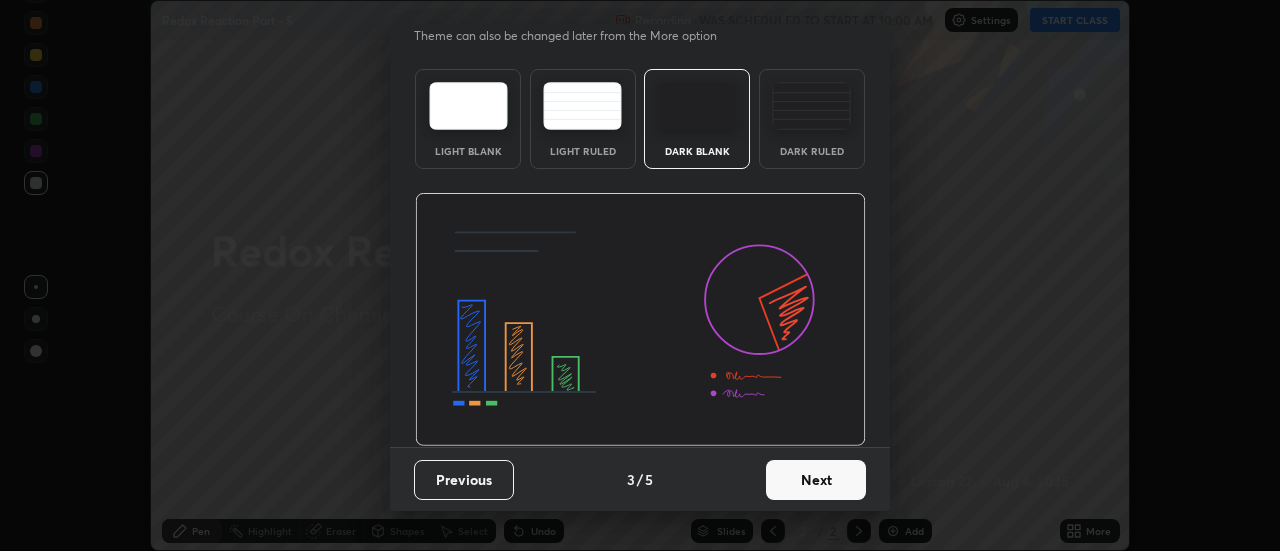 click on "Next" at bounding box center (816, 480) 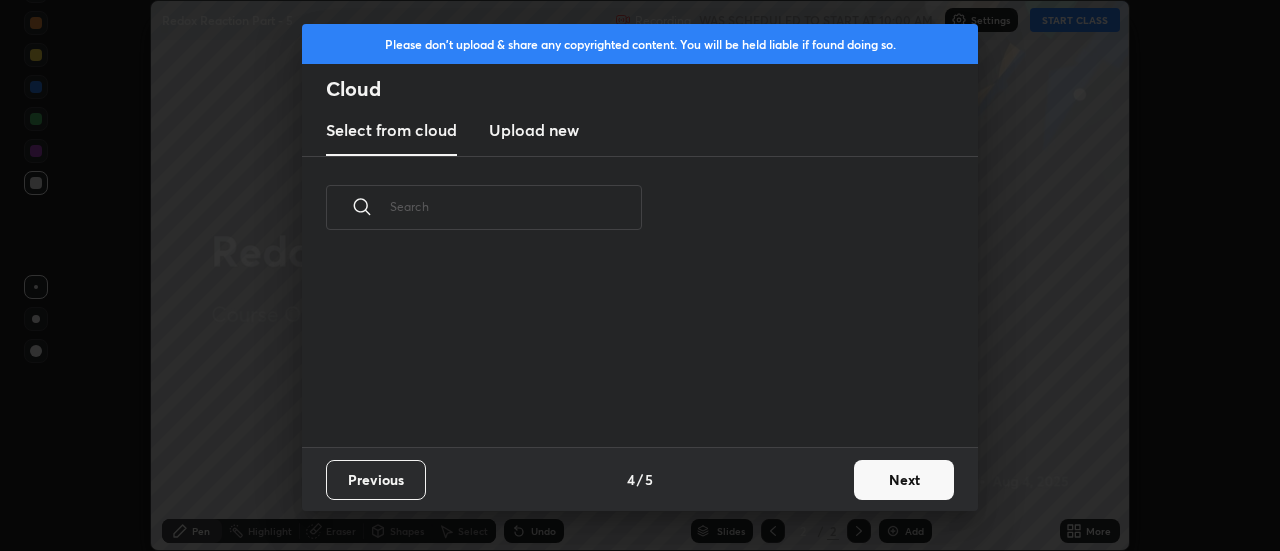 click on "Next" at bounding box center [904, 480] 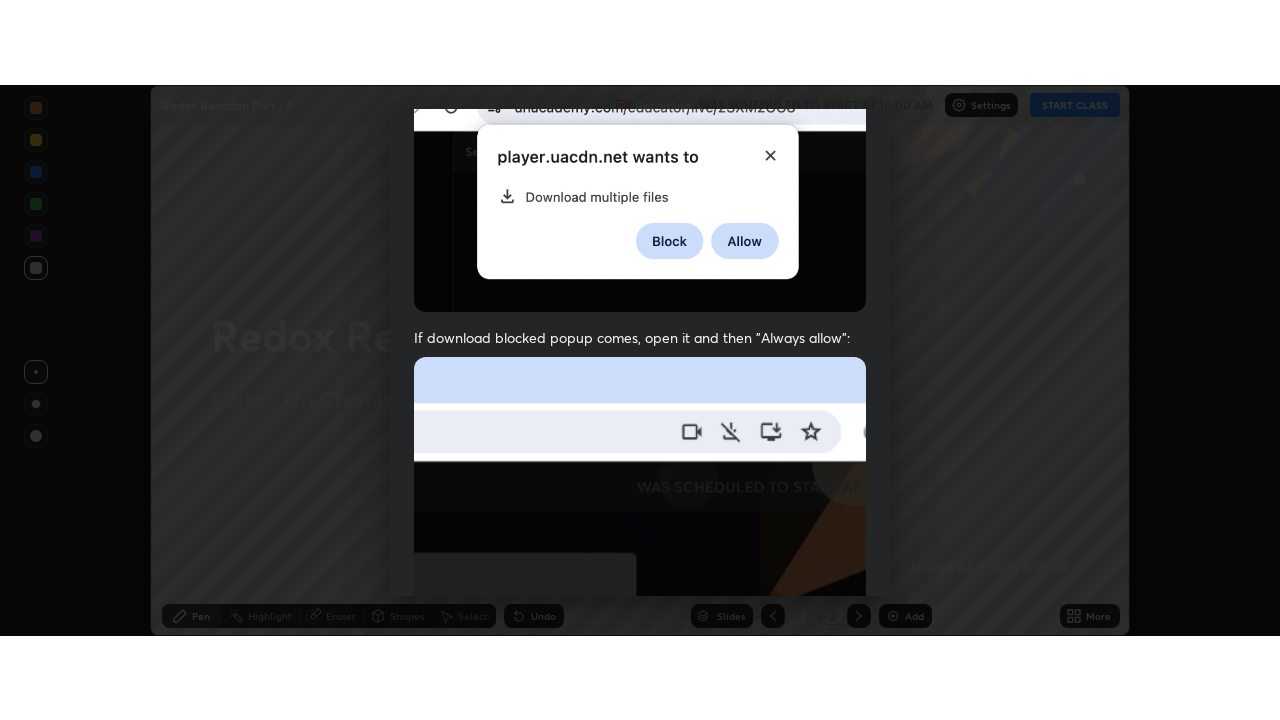 scroll, scrollTop: 513, scrollLeft: 0, axis: vertical 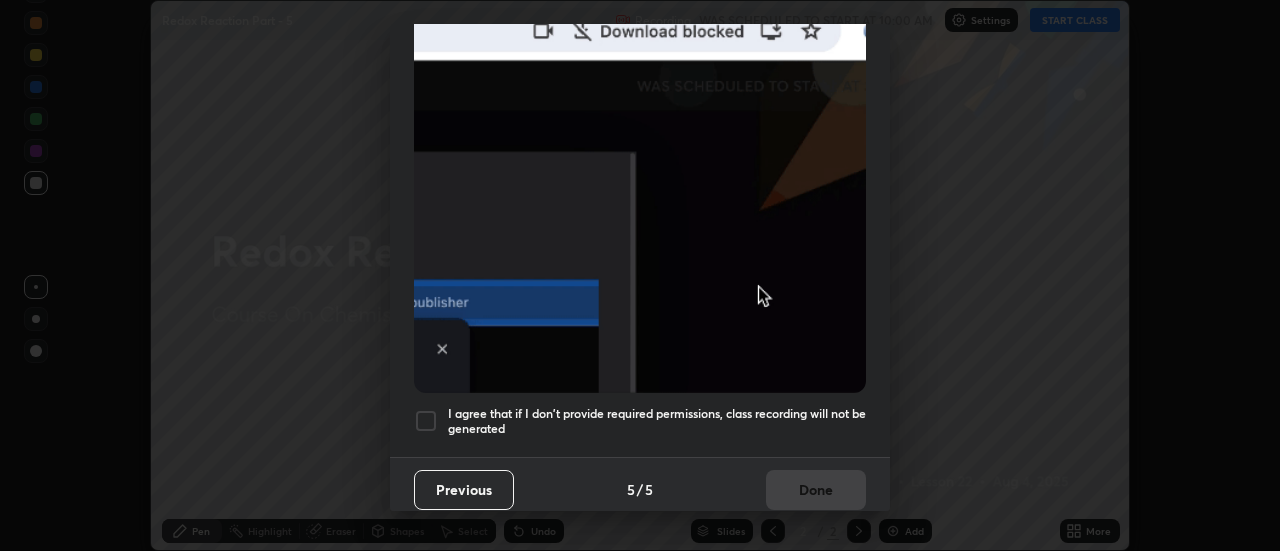 click at bounding box center (426, 421) 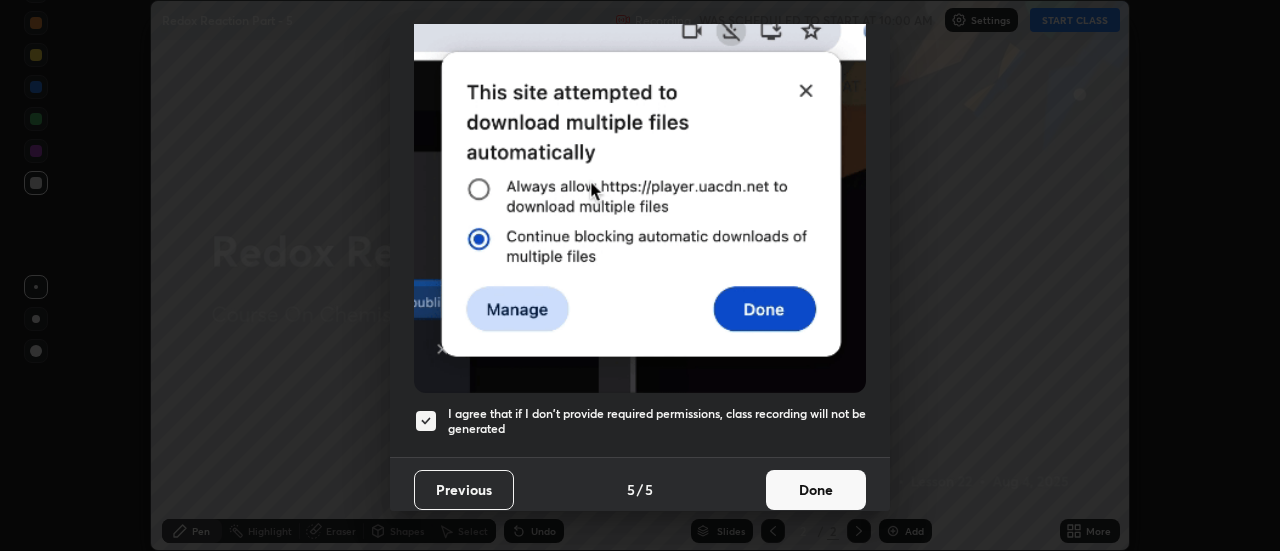 click on "Done" at bounding box center (816, 490) 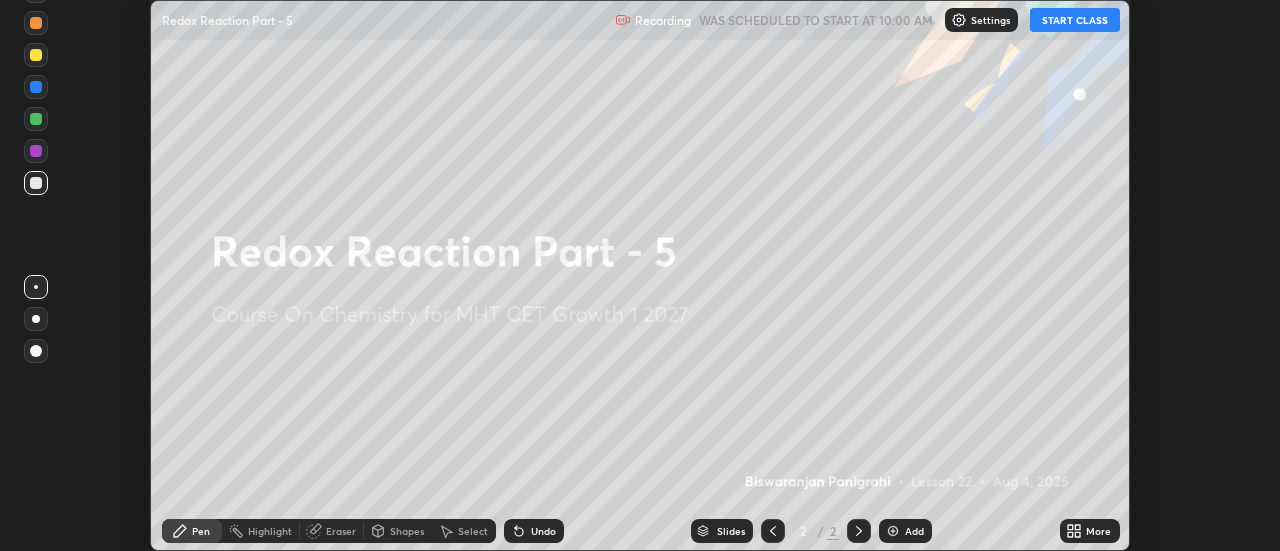 click 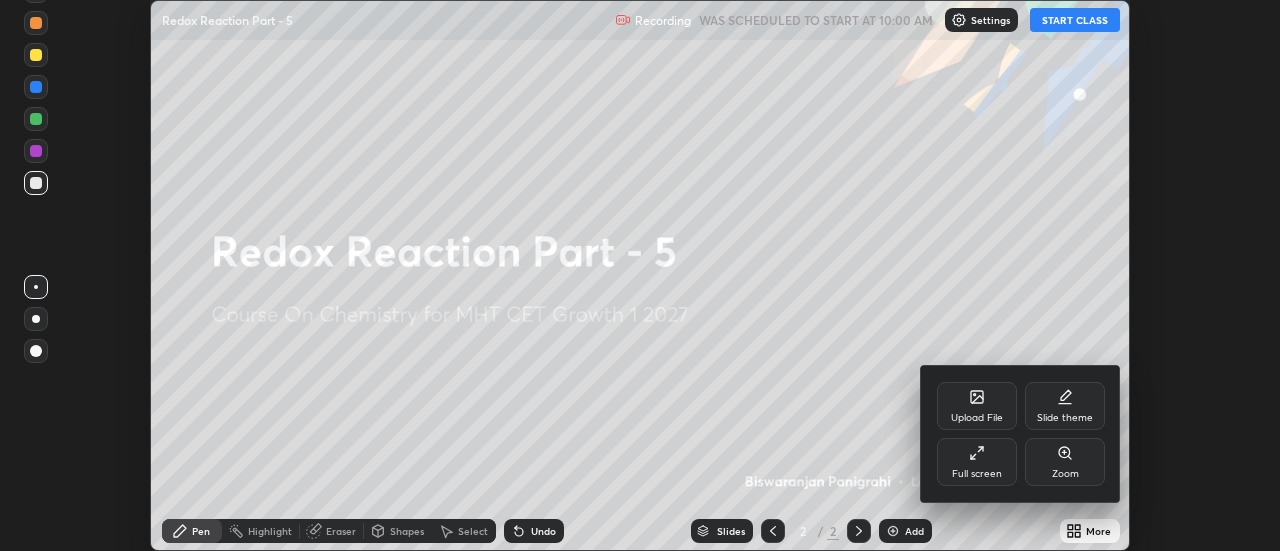 click on "Full screen" at bounding box center (977, 462) 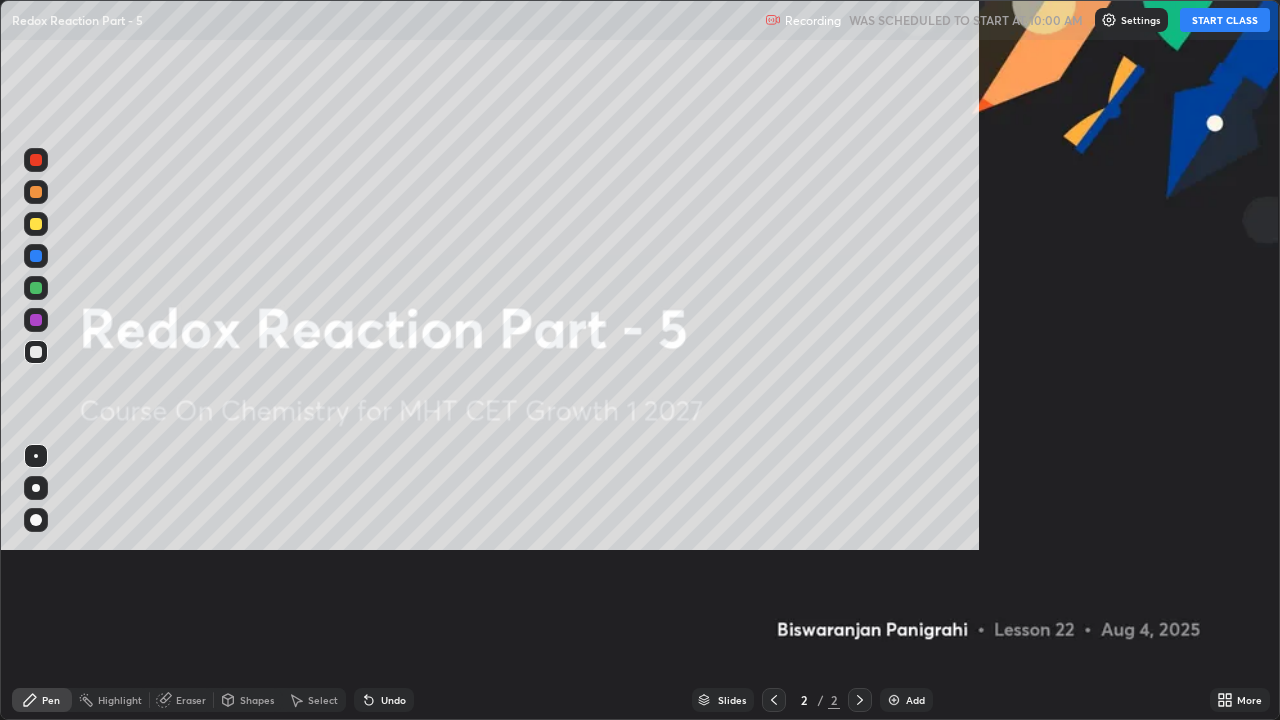 scroll, scrollTop: 99280, scrollLeft: 98720, axis: both 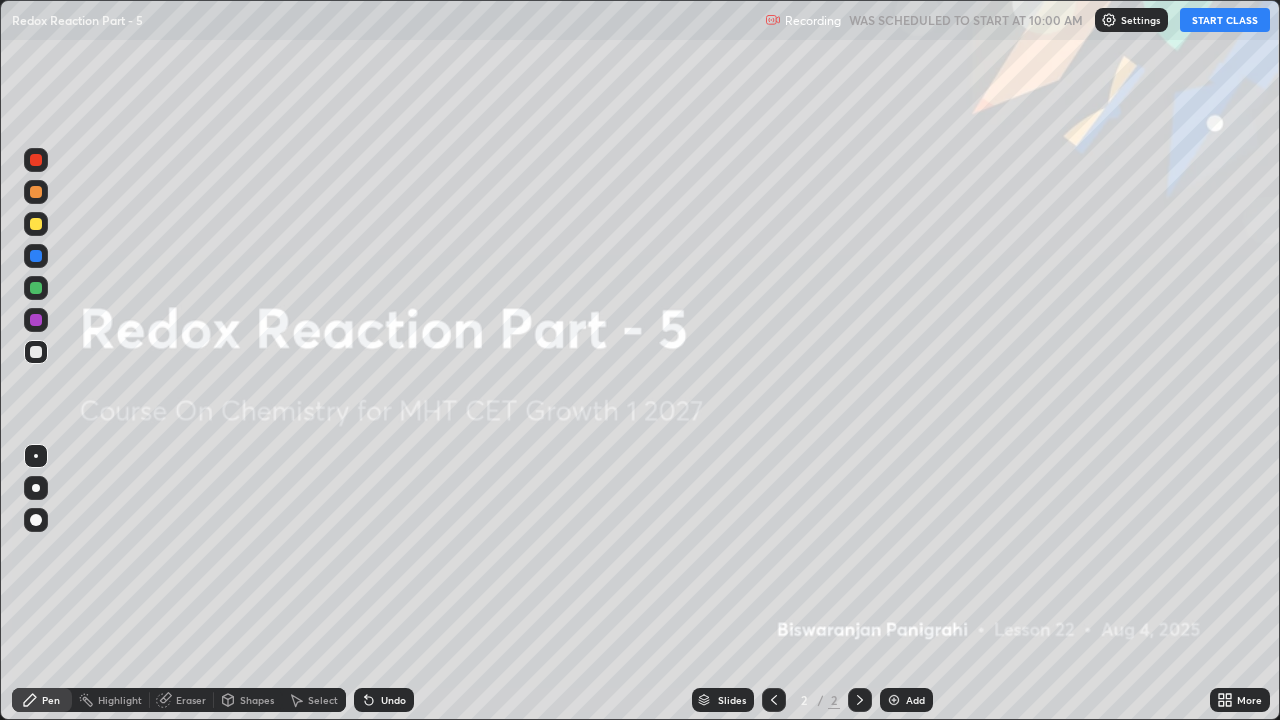 click on "Add" at bounding box center [906, 700] 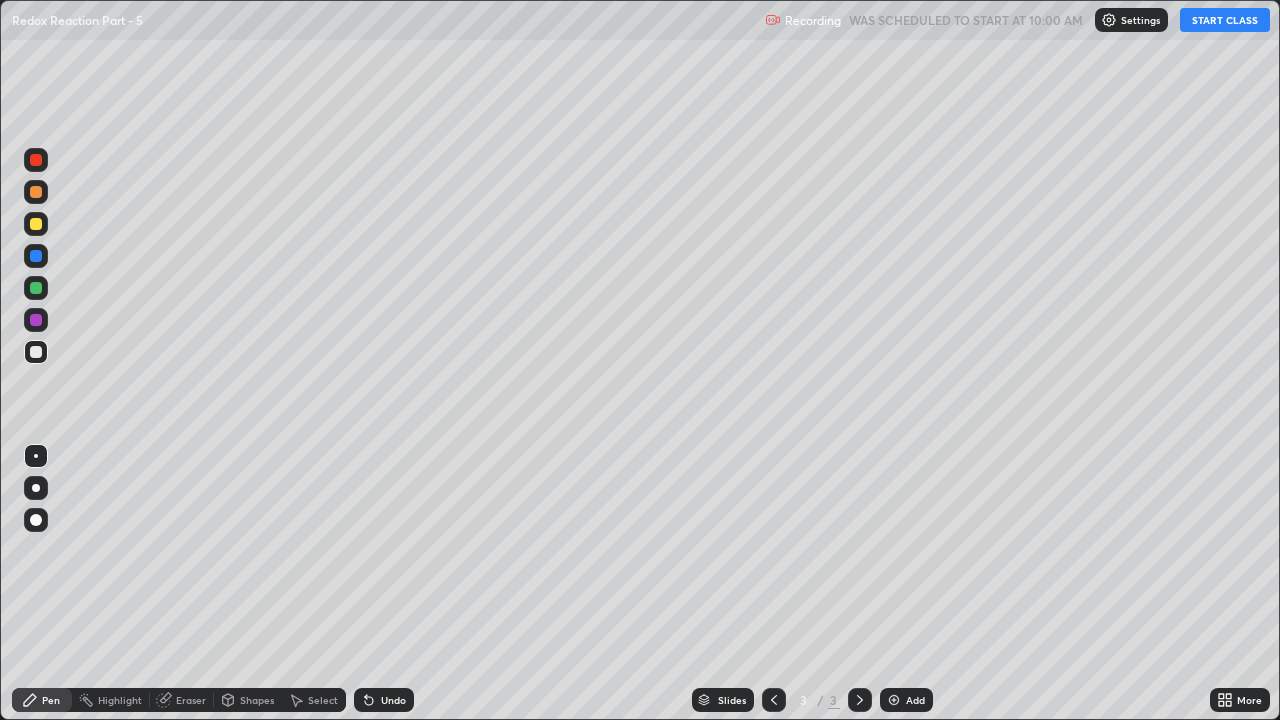 click on "START CLASS" at bounding box center [1225, 20] 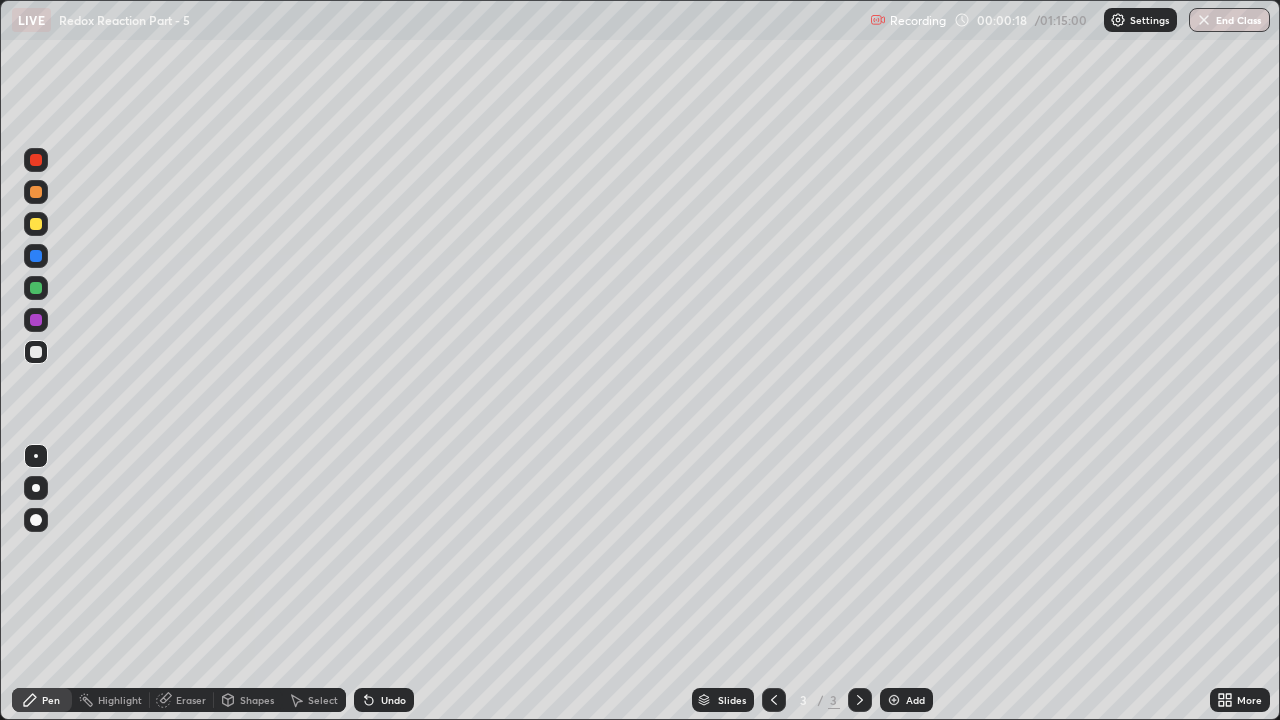 click at bounding box center (36, 192) 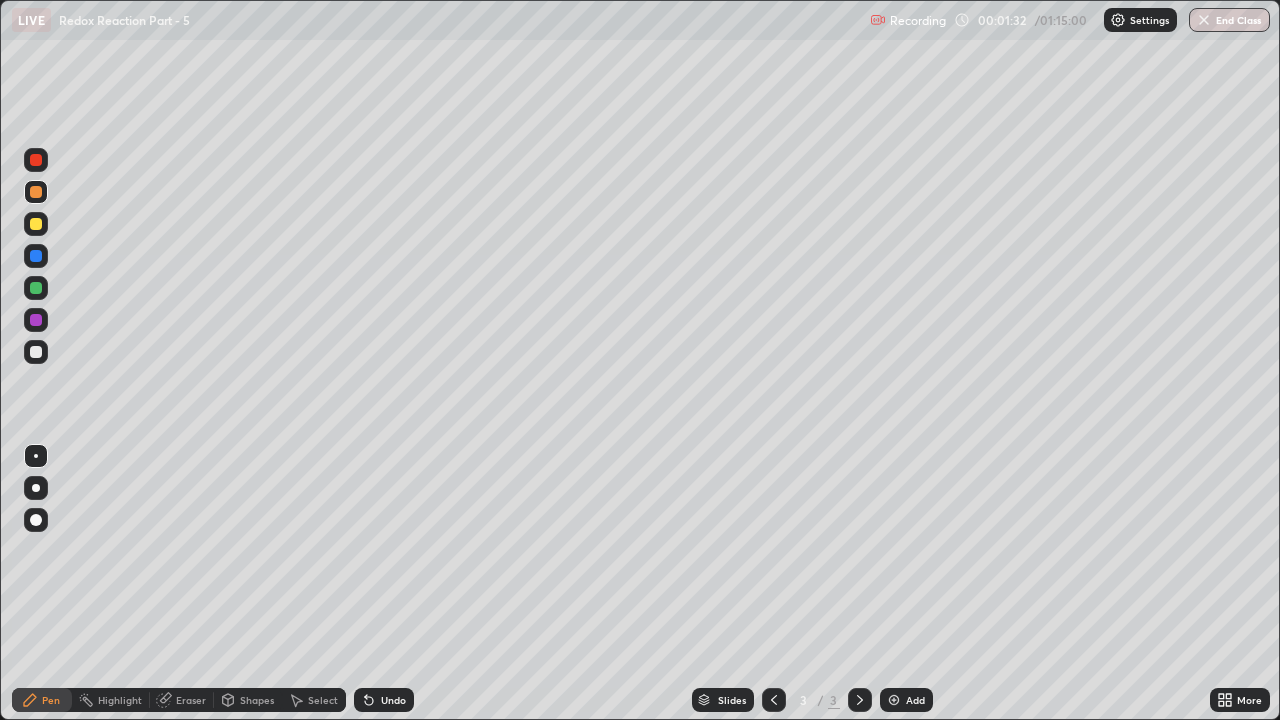 click at bounding box center (36, 352) 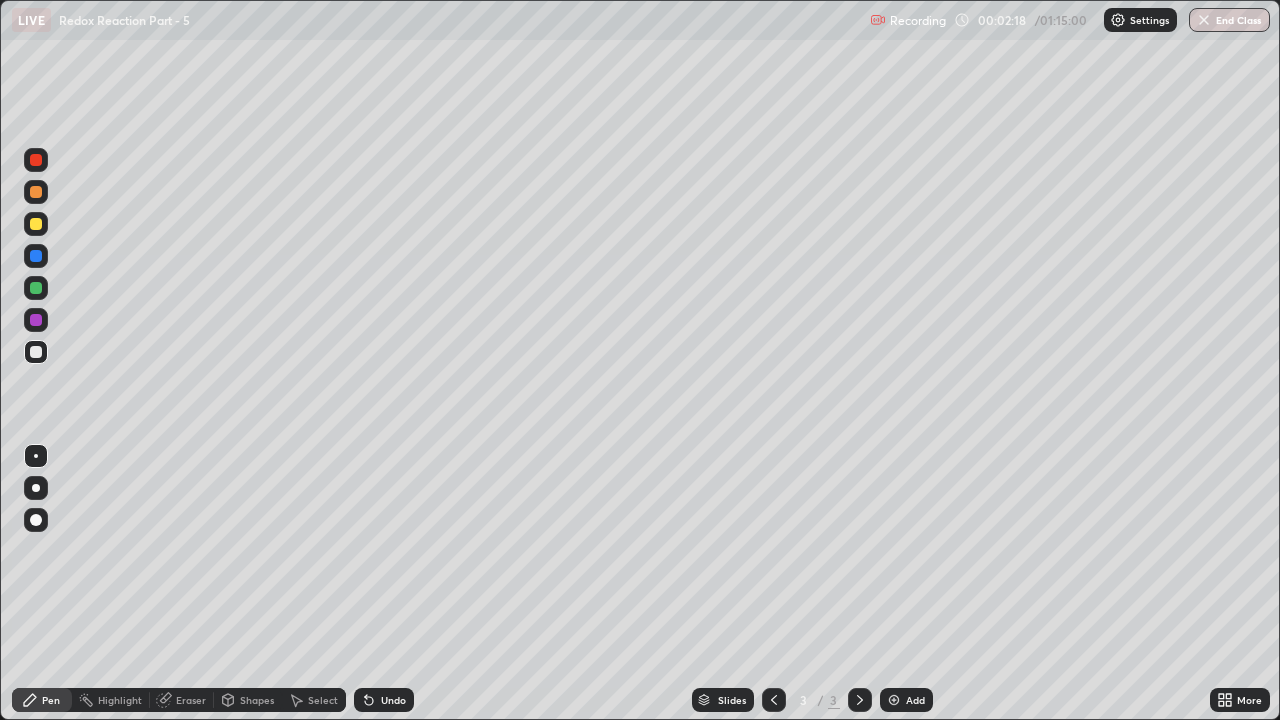 click at bounding box center [36, 224] 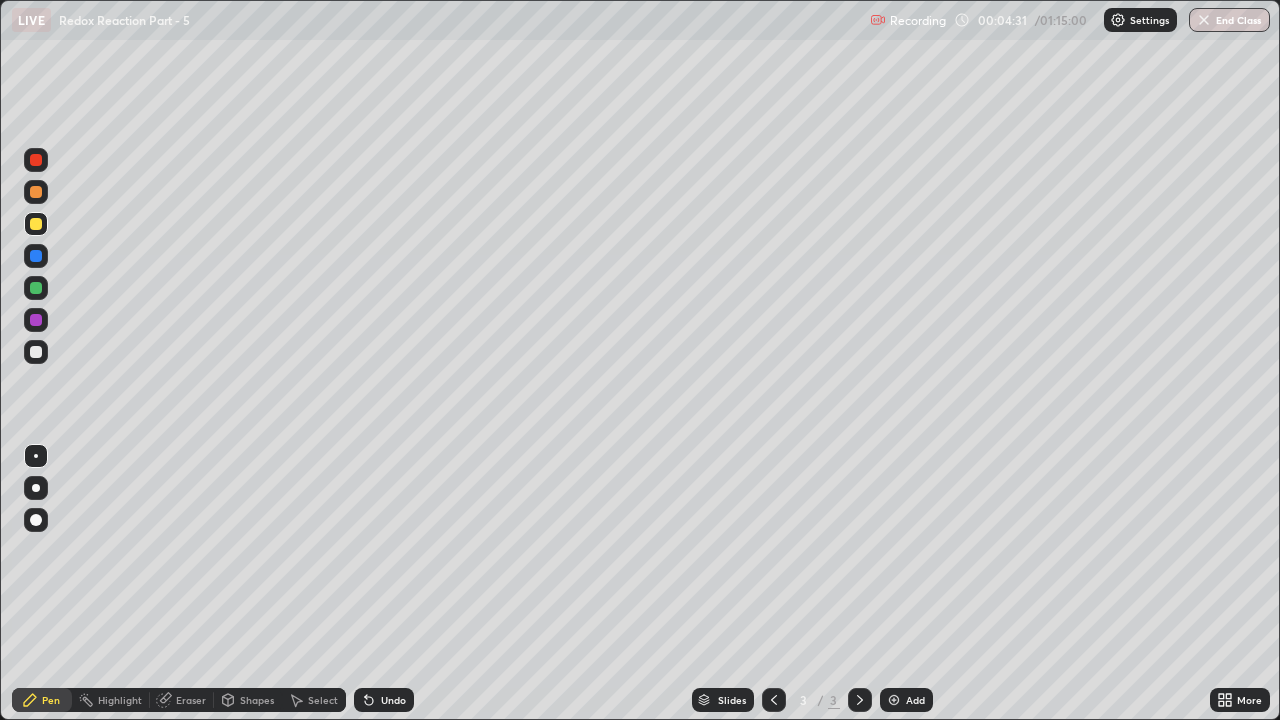 click at bounding box center [36, 352] 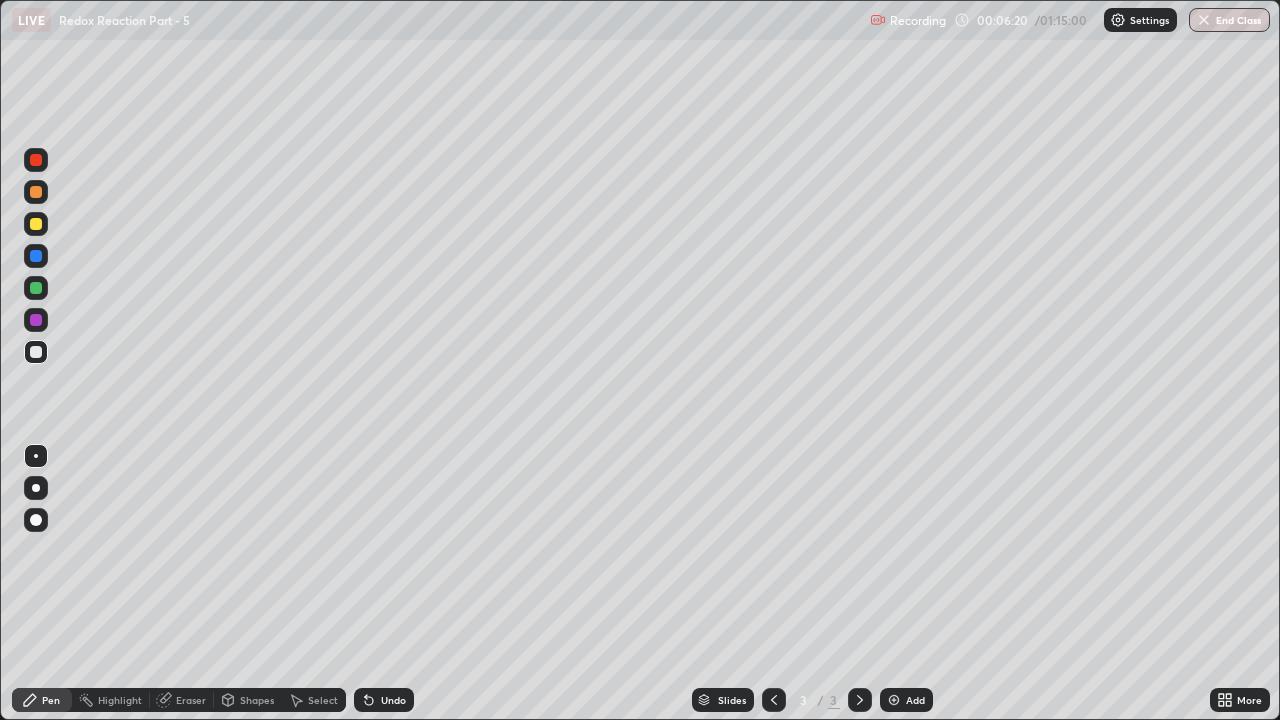 click at bounding box center [36, 224] 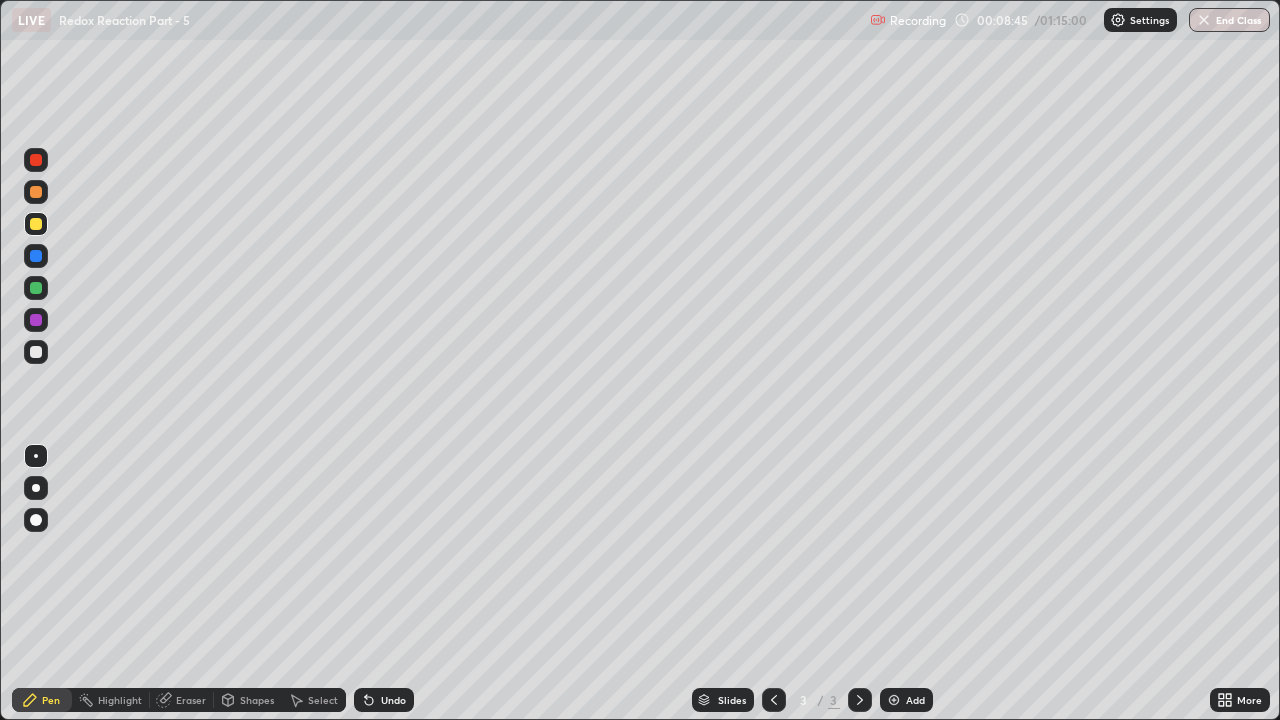 click at bounding box center (36, 352) 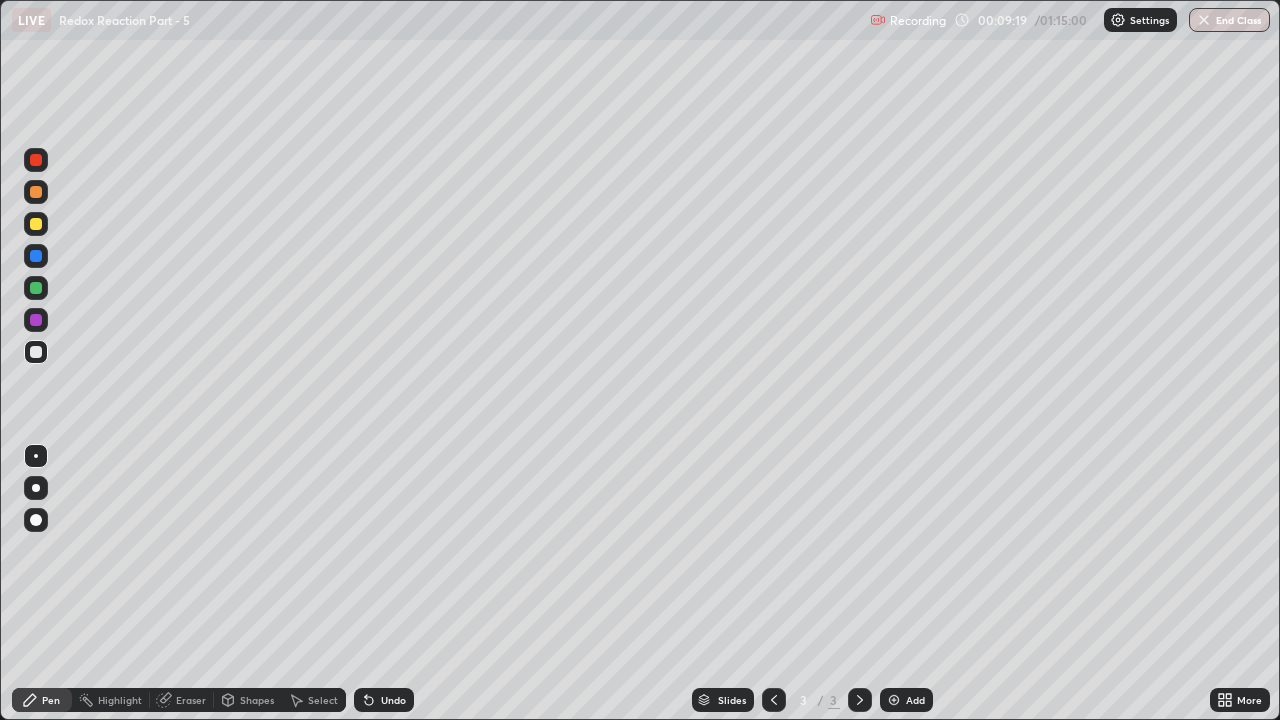 click at bounding box center [36, 224] 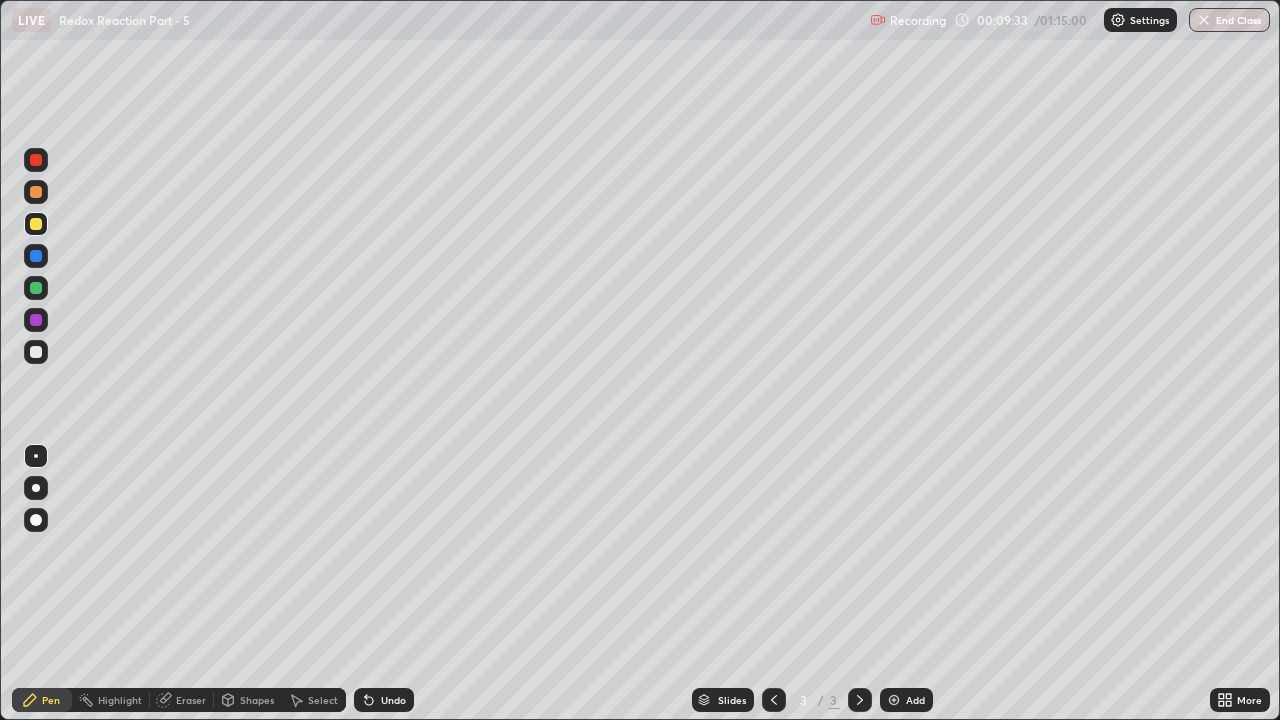 click at bounding box center (36, 352) 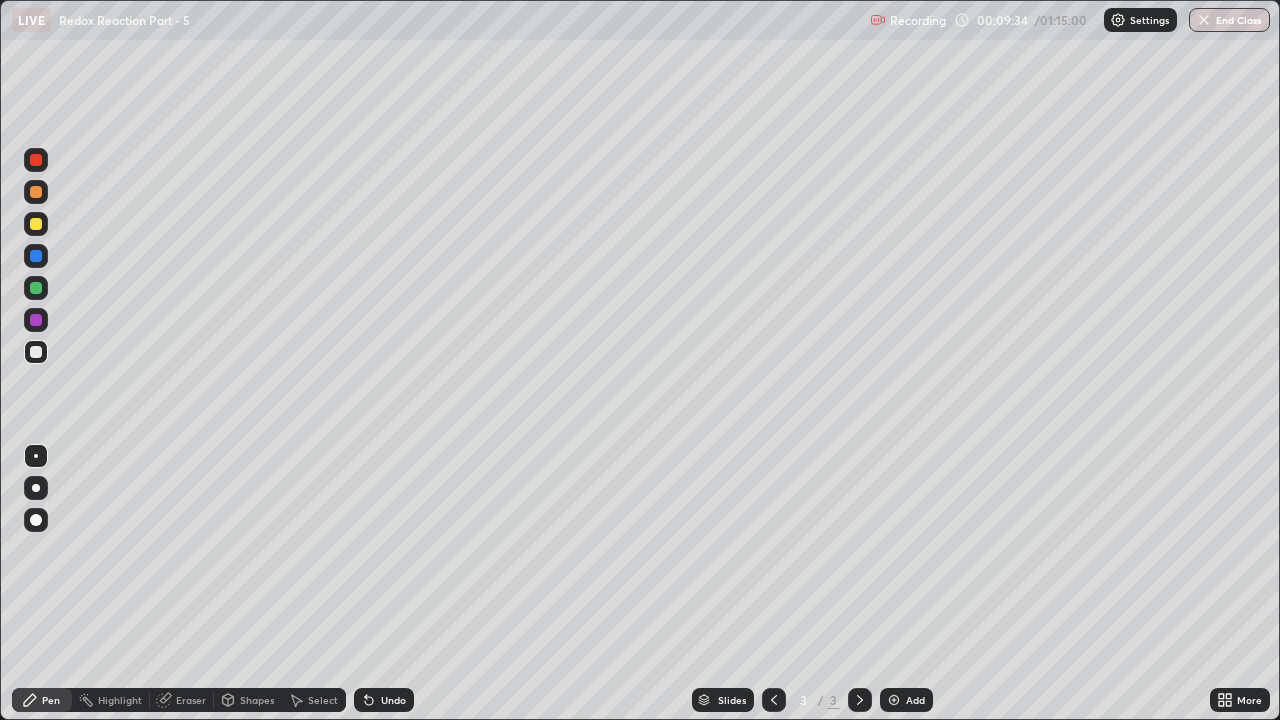 click at bounding box center (36, 288) 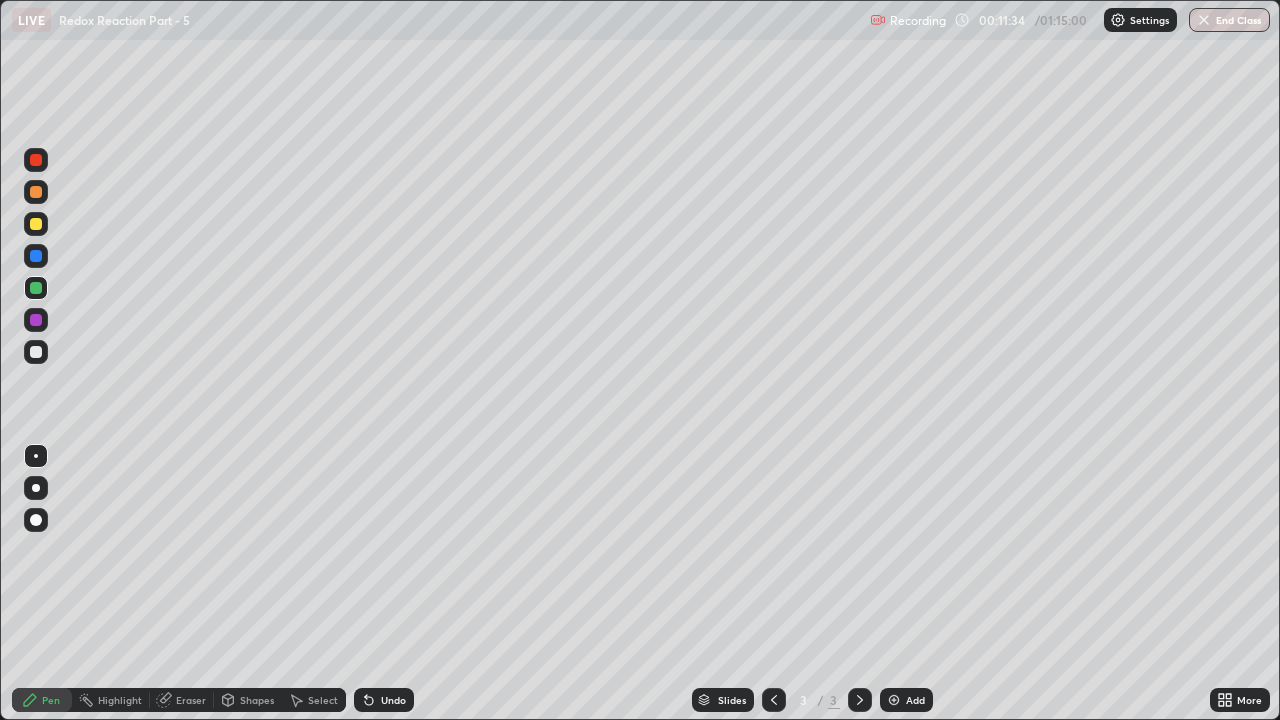 click on "Eraser" at bounding box center [182, 700] 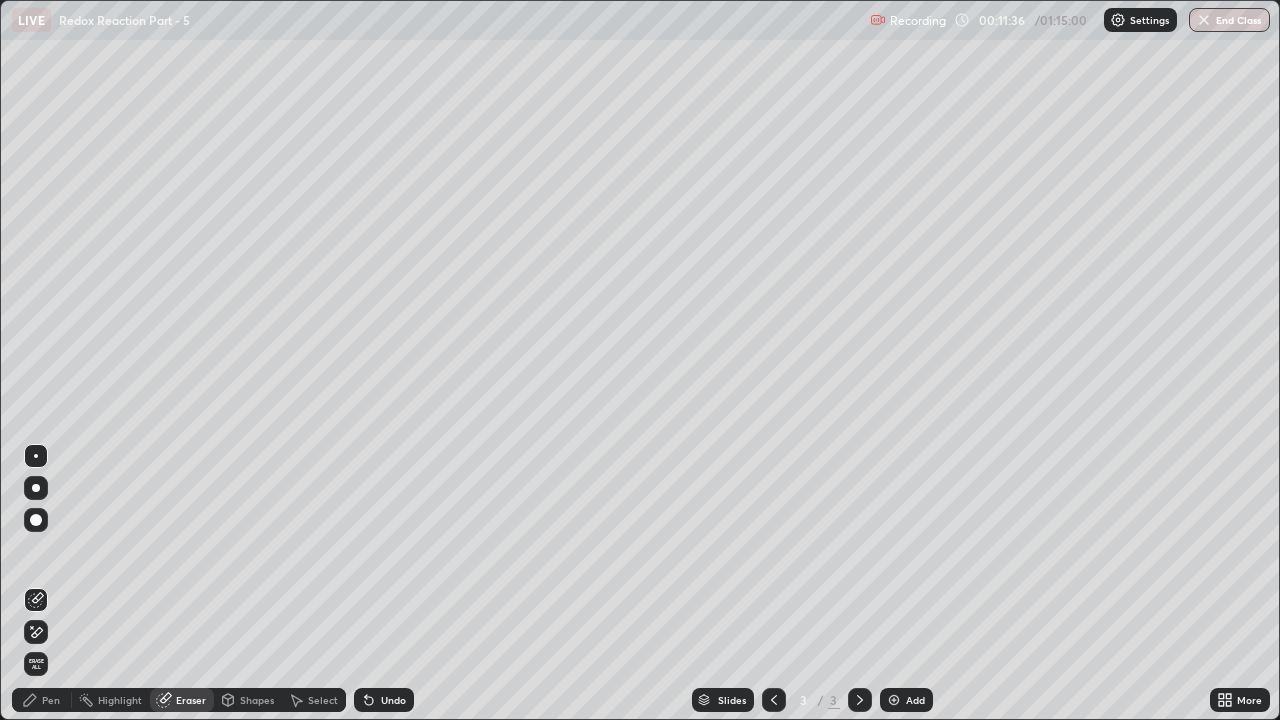 click on "Pen" at bounding box center (51, 700) 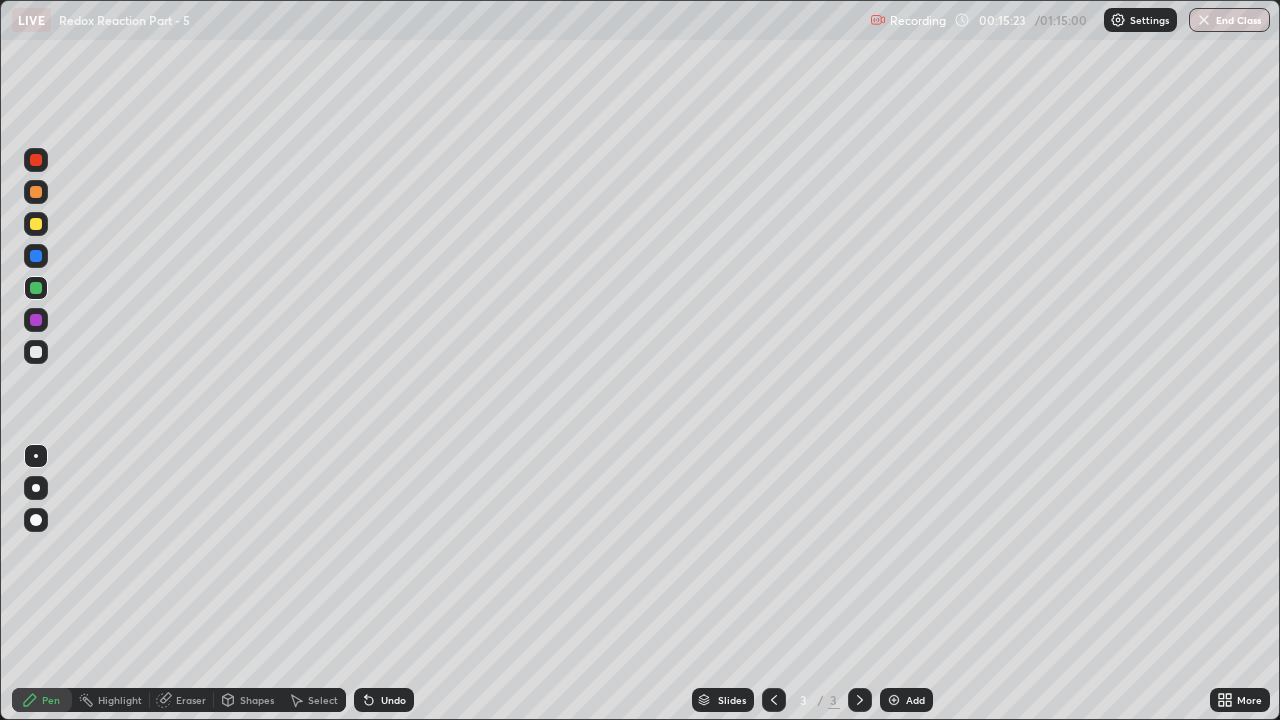 click at bounding box center (894, 700) 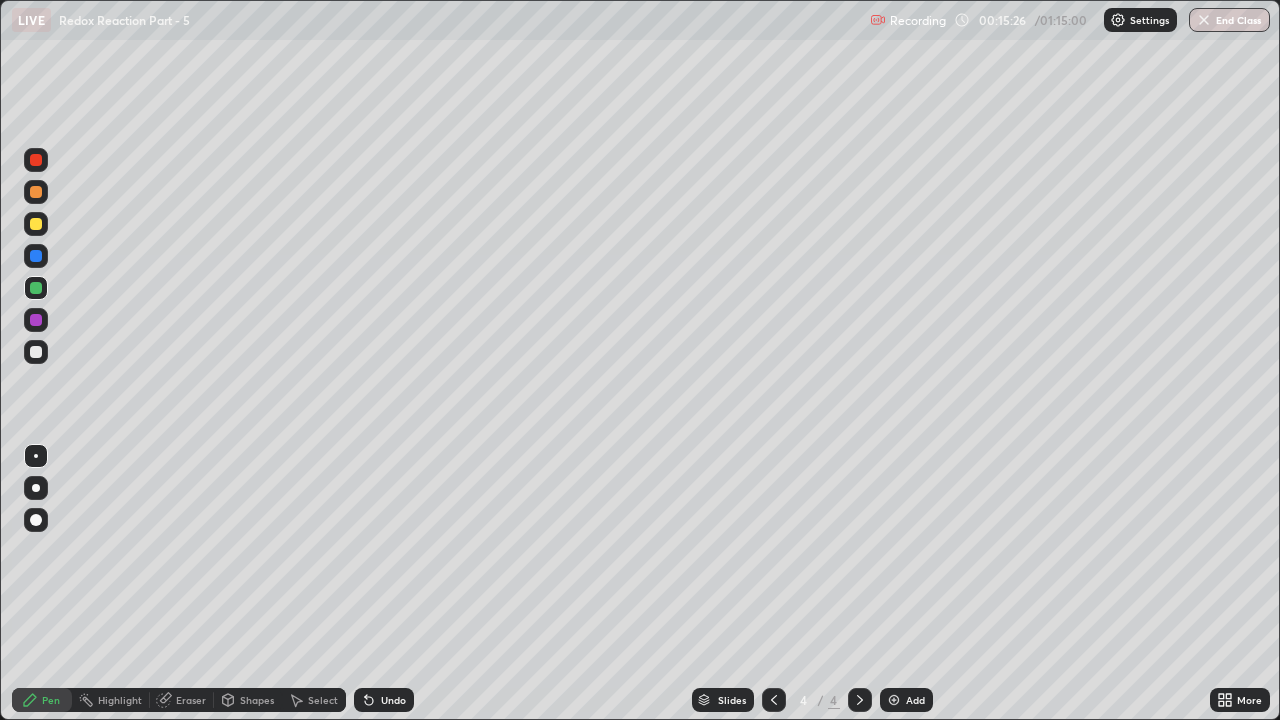 click at bounding box center (36, 352) 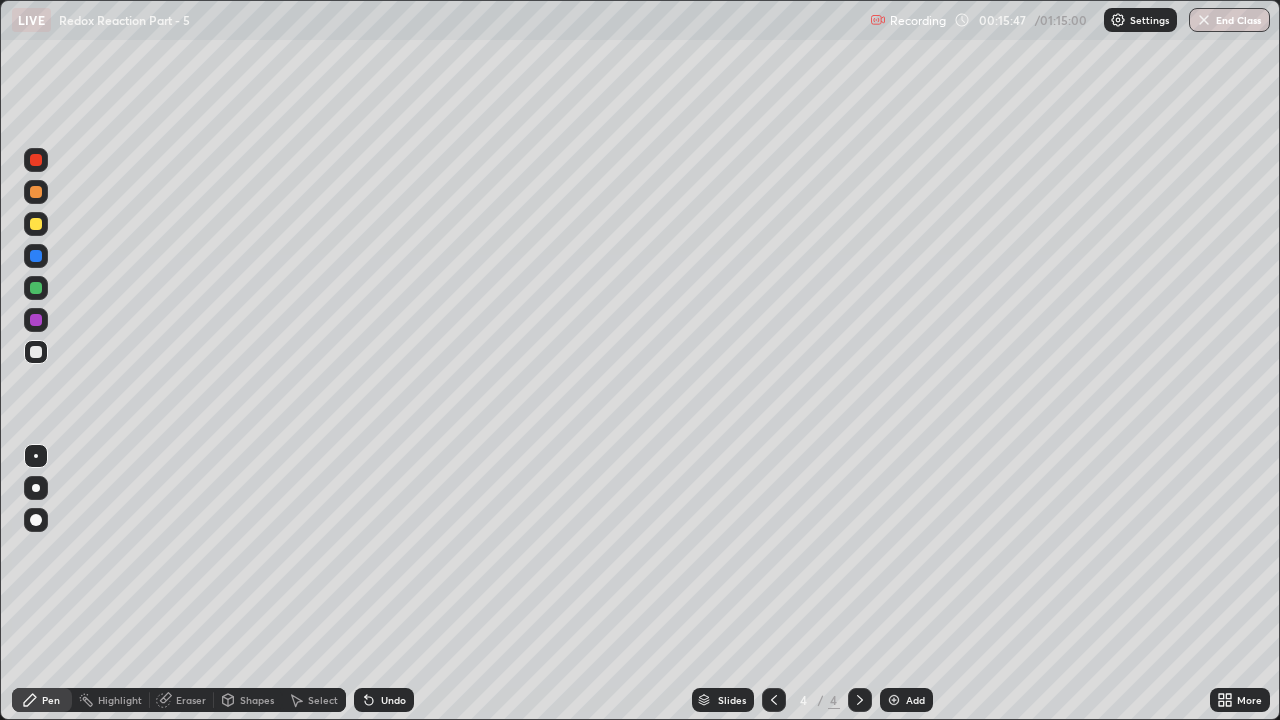 click 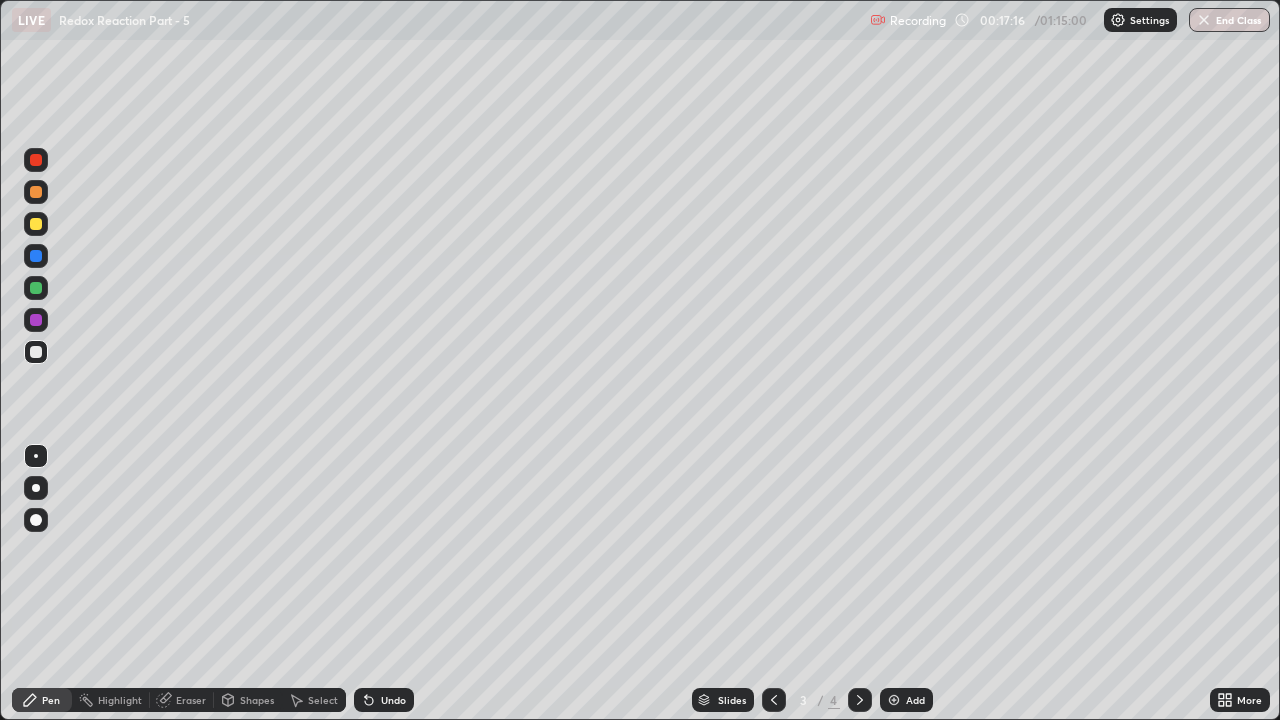 click 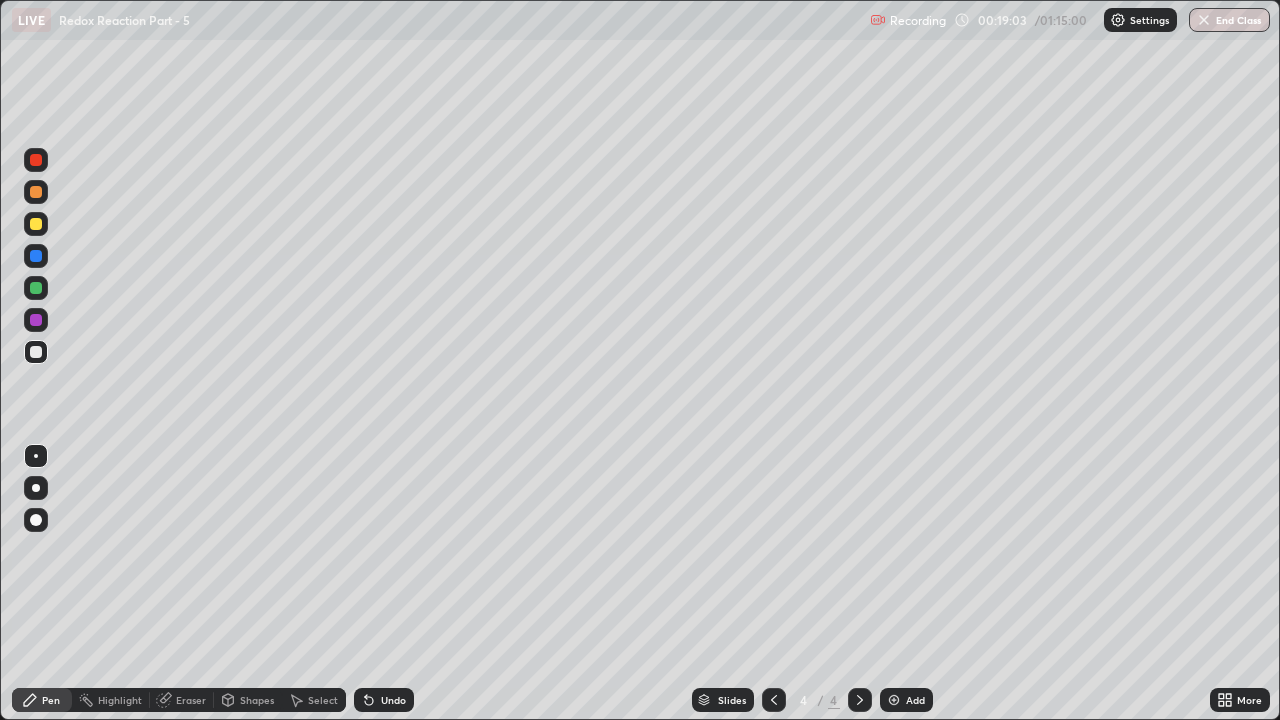 click at bounding box center [36, 224] 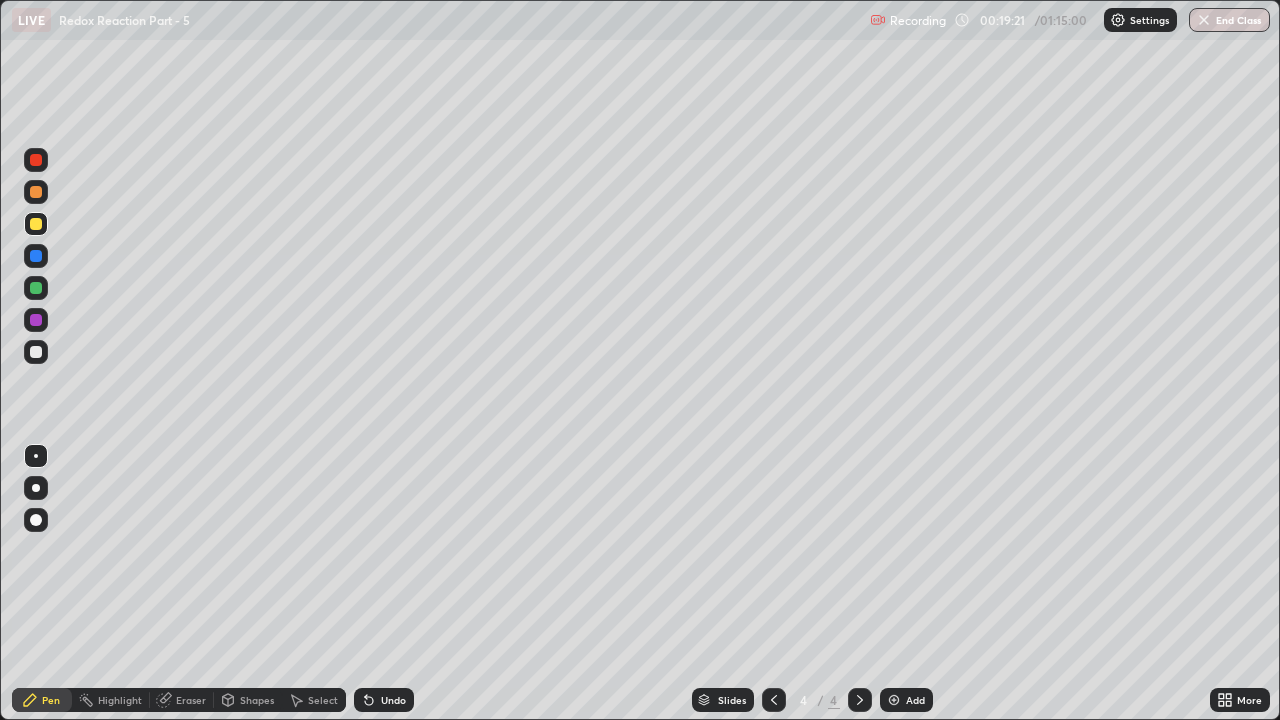 click at bounding box center (36, 288) 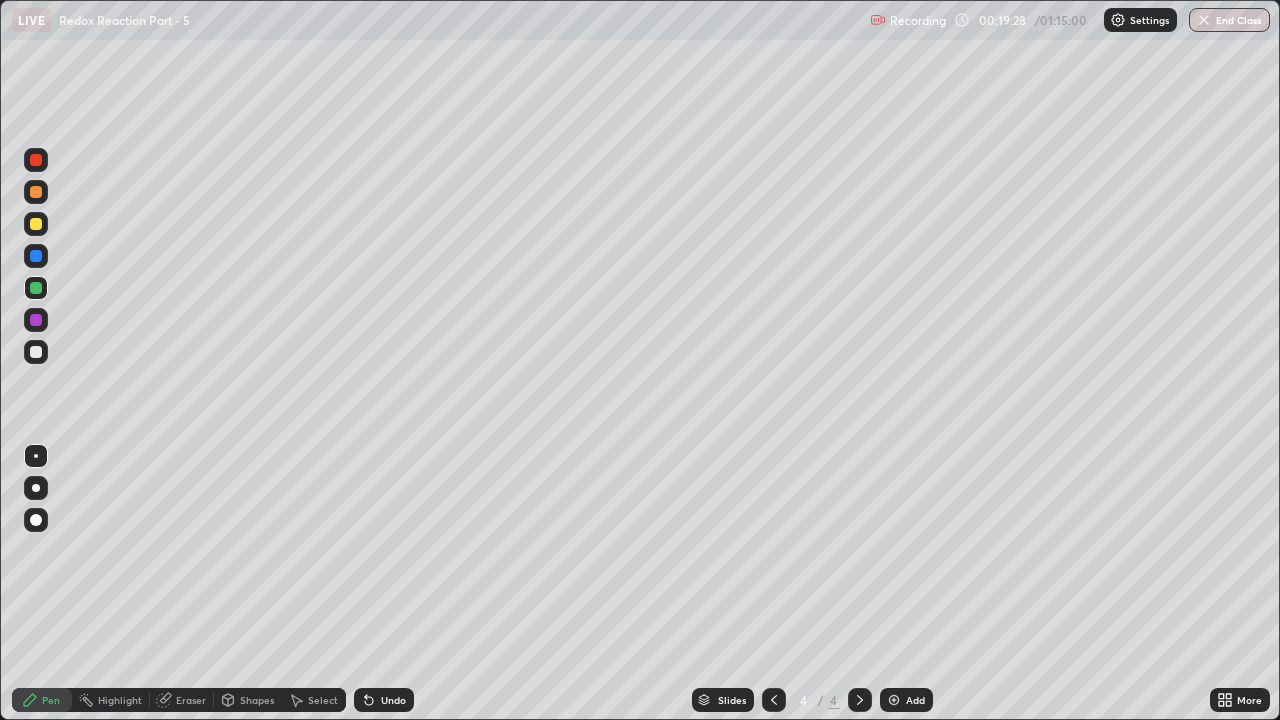click at bounding box center [36, 224] 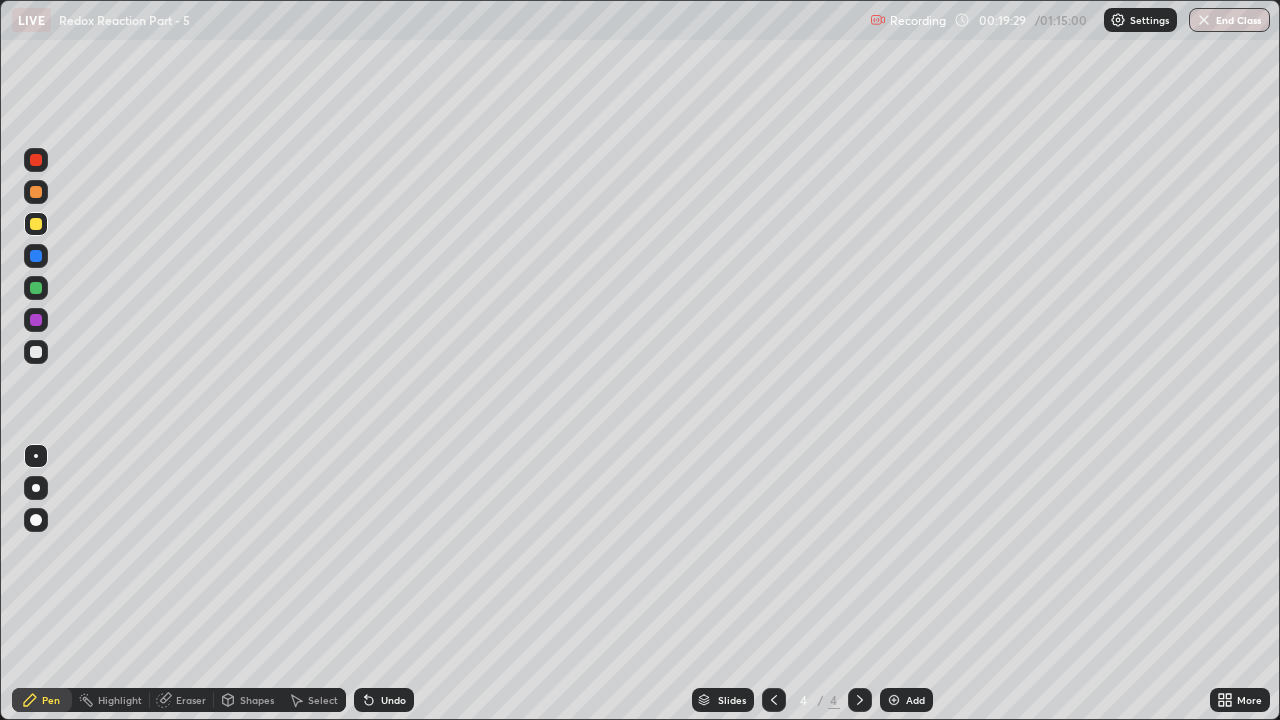 click at bounding box center (36, 192) 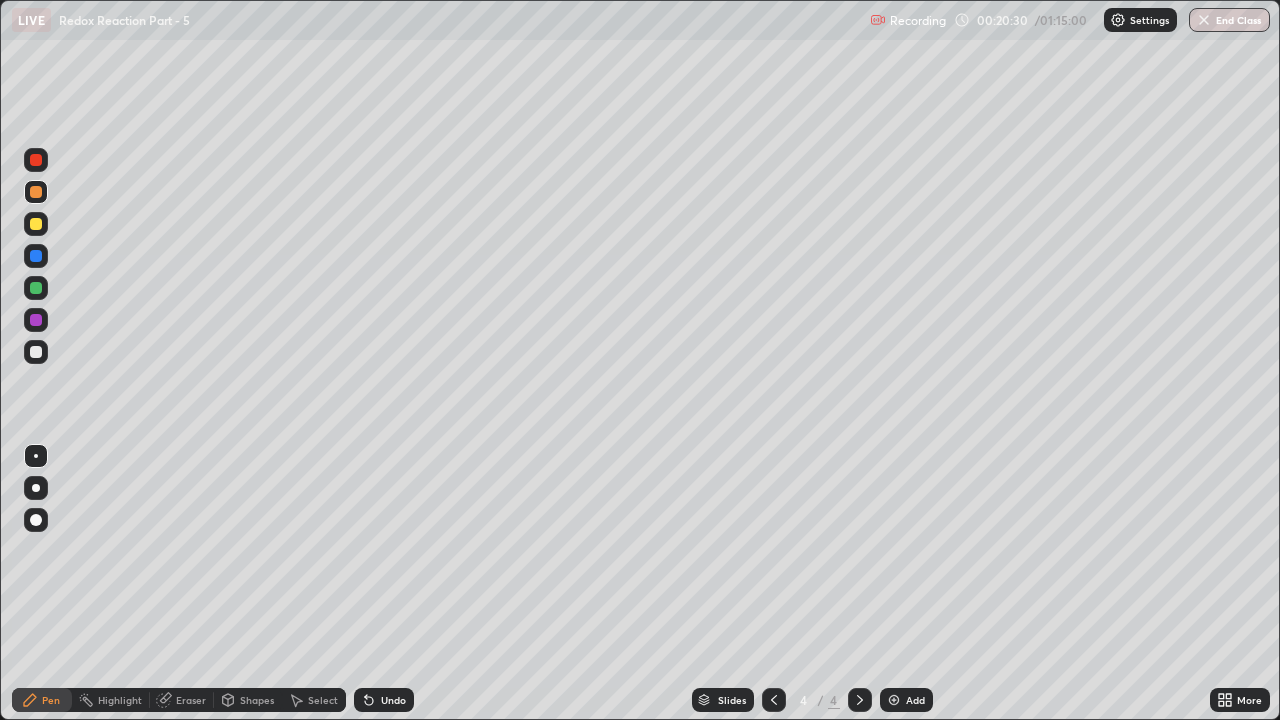 click at bounding box center [36, 352] 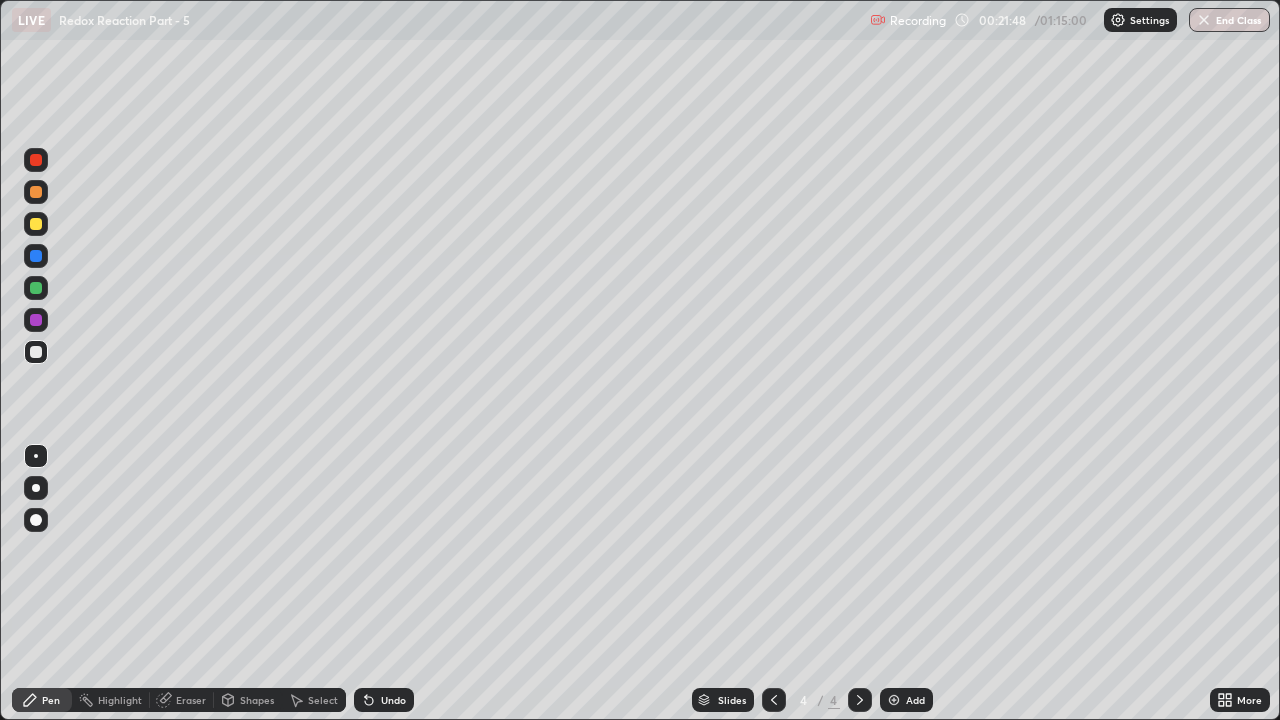 click 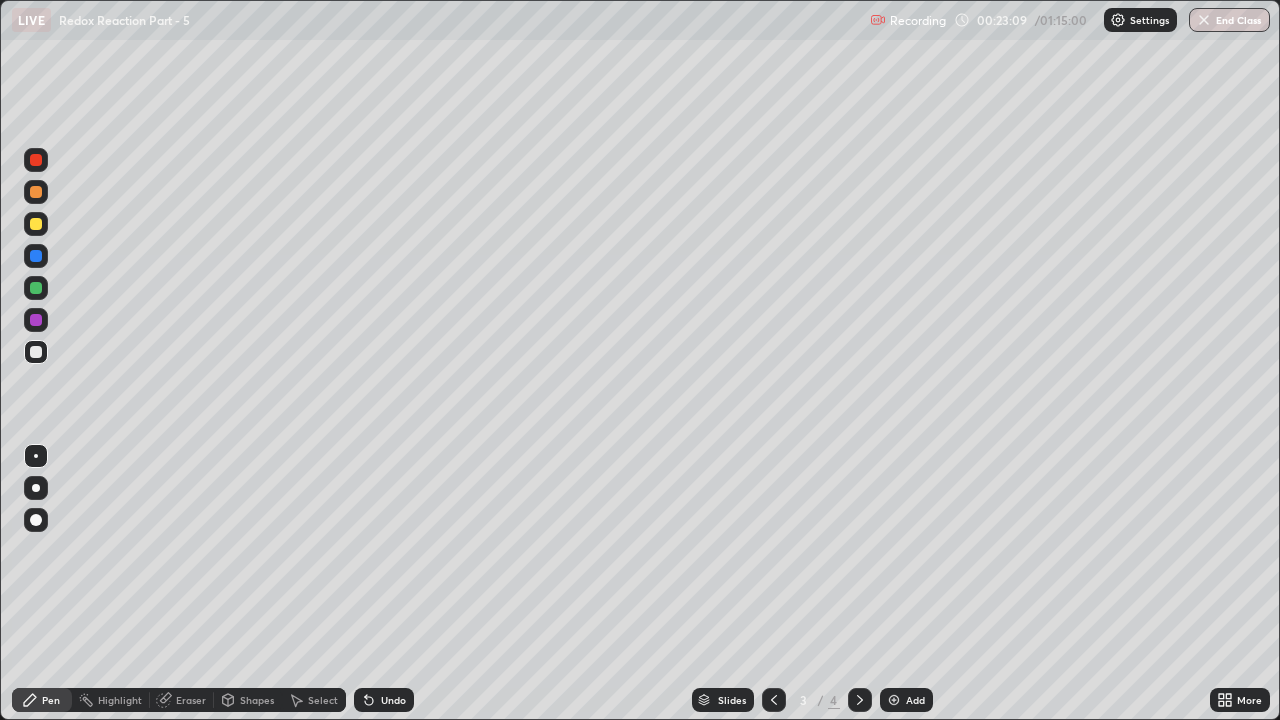 click at bounding box center [860, 700] 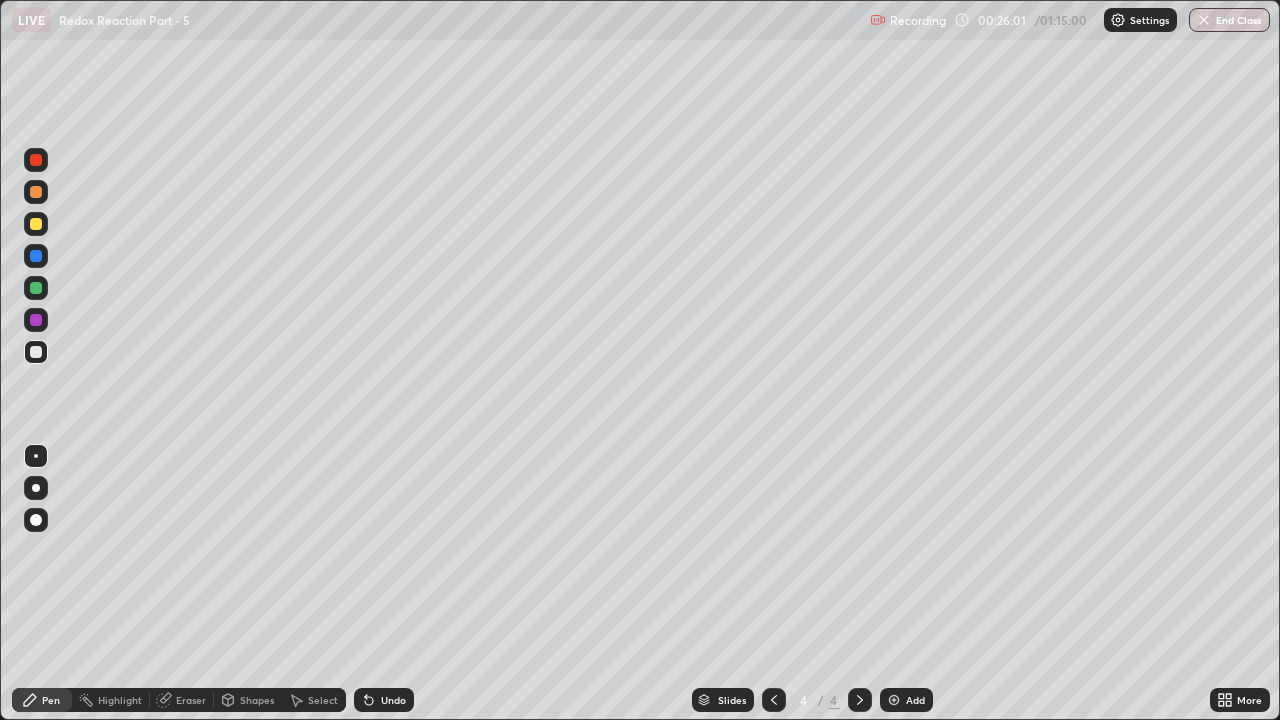 click at bounding box center (36, 224) 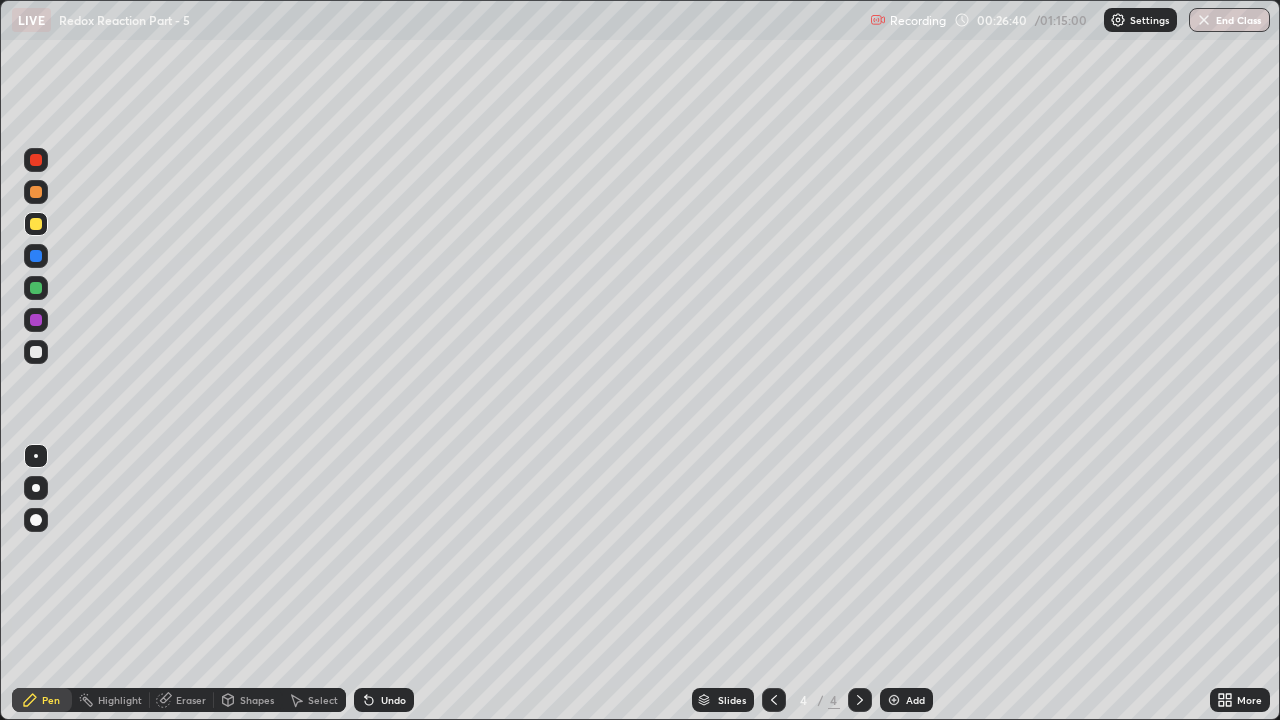 click on "Undo" at bounding box center [384, 700] 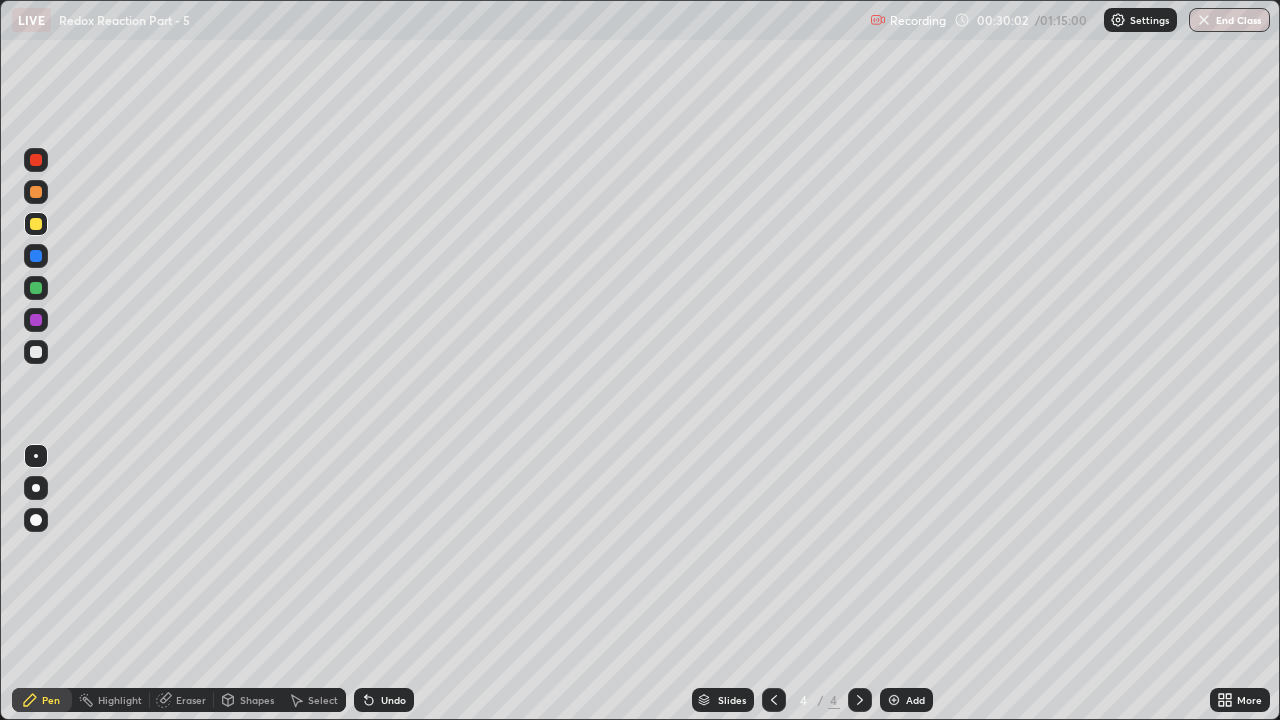 click at bounding box center [894, 700] 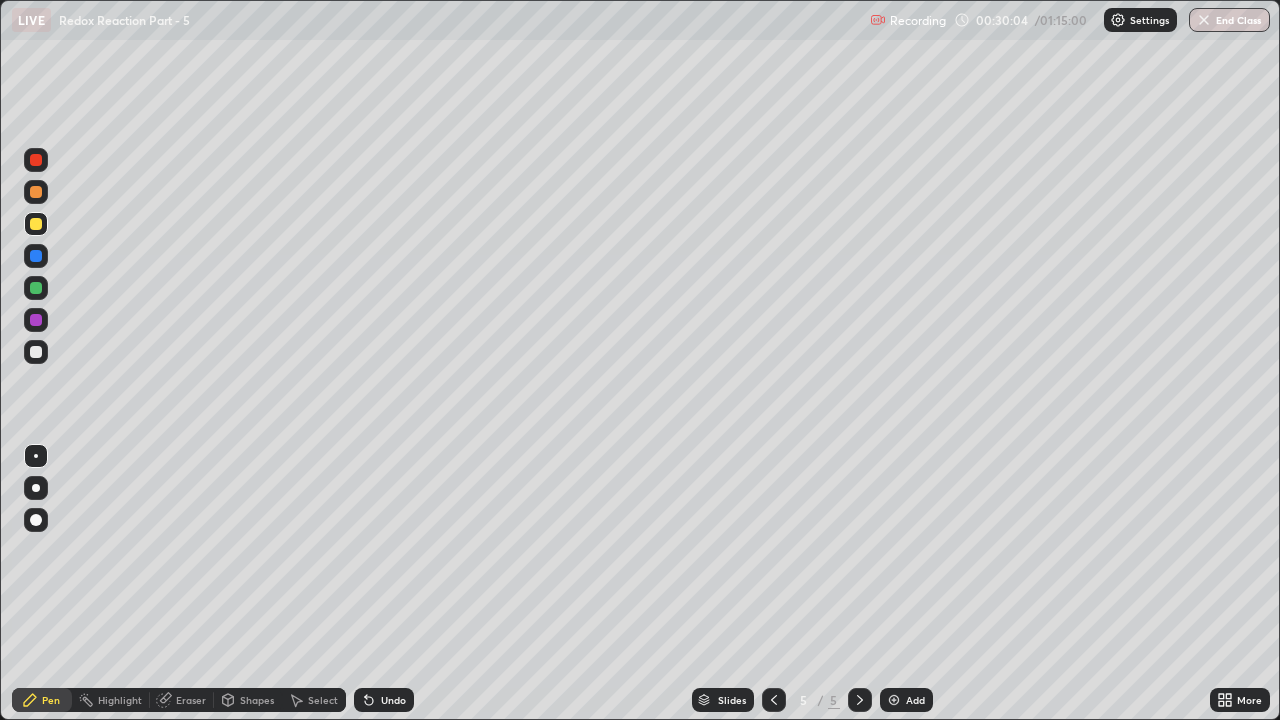 click at bounding box center [36, 352] 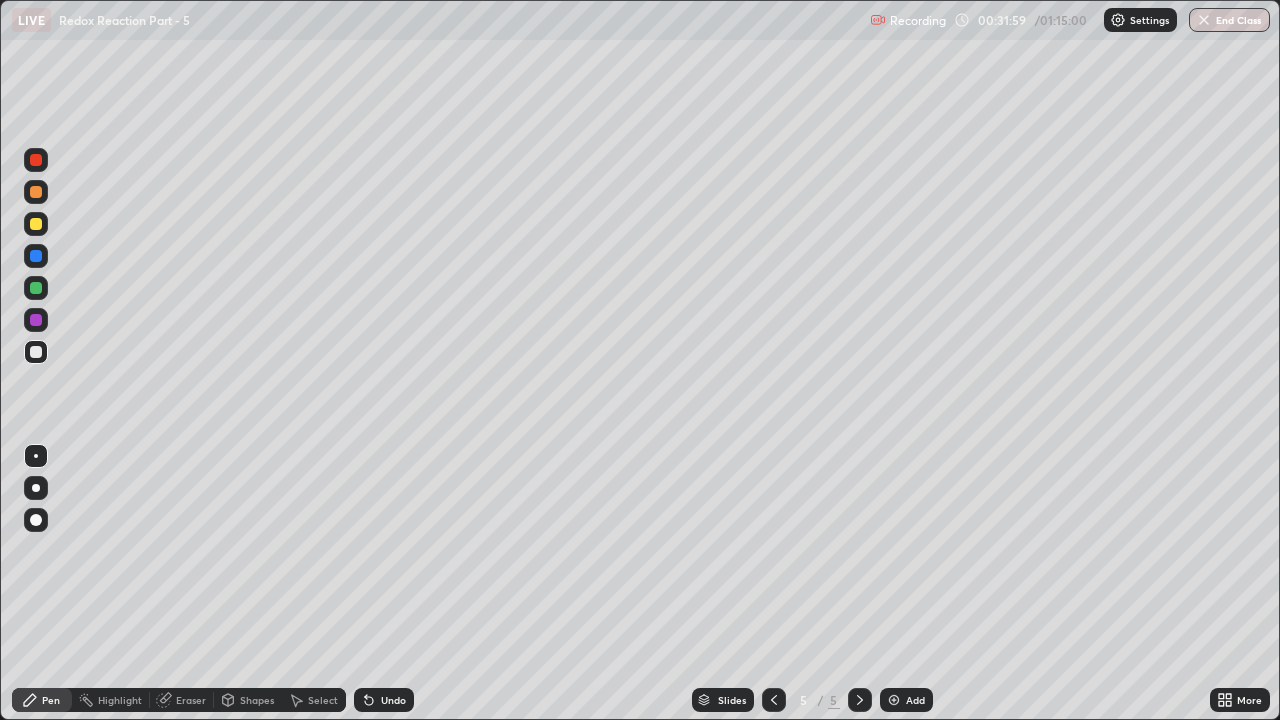 click at bounding box center (36, 352) 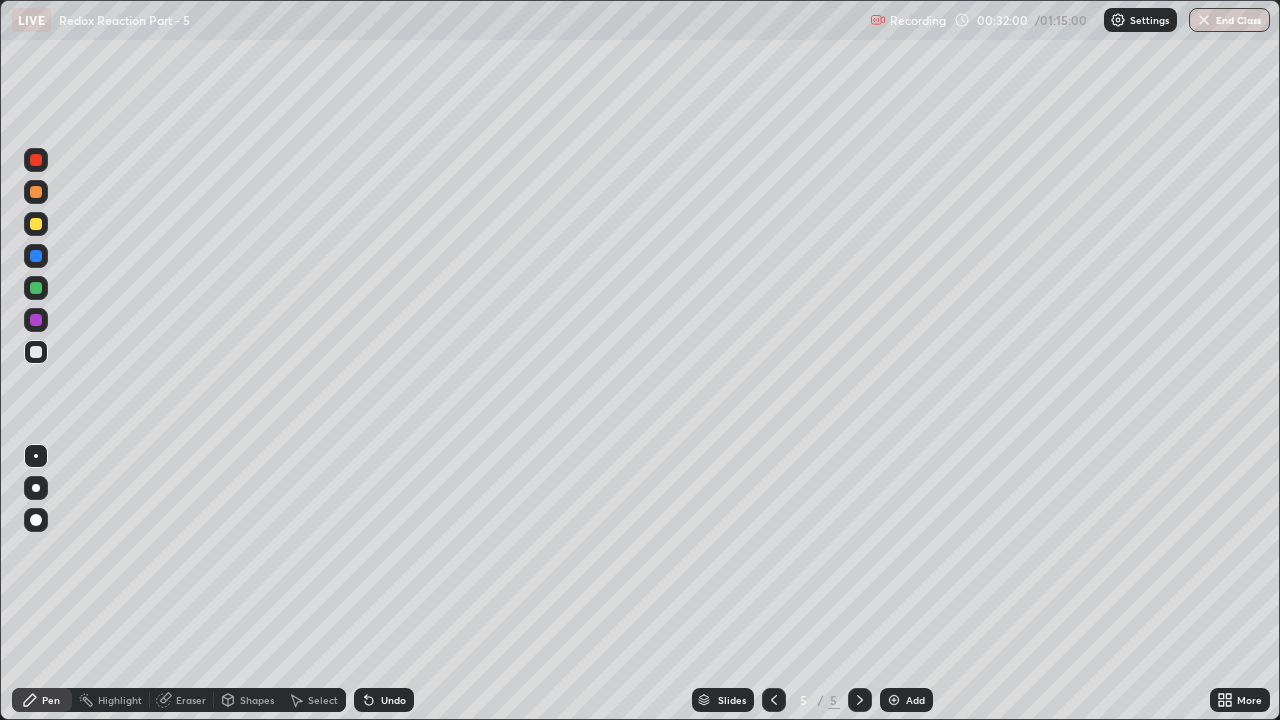 click at bounding box center (36, 224) 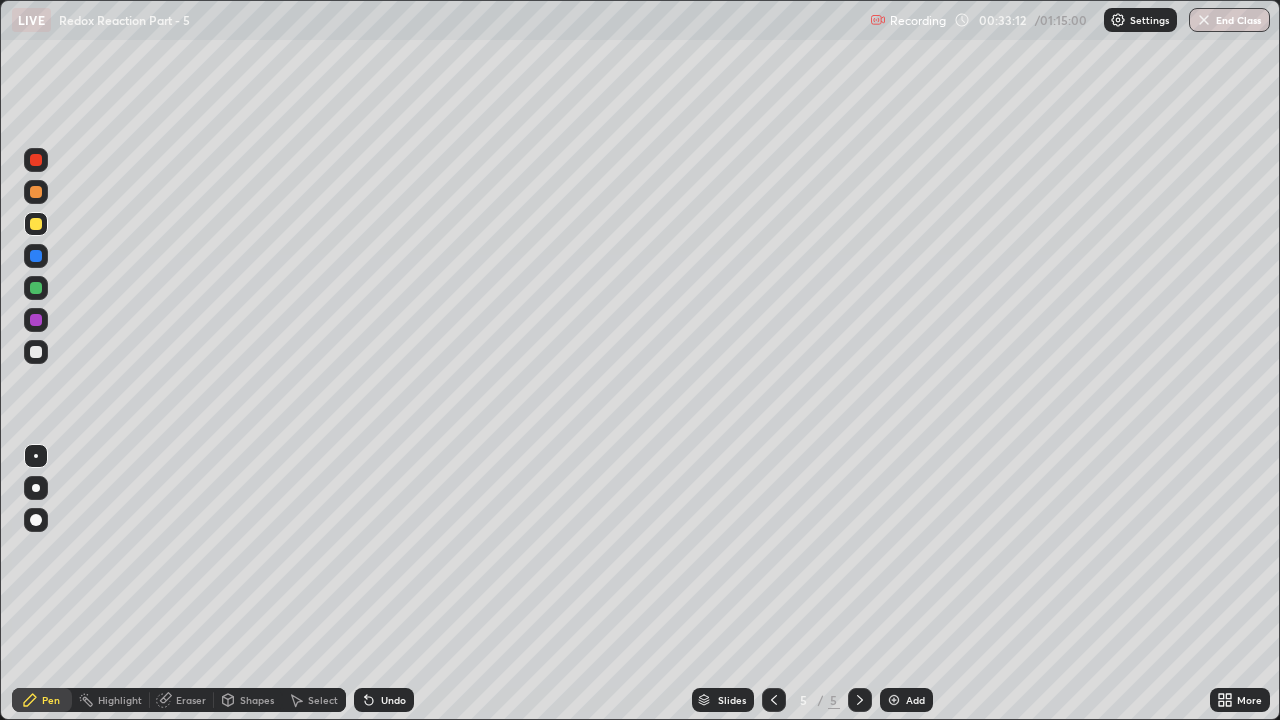 click at bounding box center [36, 352] 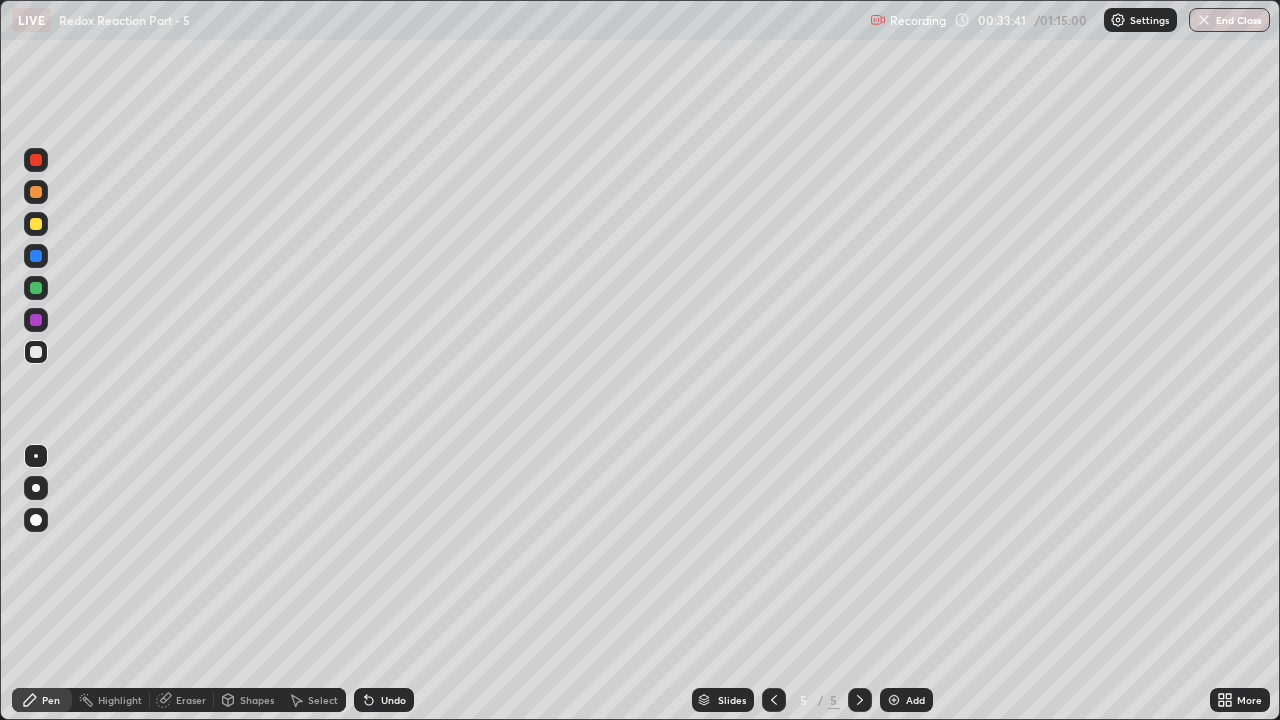 click at bounding box center (36, 320) 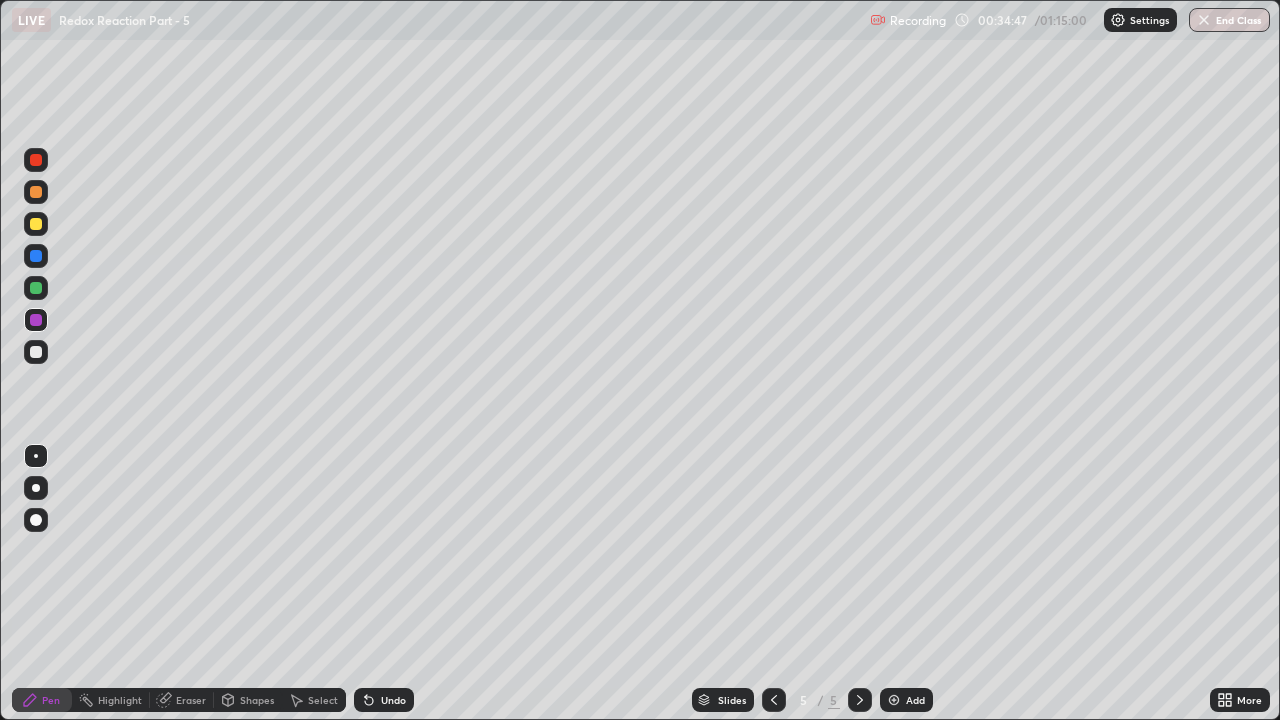 click at bounding box center (36, 352) 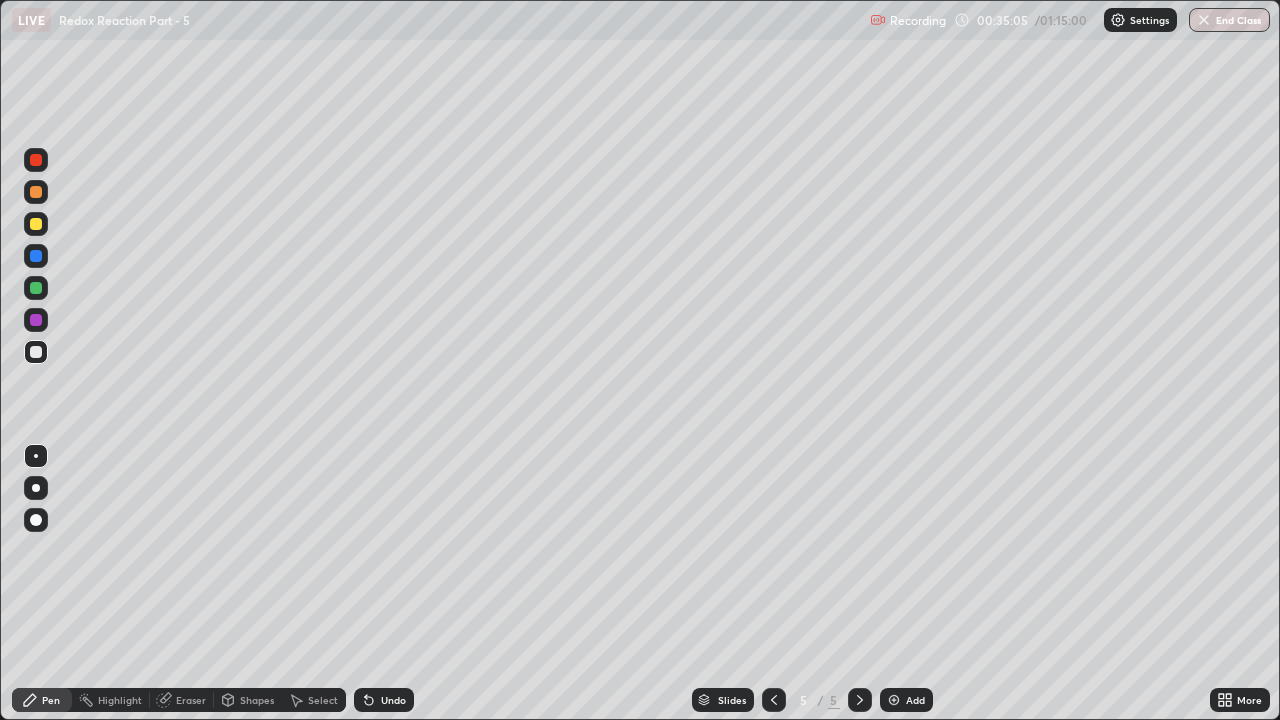 click at bounding box center [36, 192] 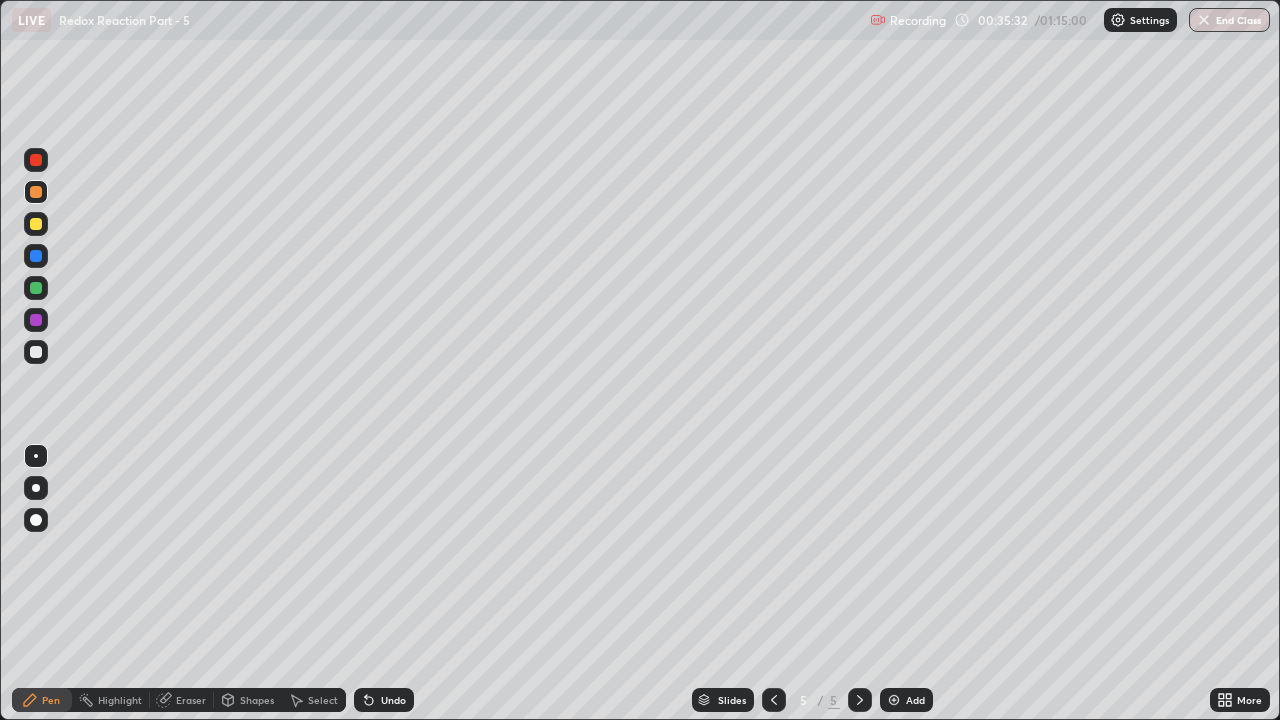 click at bounding box center (36, 352) 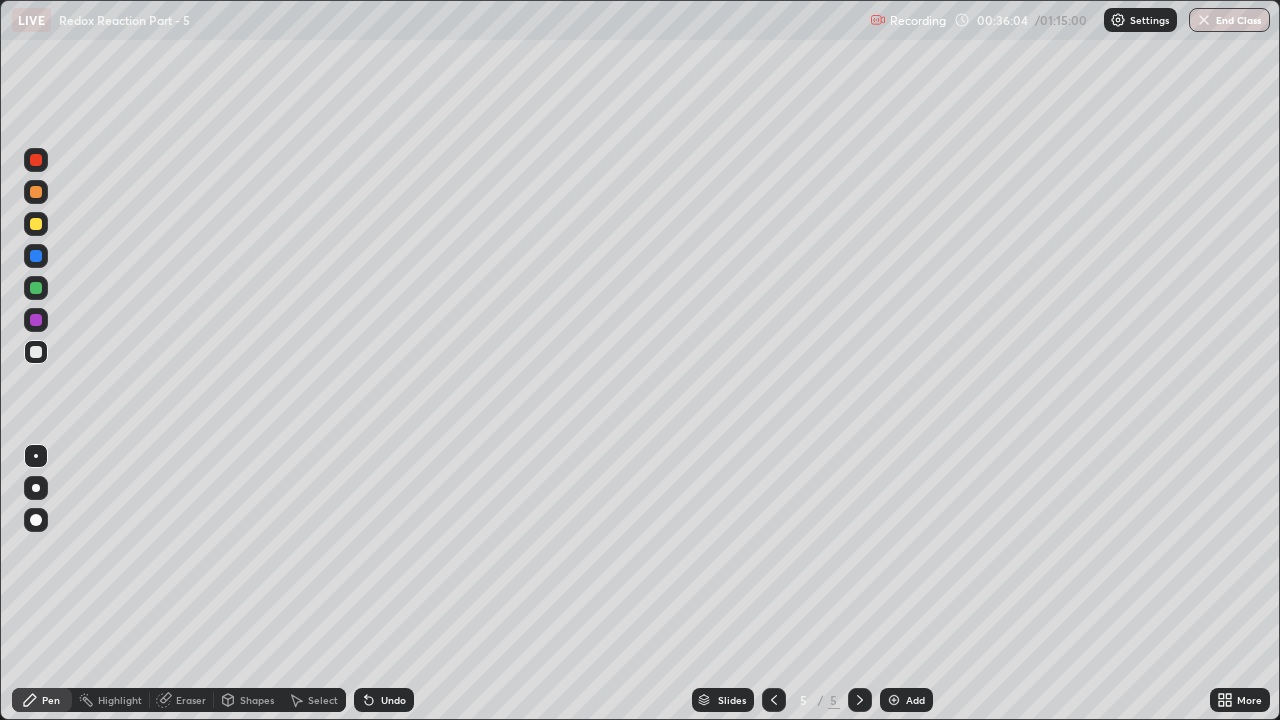 click at bounding box center (36, 224) 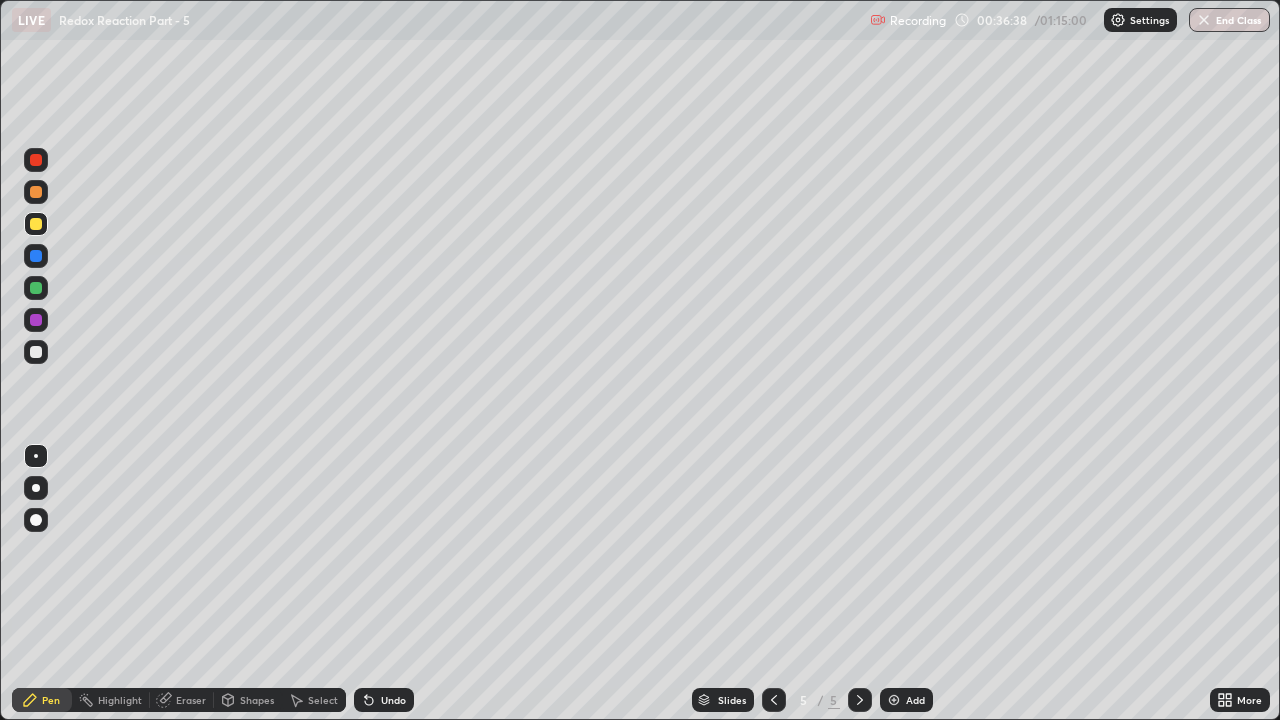 click at bounding box center (36, 192) 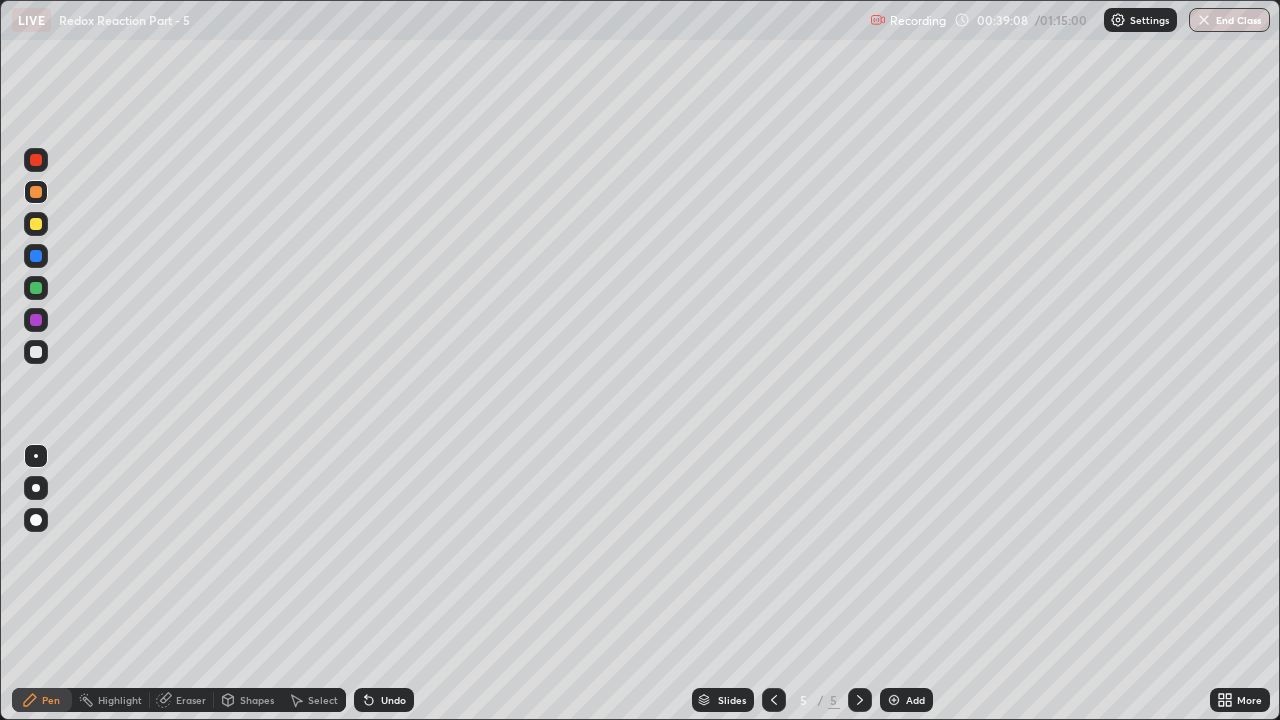 click on "Add" at bounding box center [915, 700] 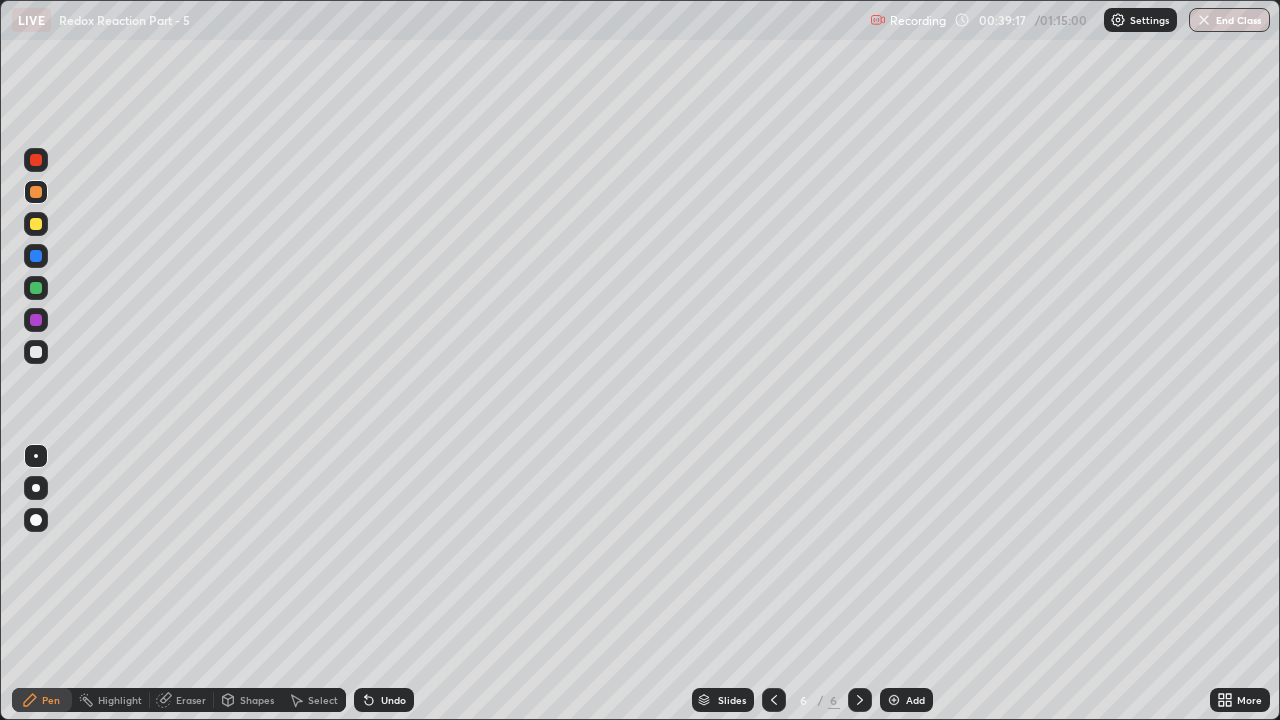 click at bounding box center [36, 352] 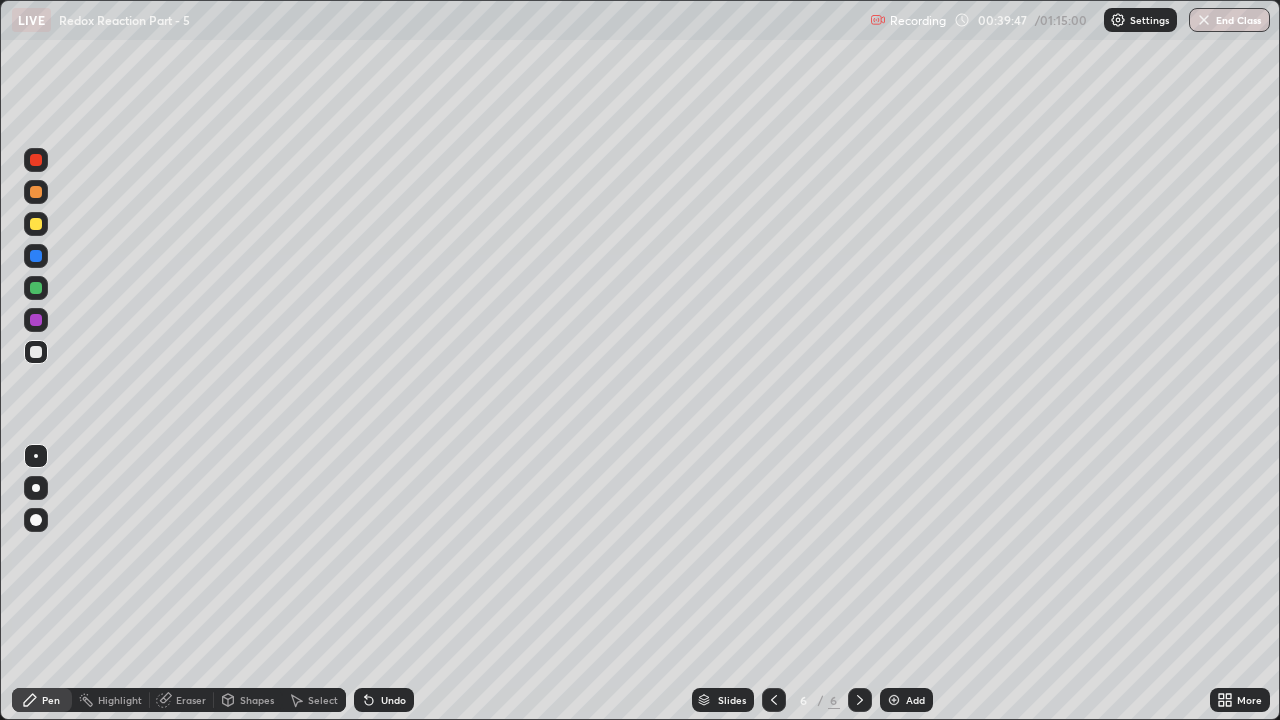 click at bounding box center (36, 192) 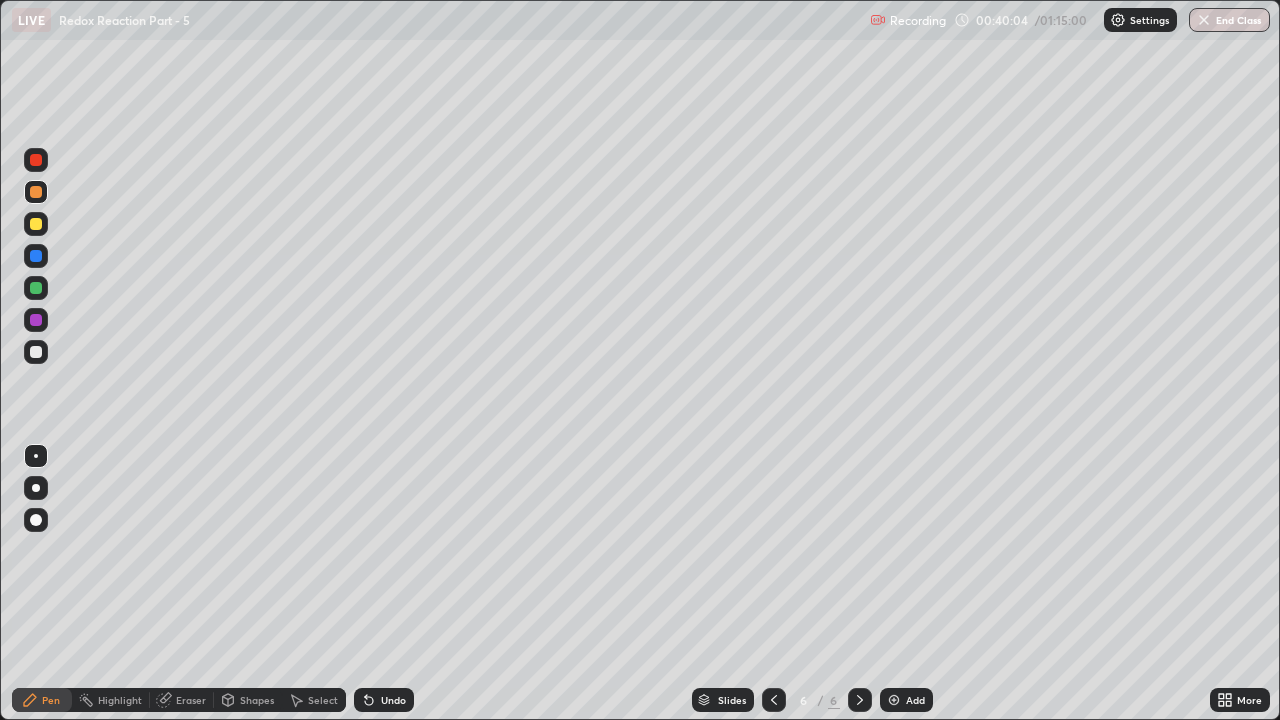 click at bounding box center [36, 224] 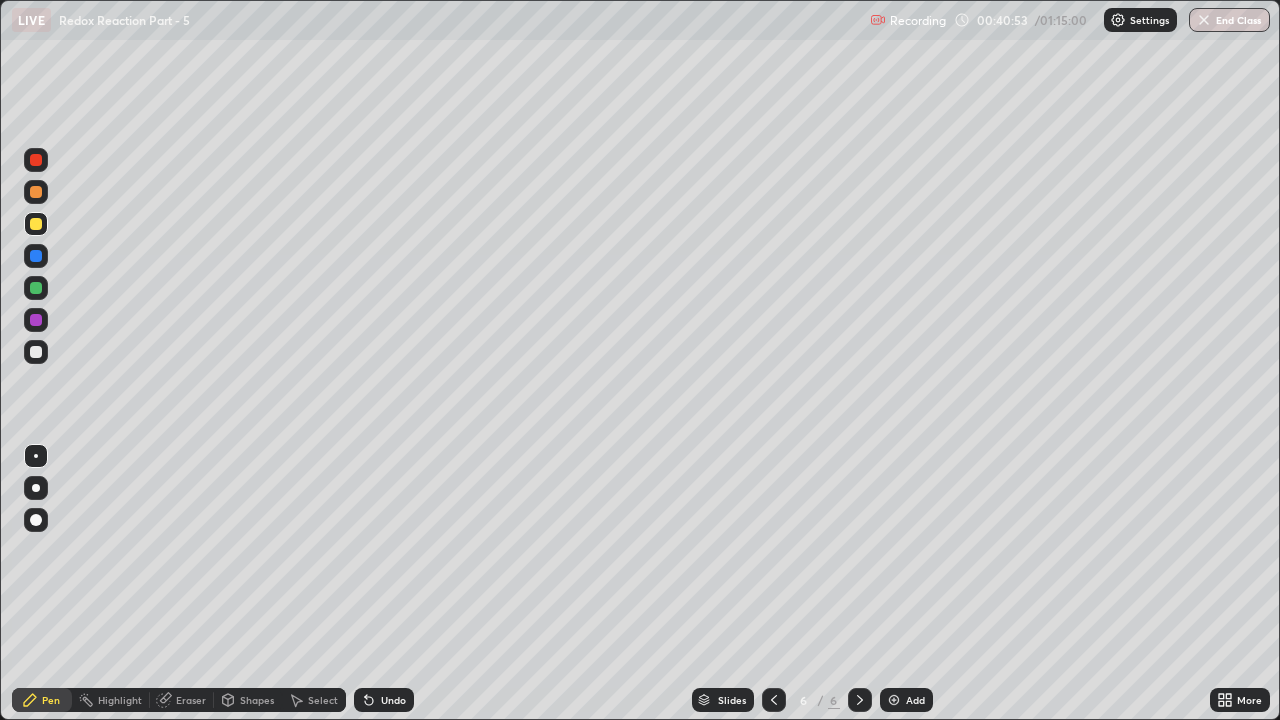 click at bounding box center [36, 192] 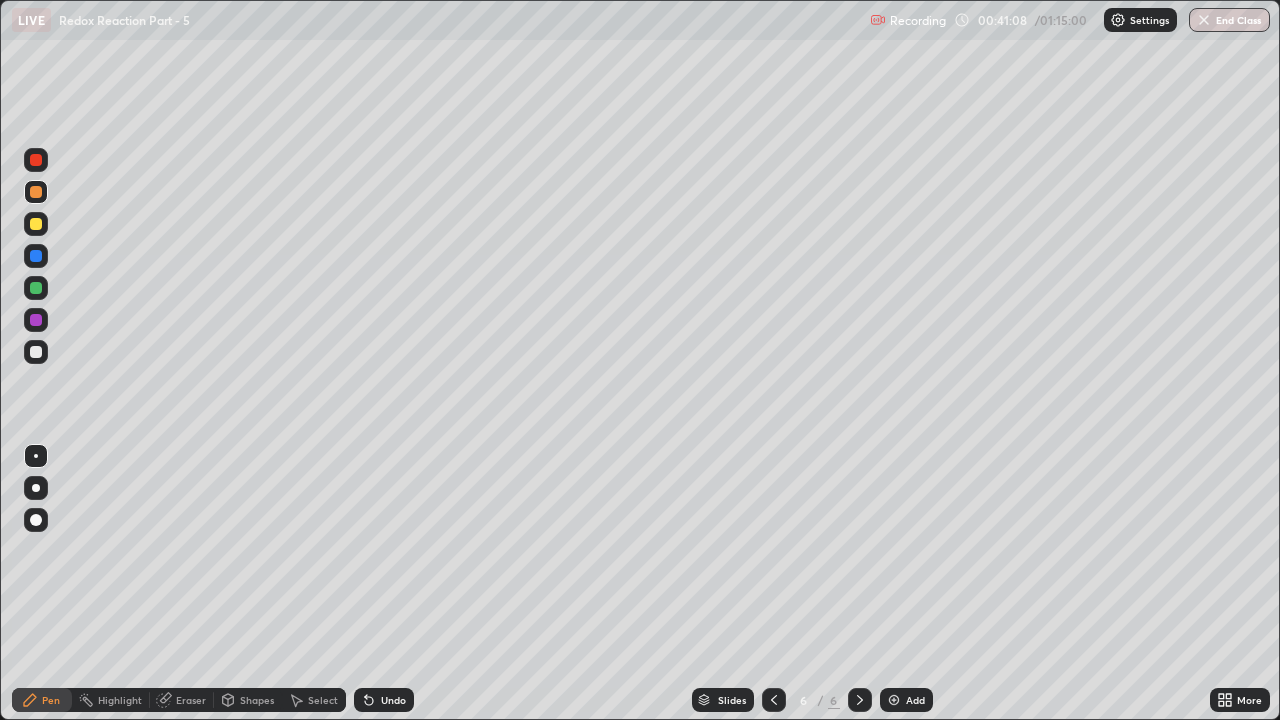 click at bounding box center (36, 352) 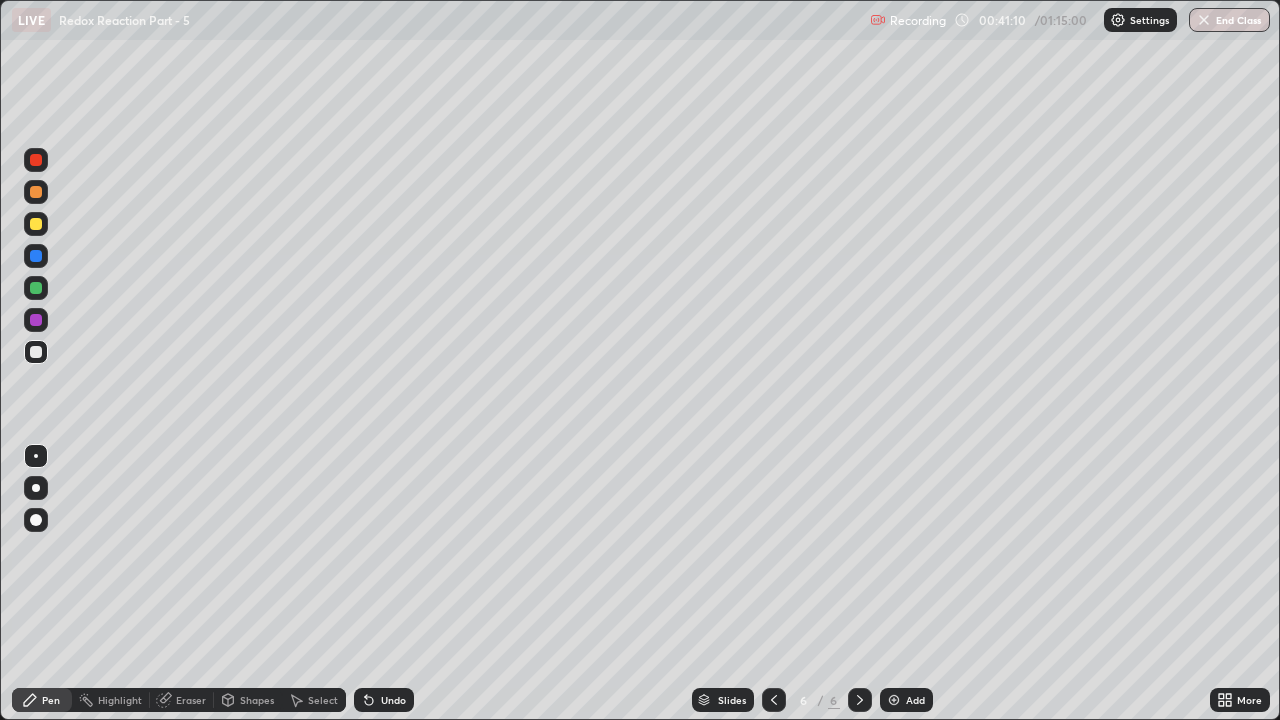 click at bounding box center (36, 192) 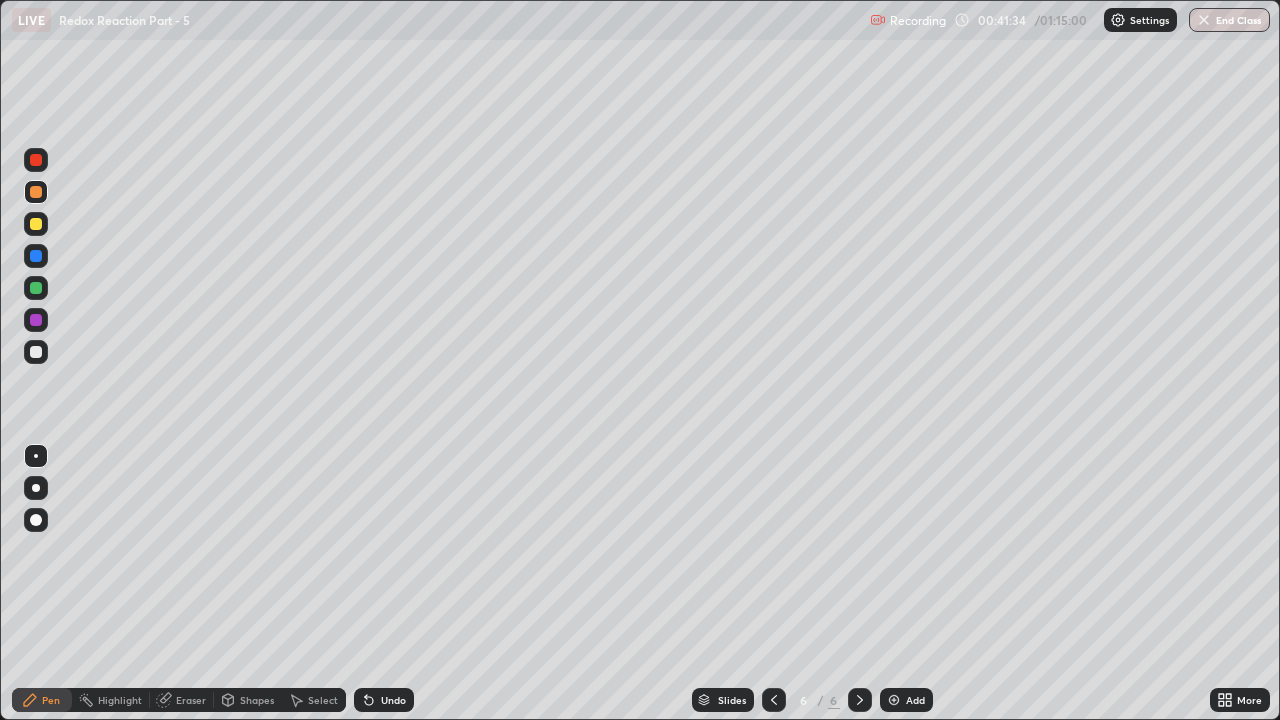 click at bounding box center [36, 352] 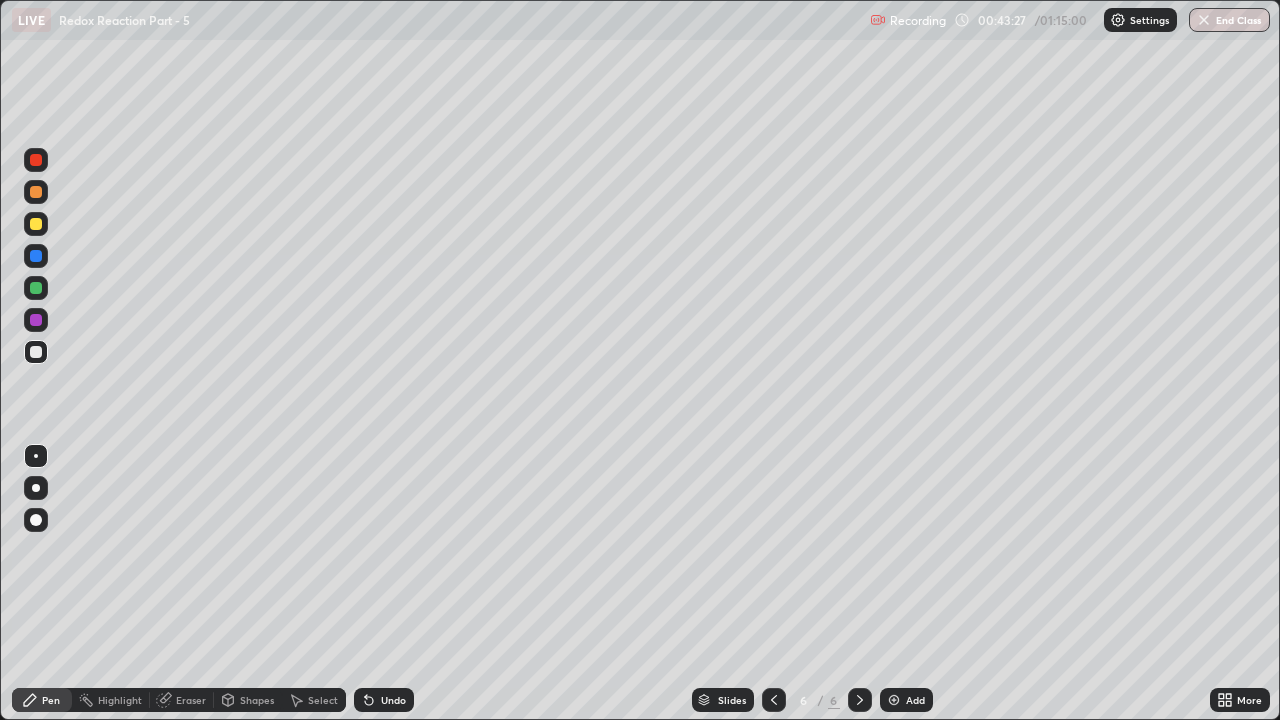 click at bounding box center [36, 288] 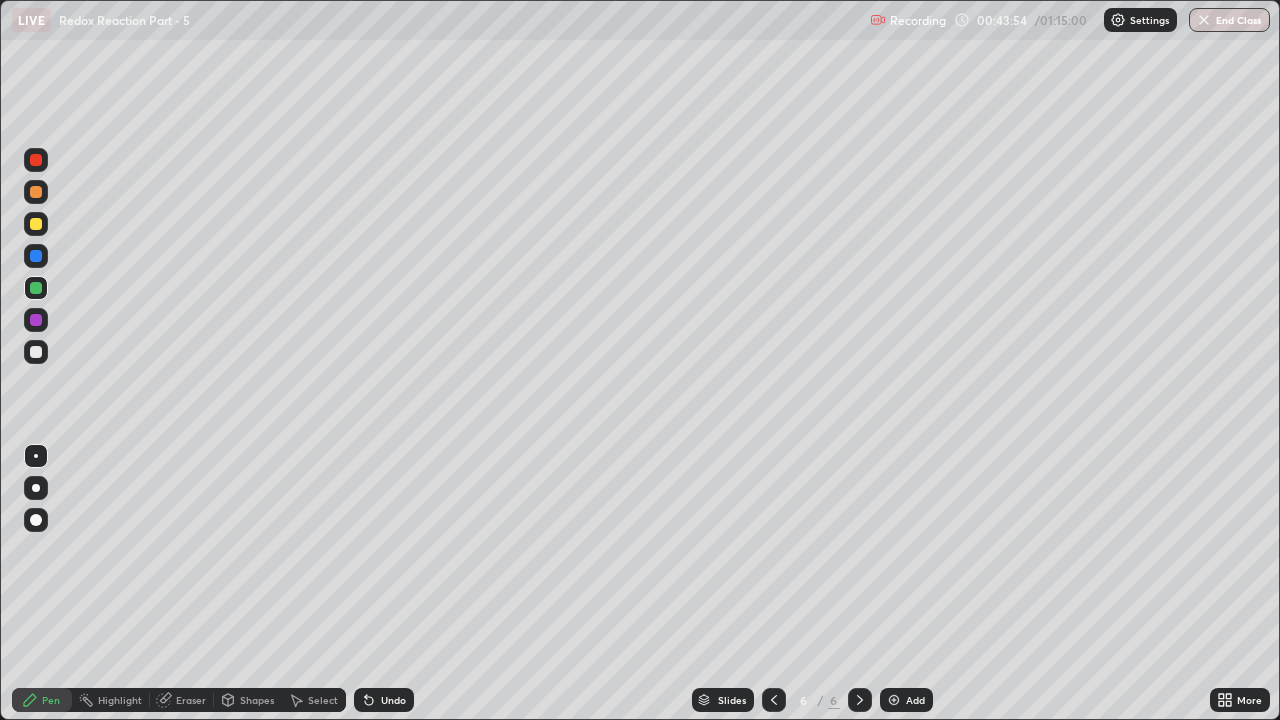 click at bounding box center (36, 352) 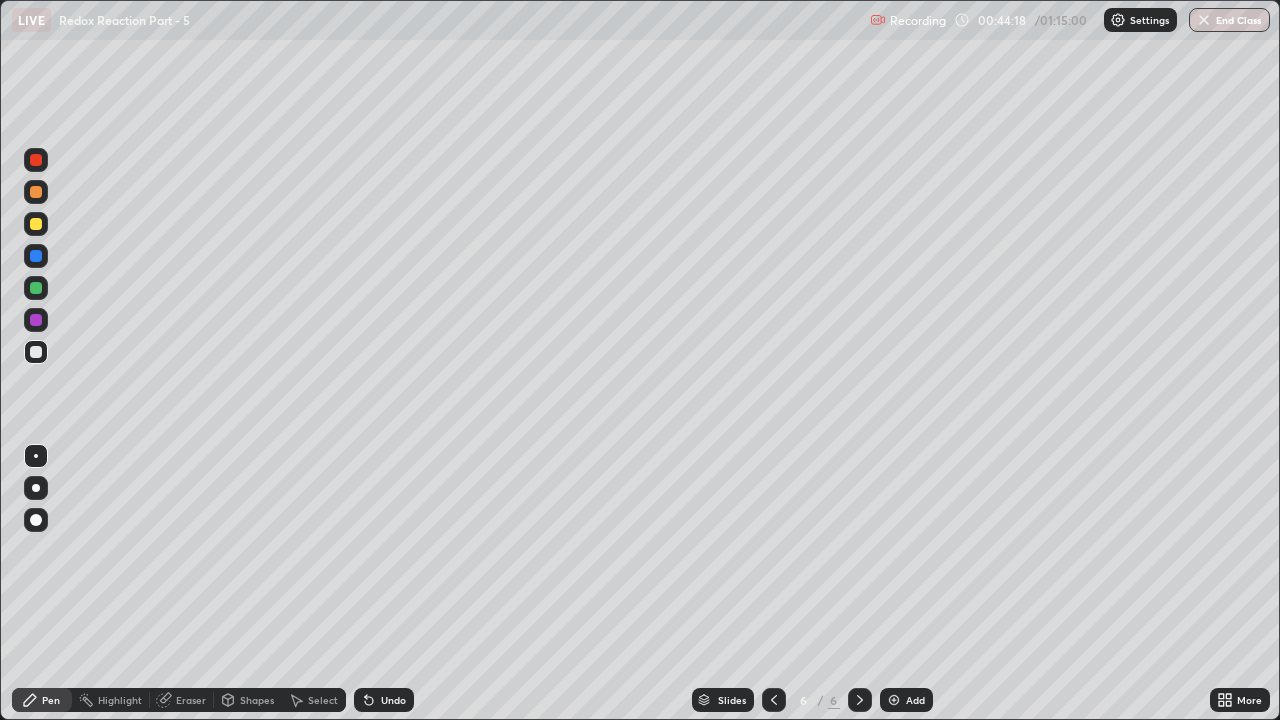 click at bounding box center (36, 320) 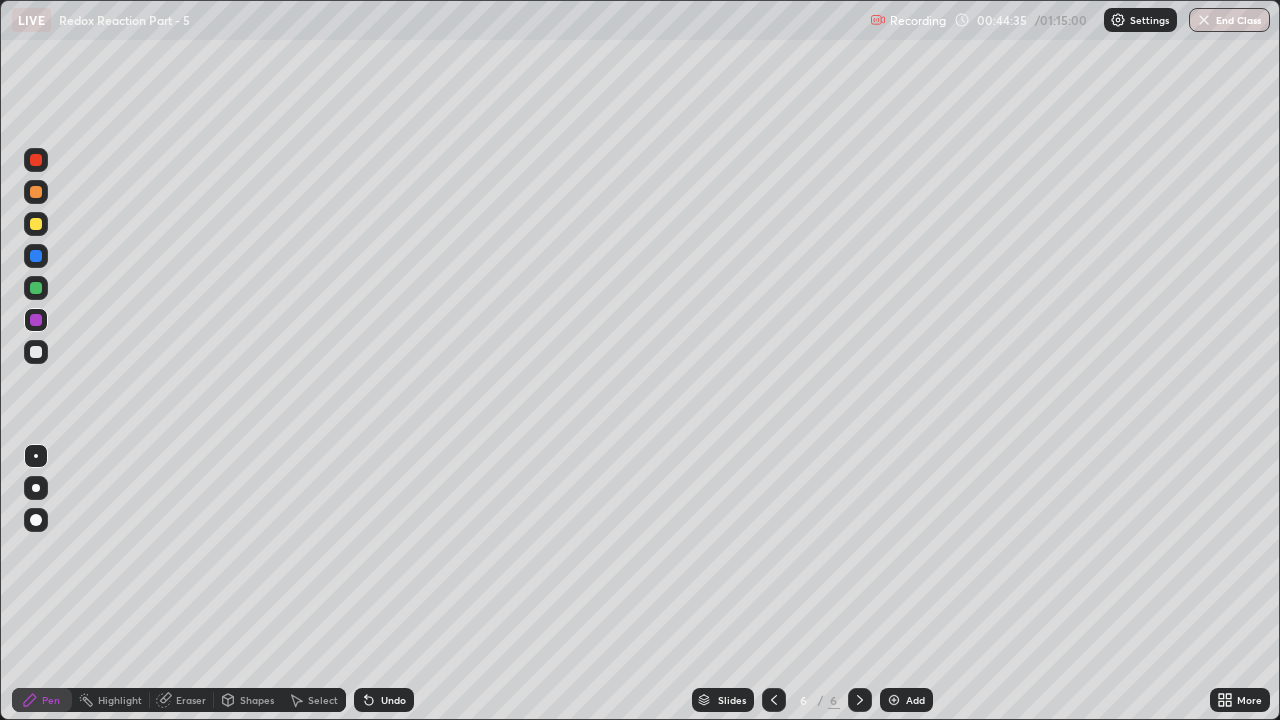 click 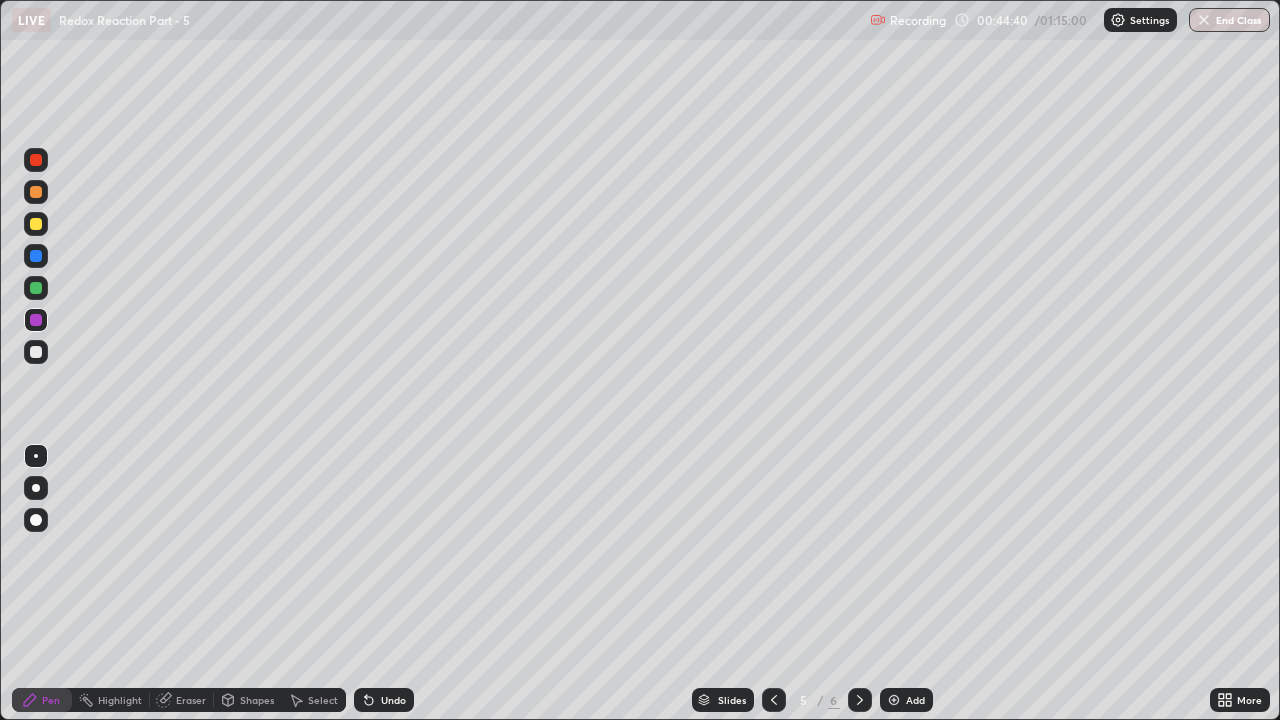 click 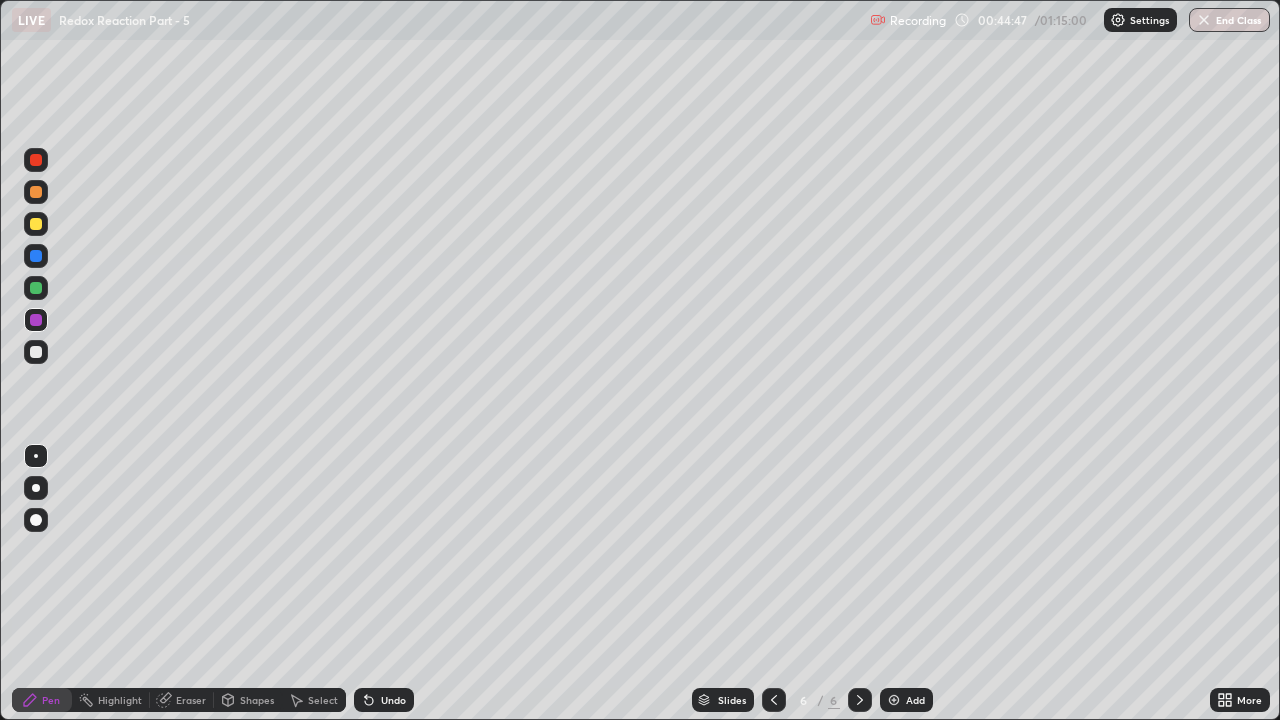 click at bounding box center (36, 288) 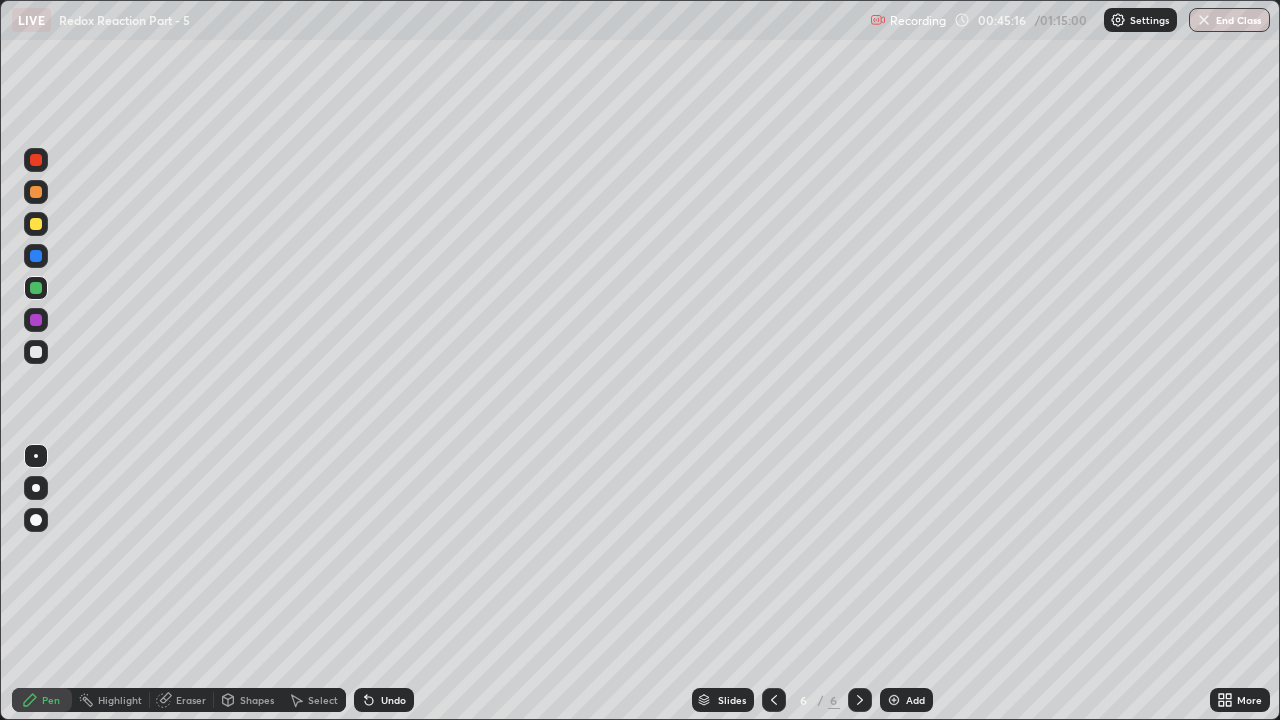 click at bounding box center [36, 352] 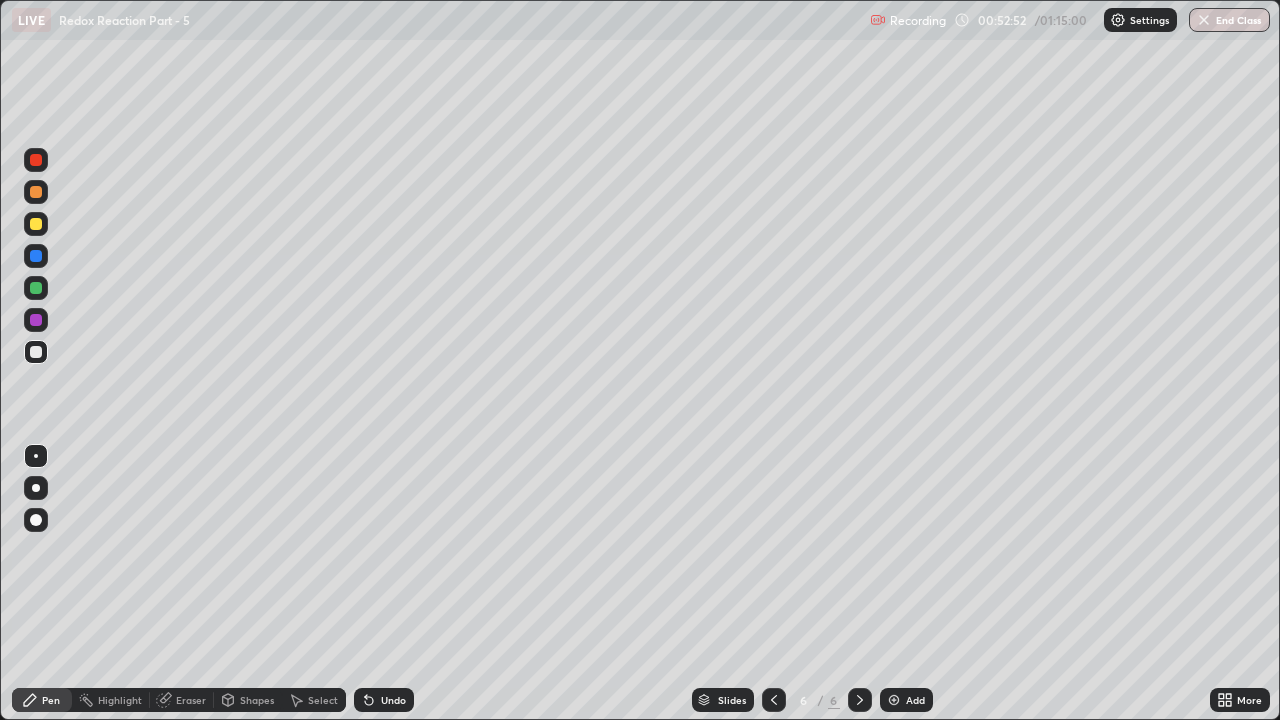 click at bounding box center [894, 700] 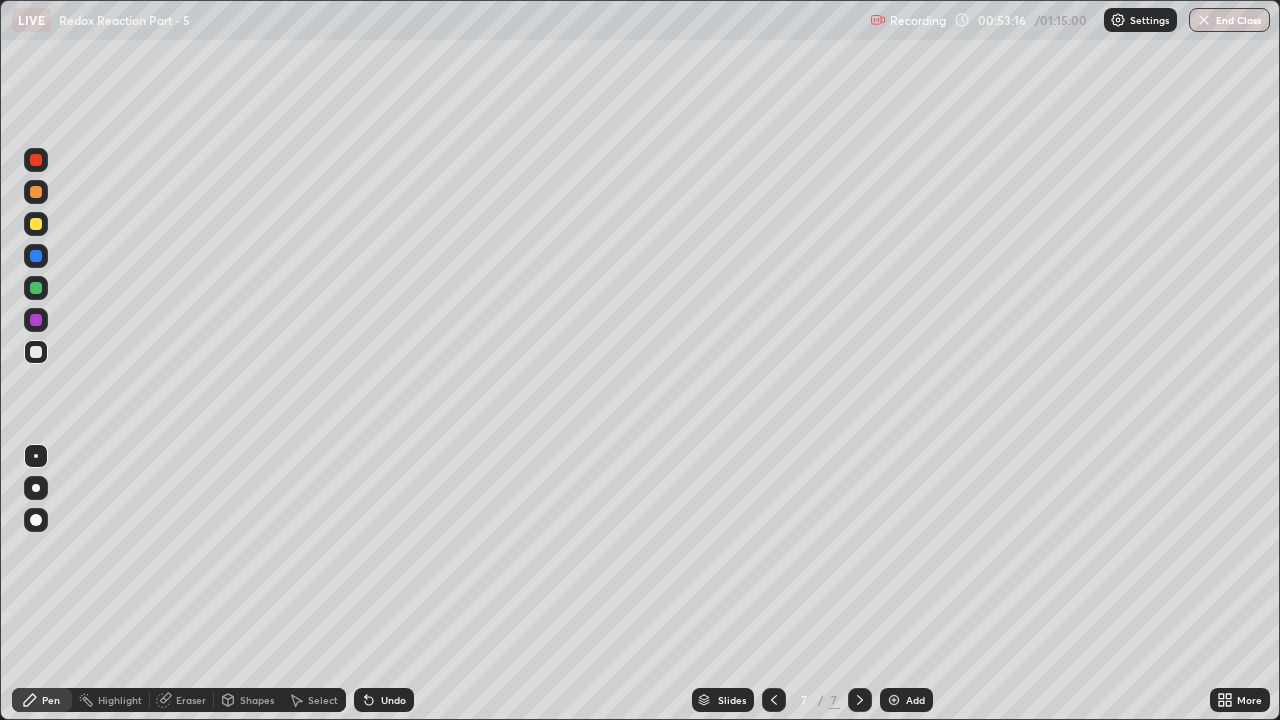 click at bounding box center [36, 192] 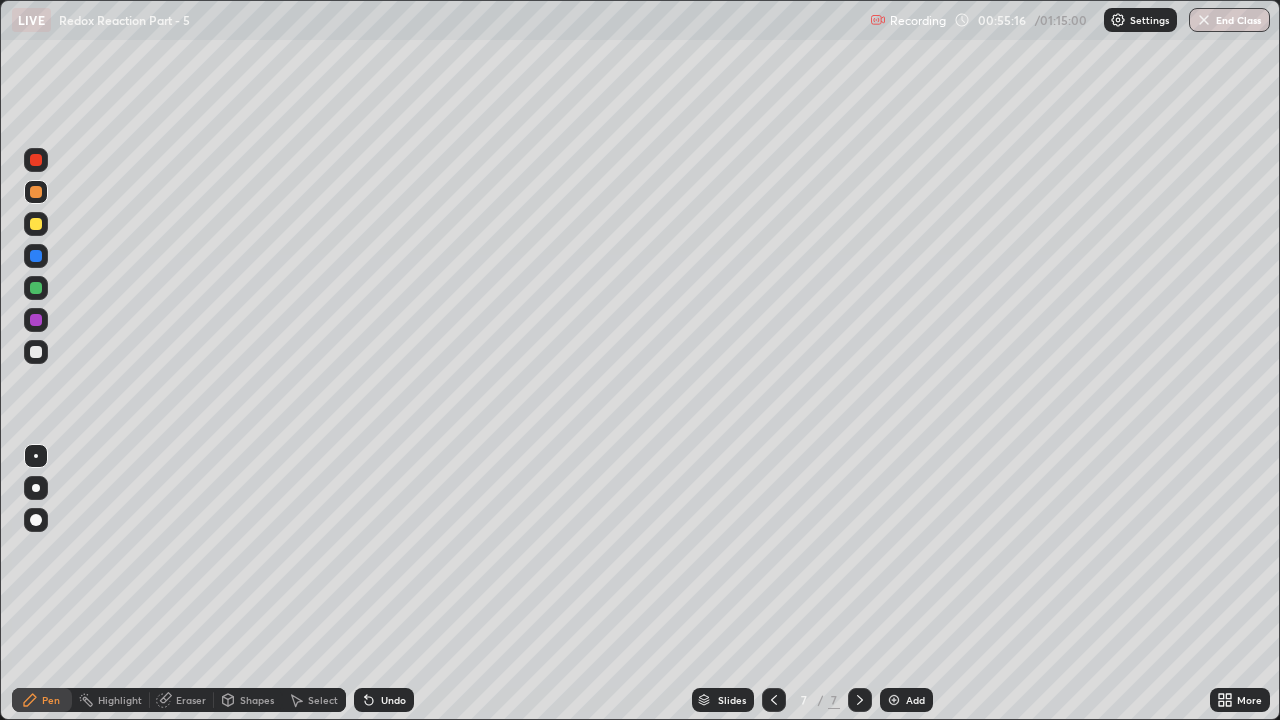 click at bounding box center [36, 224] 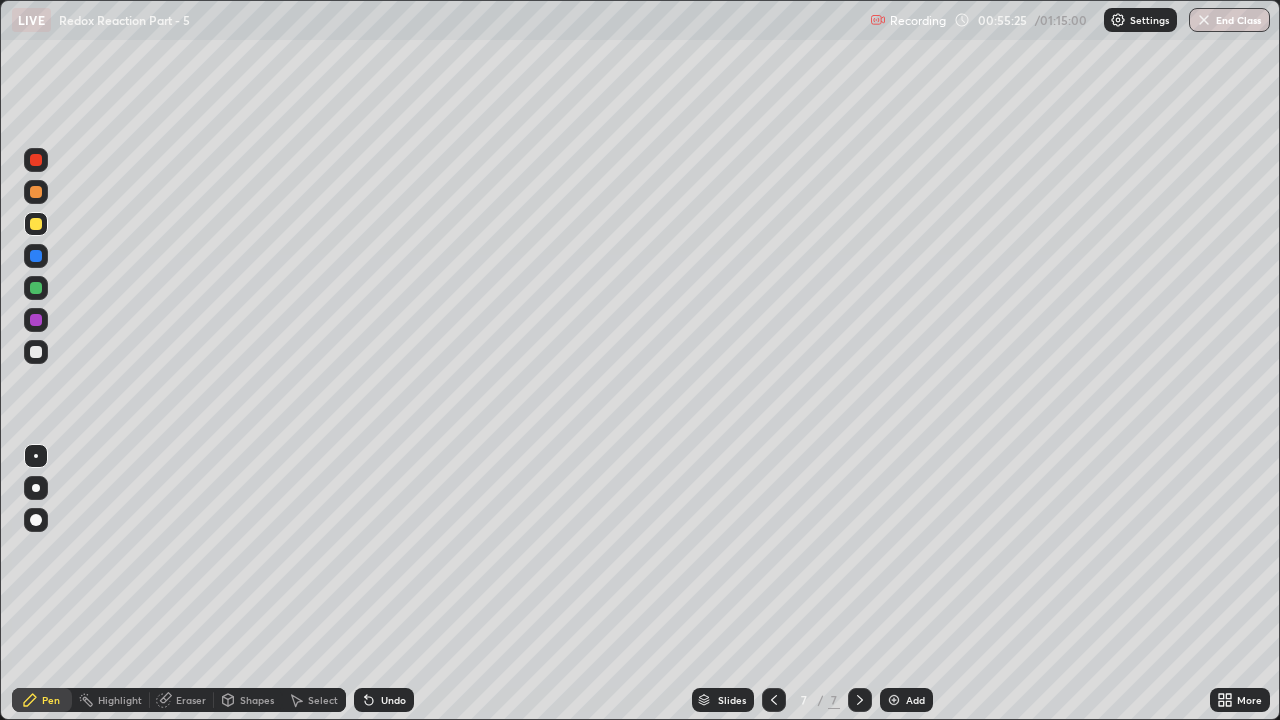 click on "Undo" at bounding box center (393, 700) 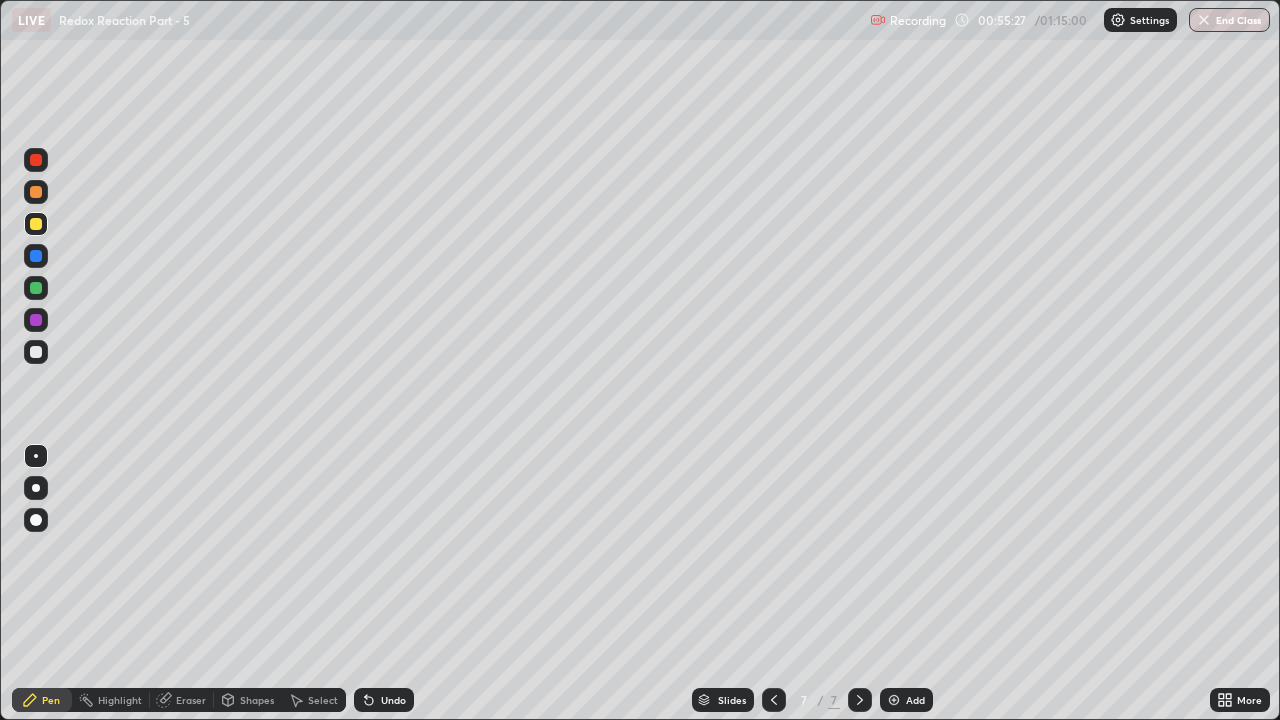 click on "Undo" at bounding box center (384, 700) 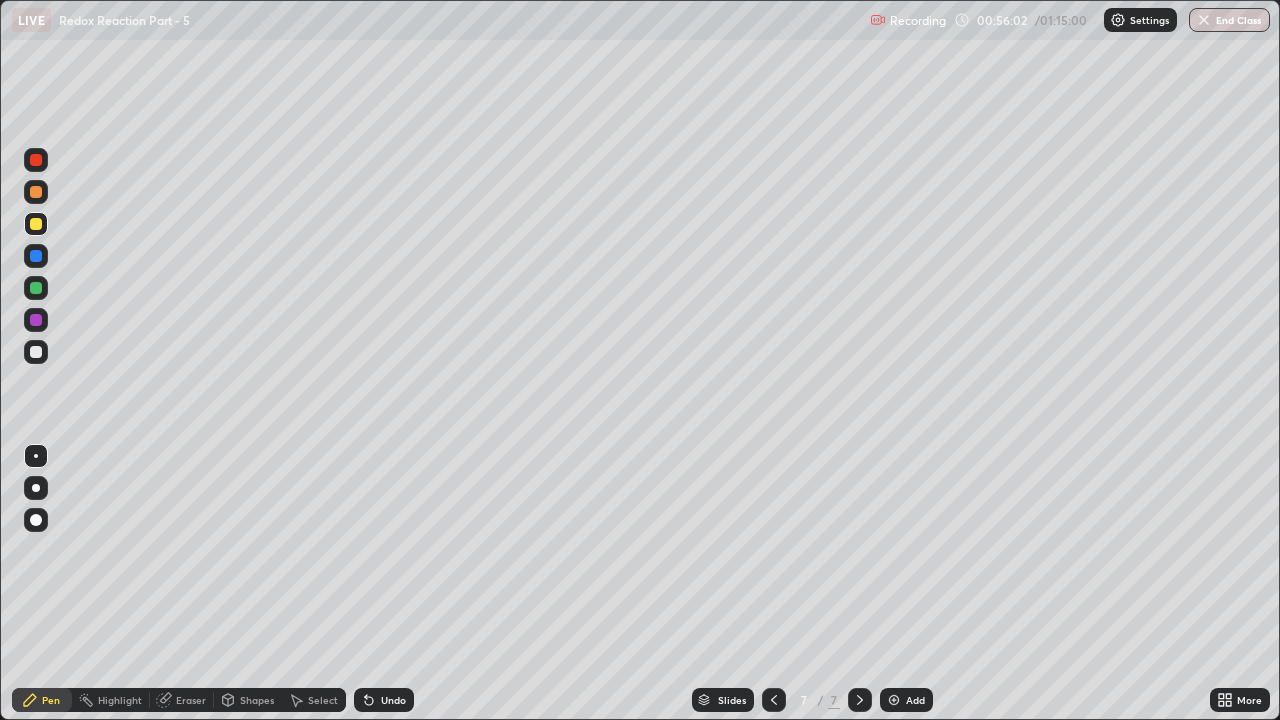click at bounding box center (36, 352) 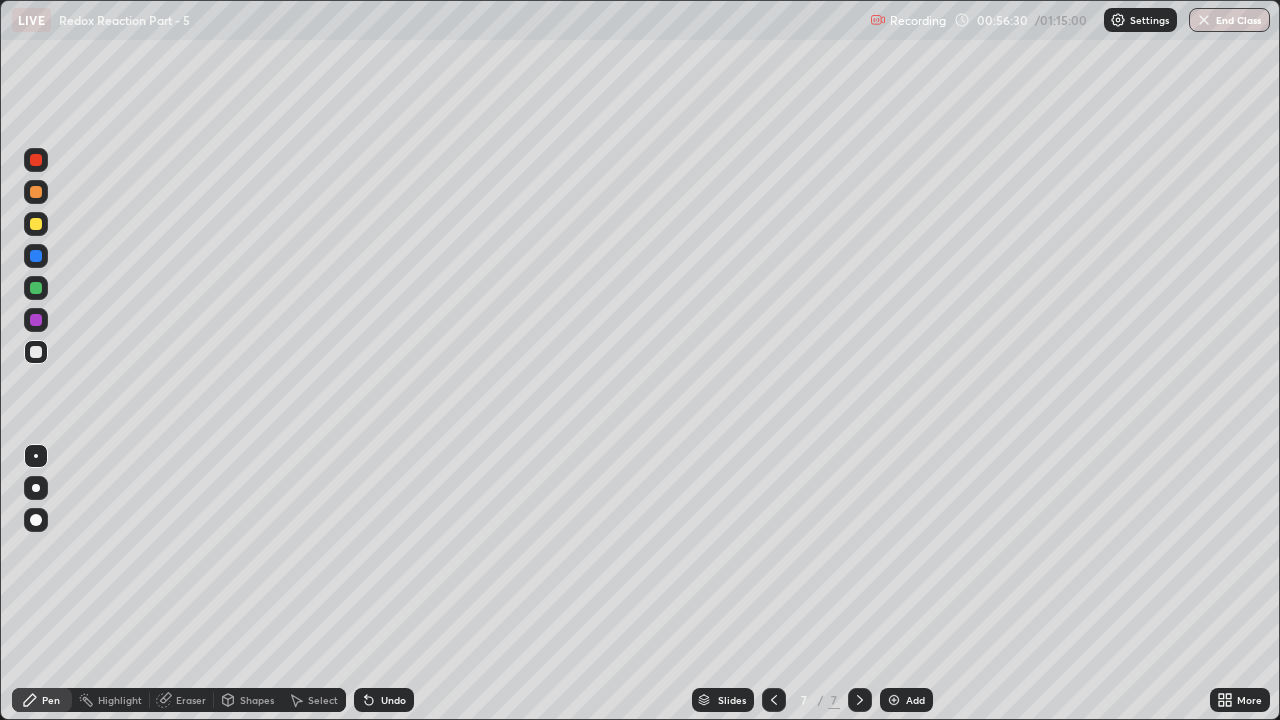 click at bounding box center (36, 320) 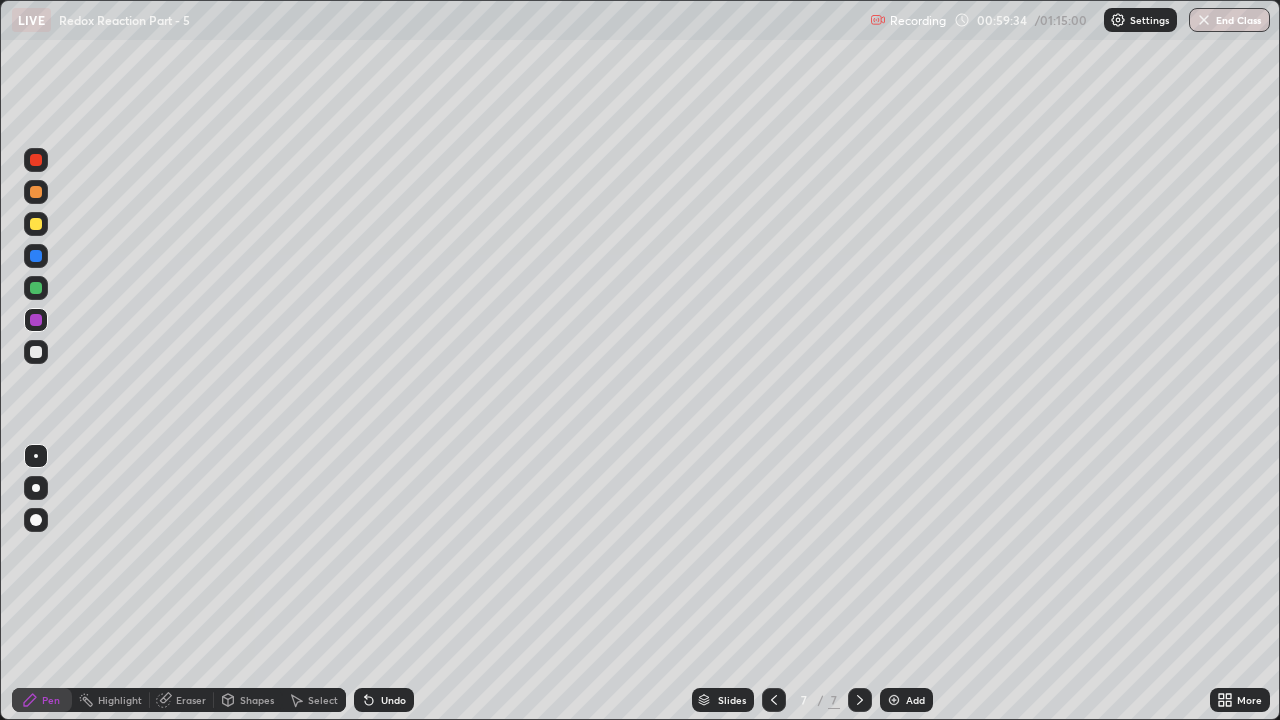 click at bounding box center [36, 288] 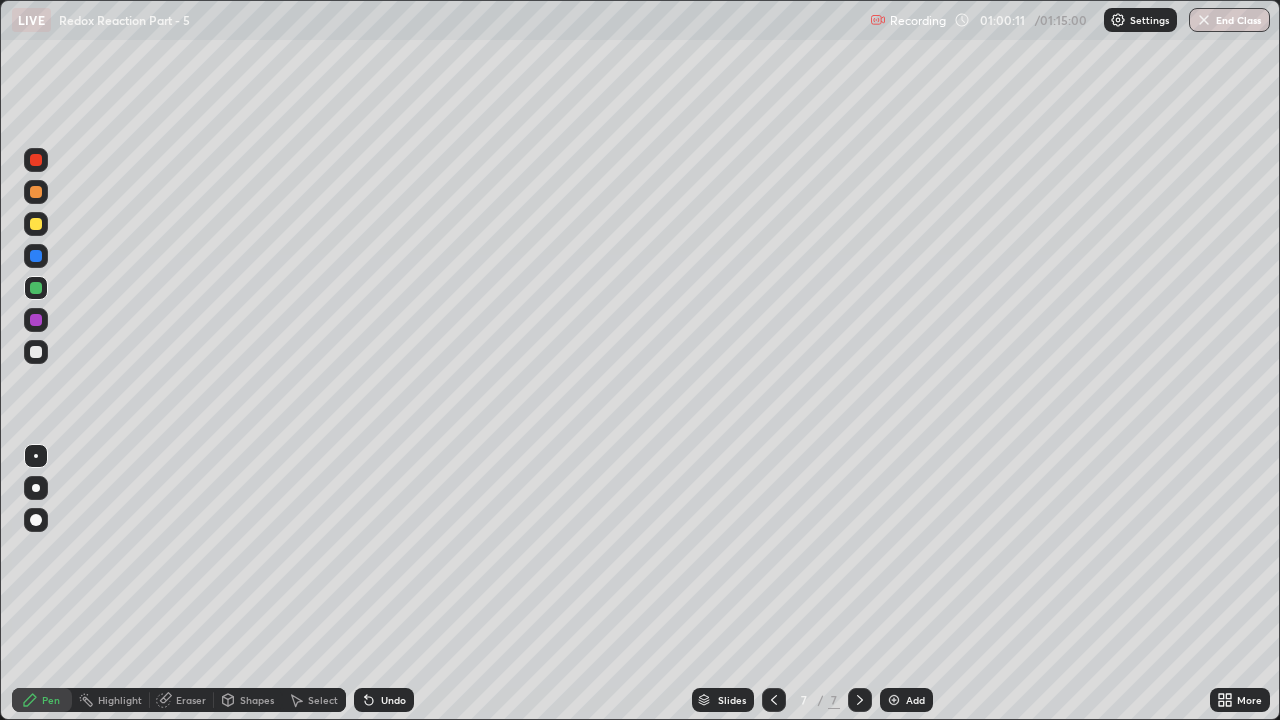 click on "Eraser" at bounding box center (191, 700) 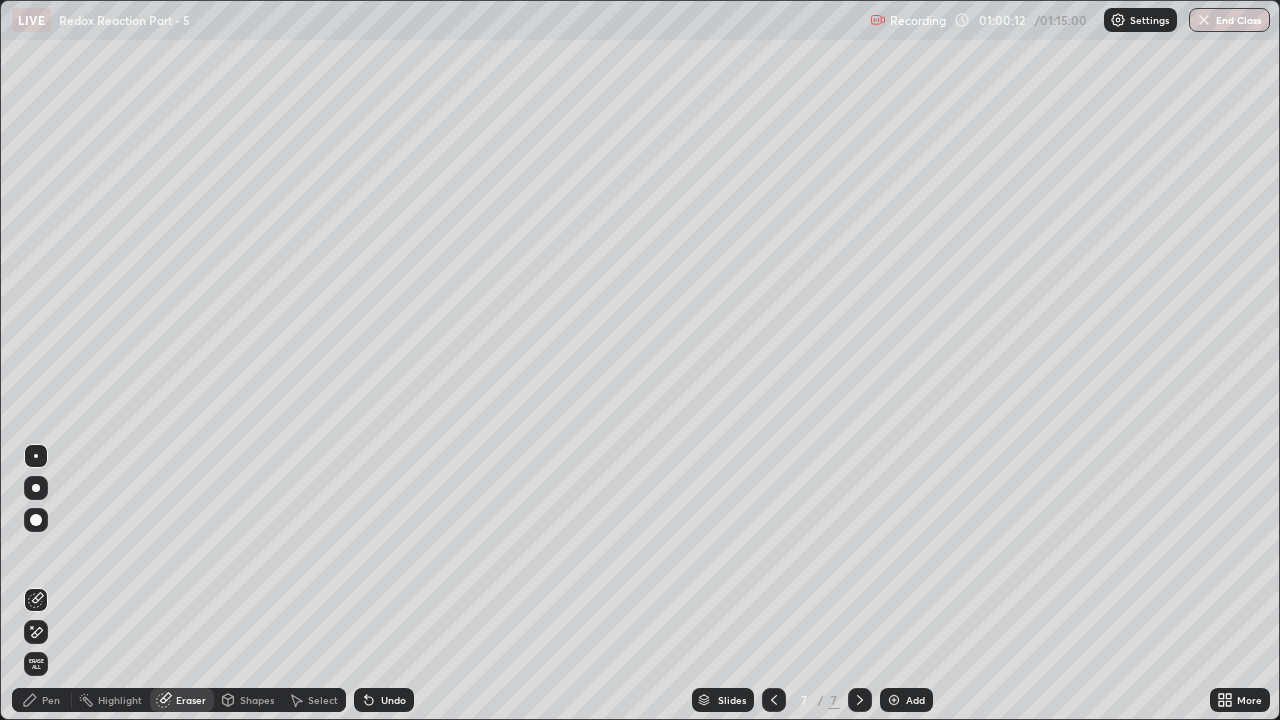 click on "Pen" at bounding box center [42, 700] 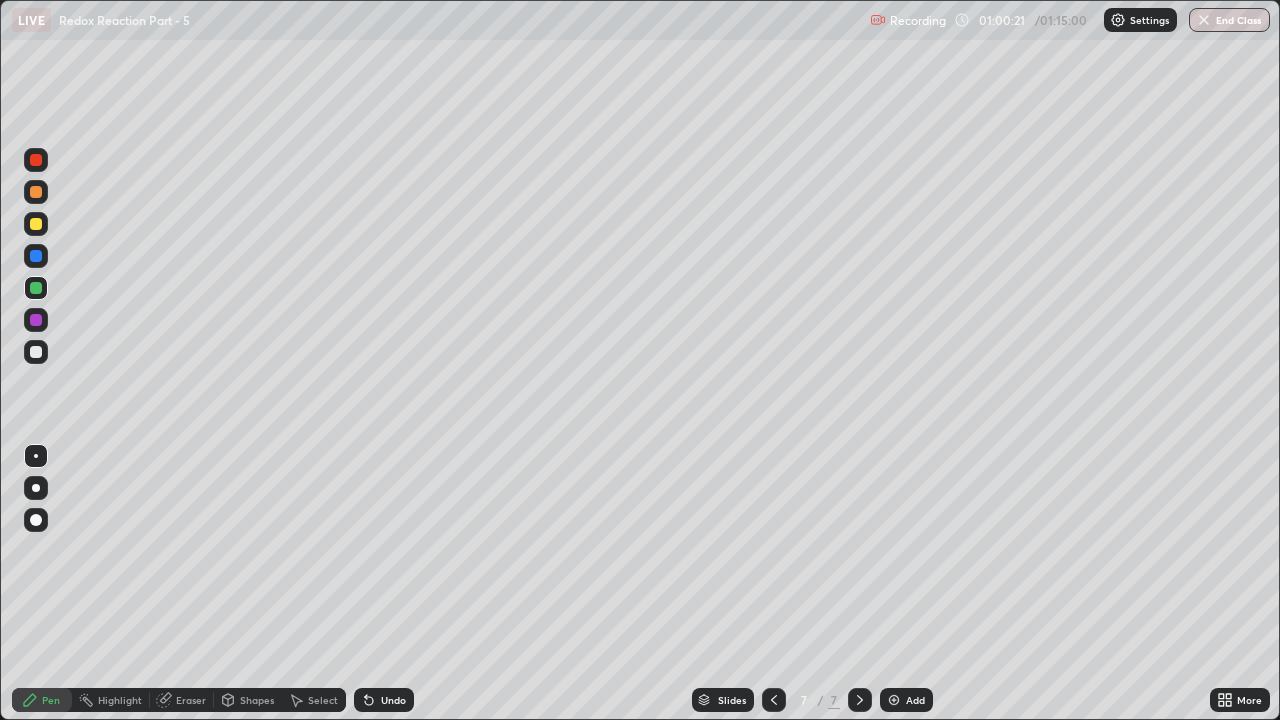 click at bounding box center [36, 352] 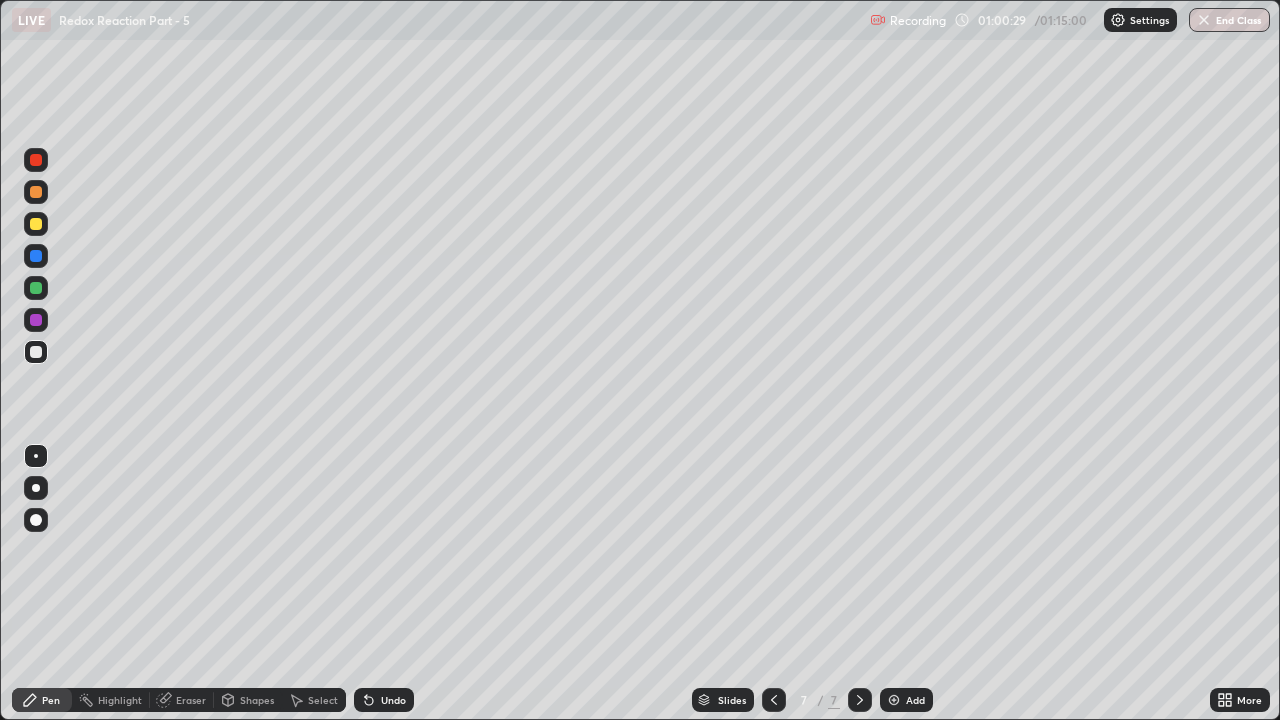 click at bounding box center (894, 700) 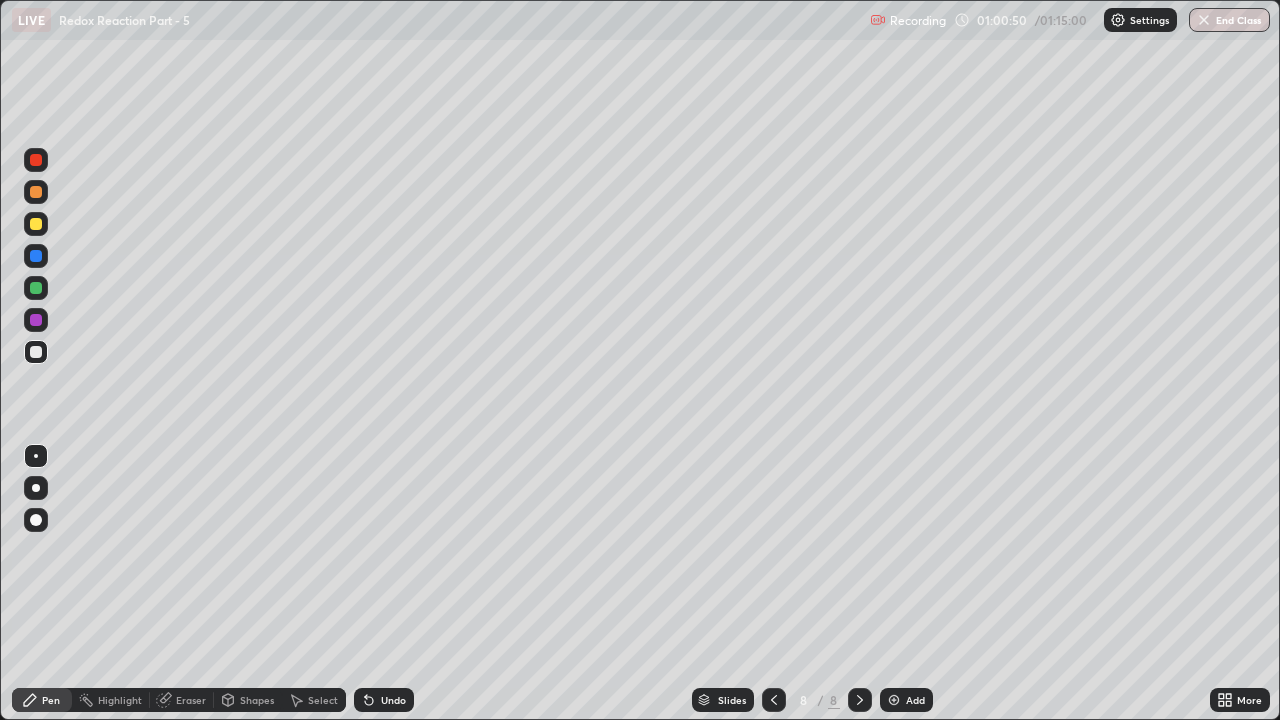 click at bounding box center (36, 224) 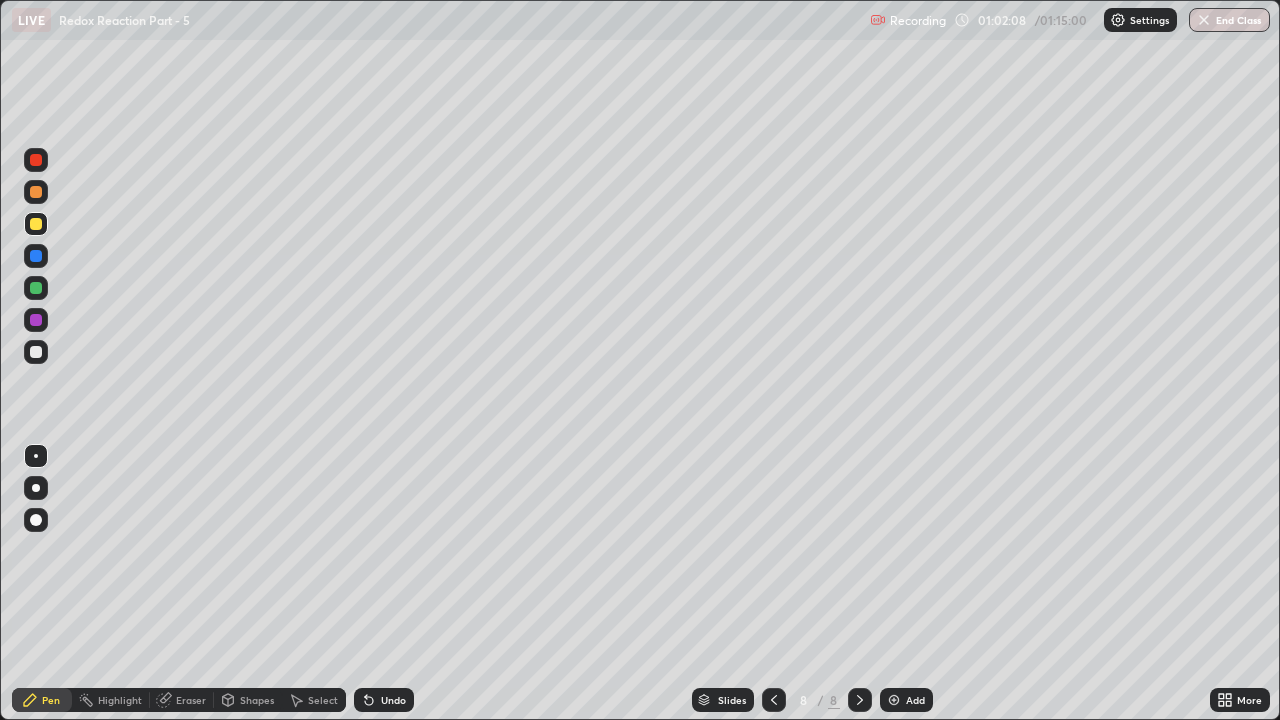 click at bounding box center (36, 352) 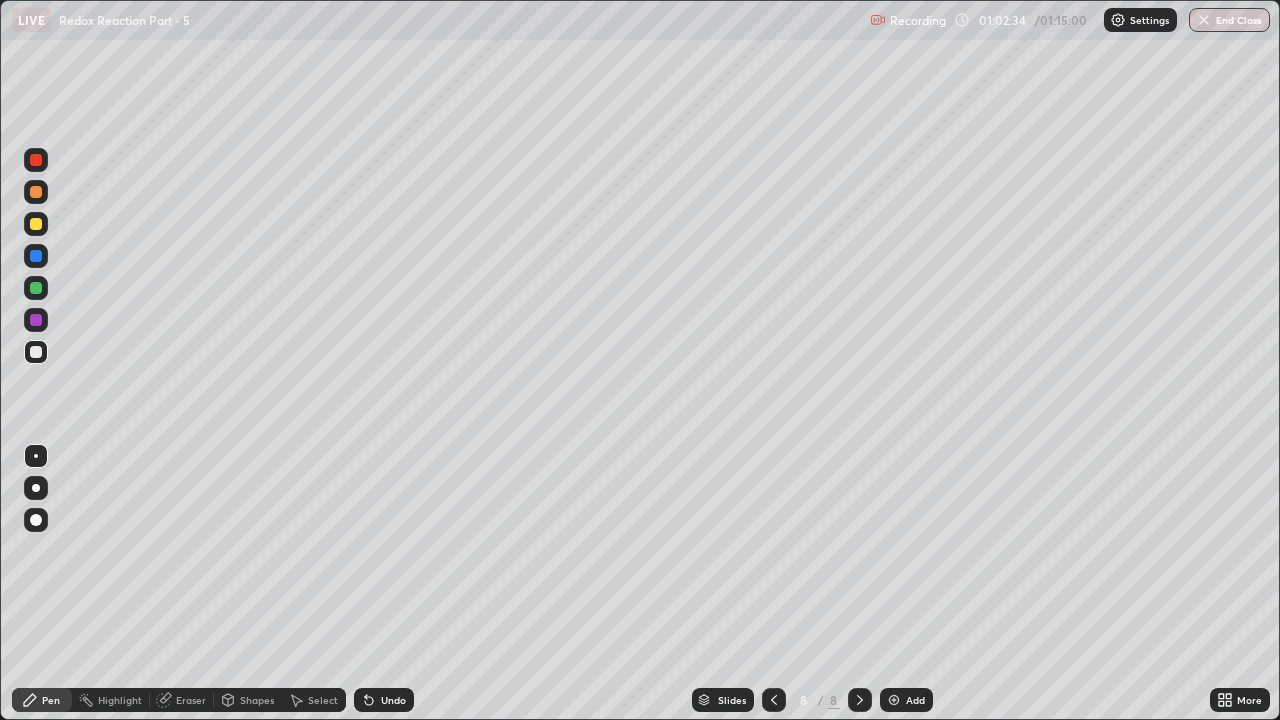 click 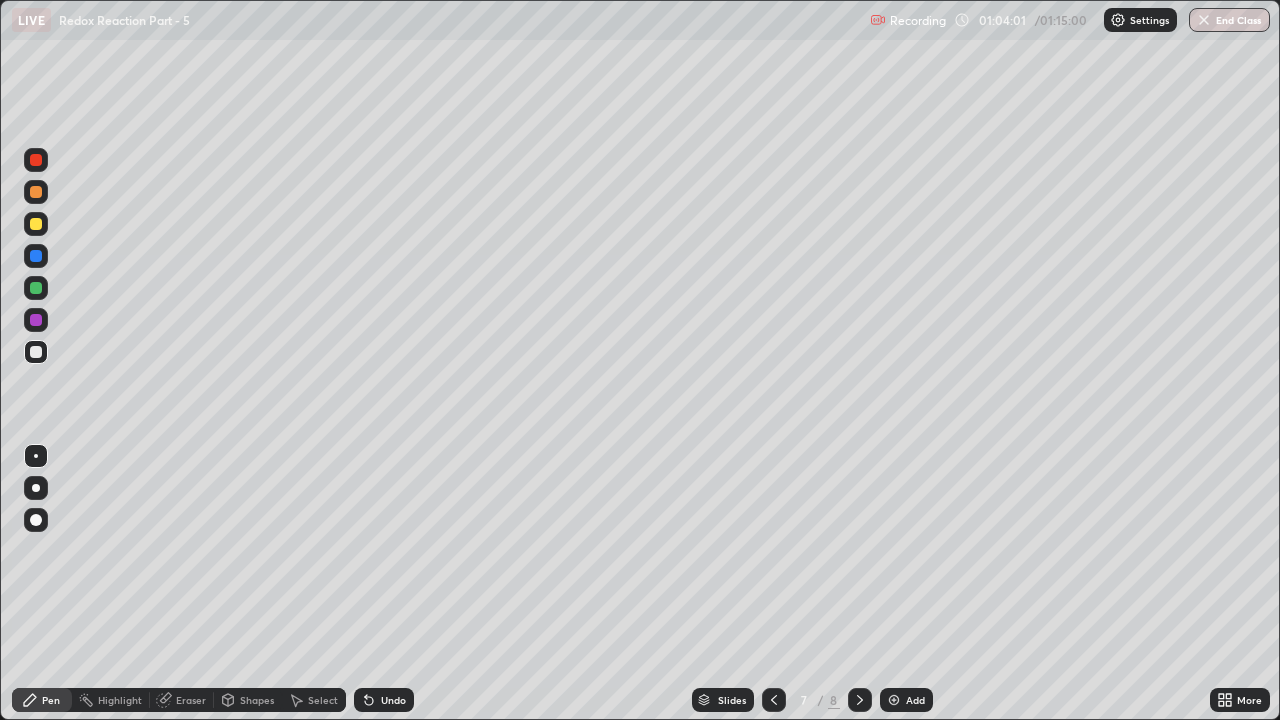 click 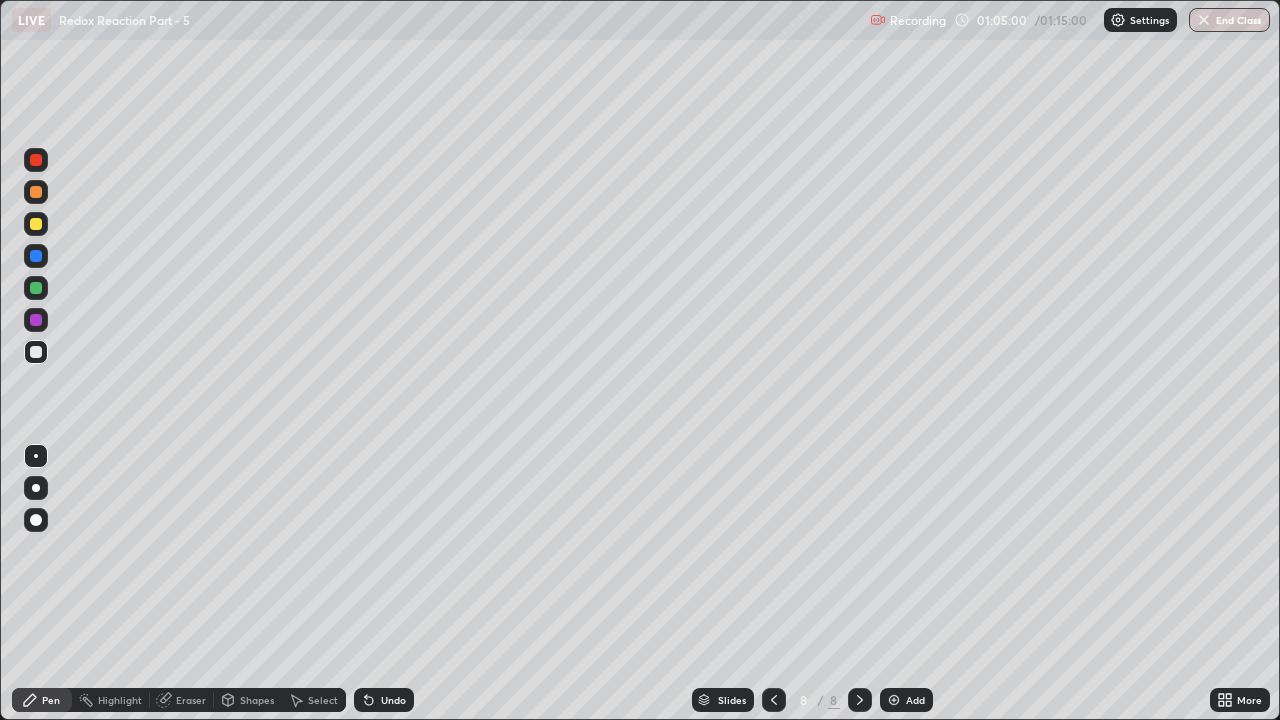 click on "End Class" at bounding box center (1229, 20) 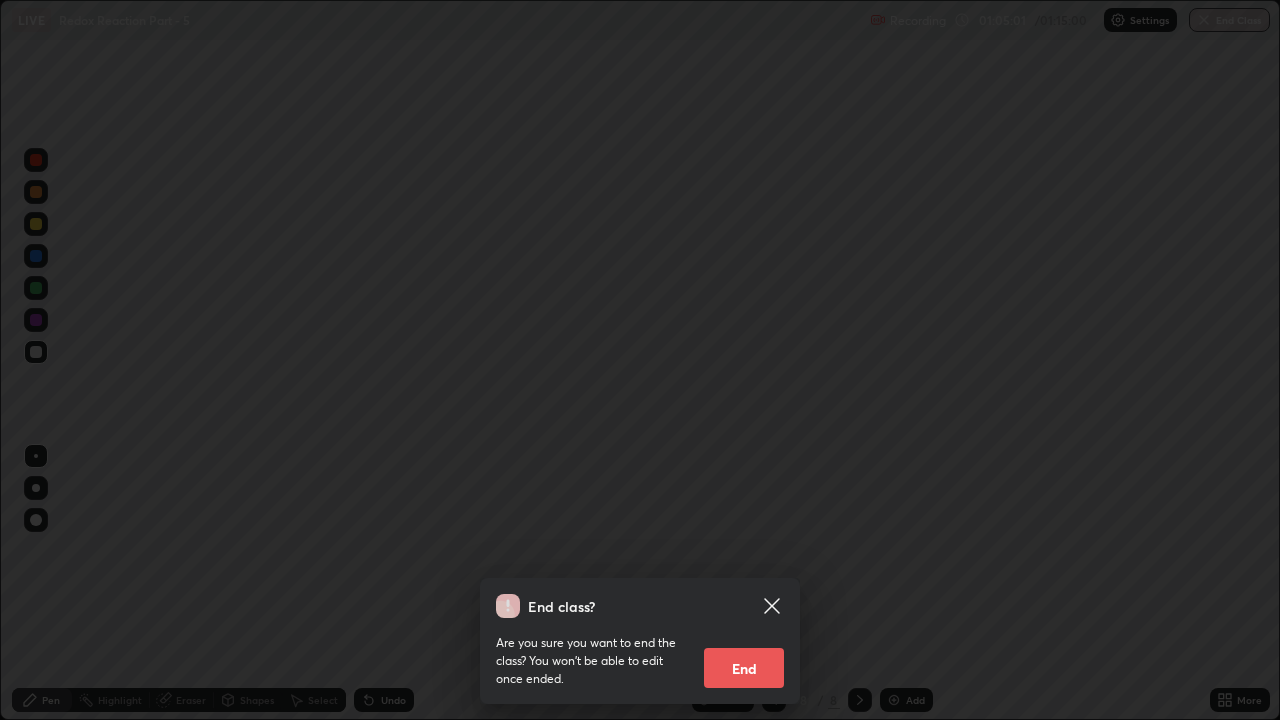 click on "End" at bounding box center (744, 668) 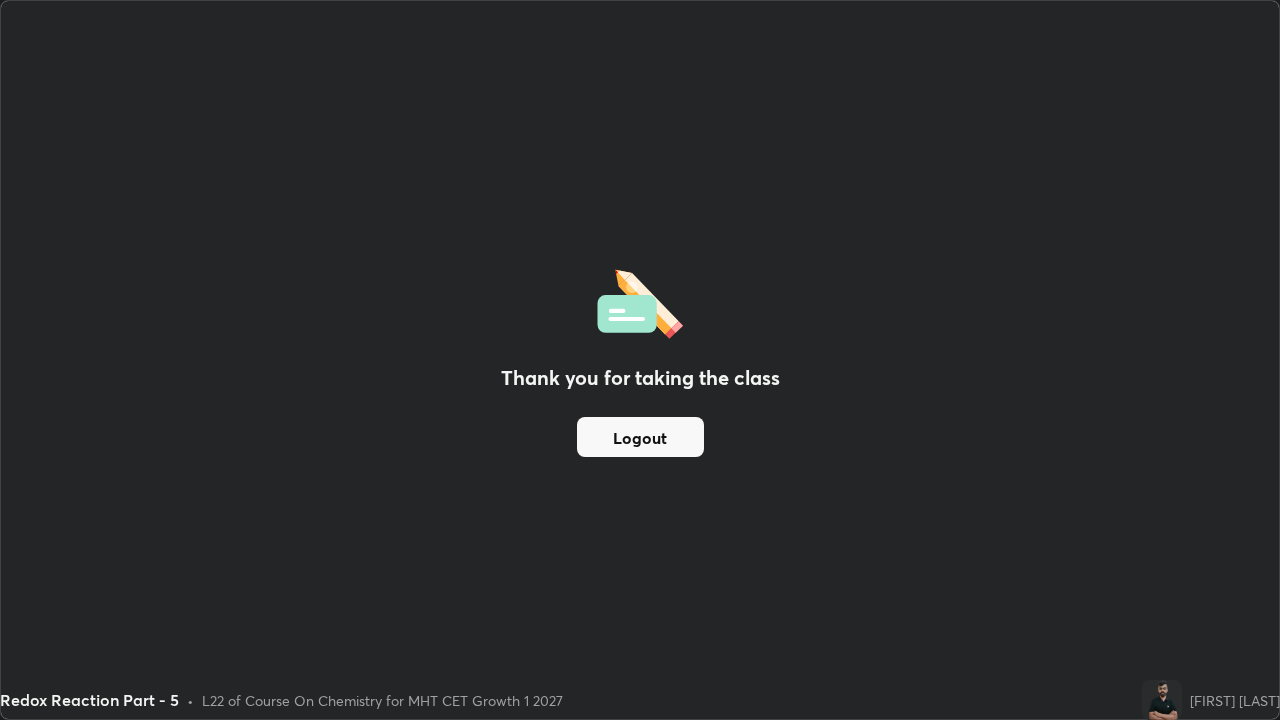 click on "Logout" at bounding box center (640, 437) 